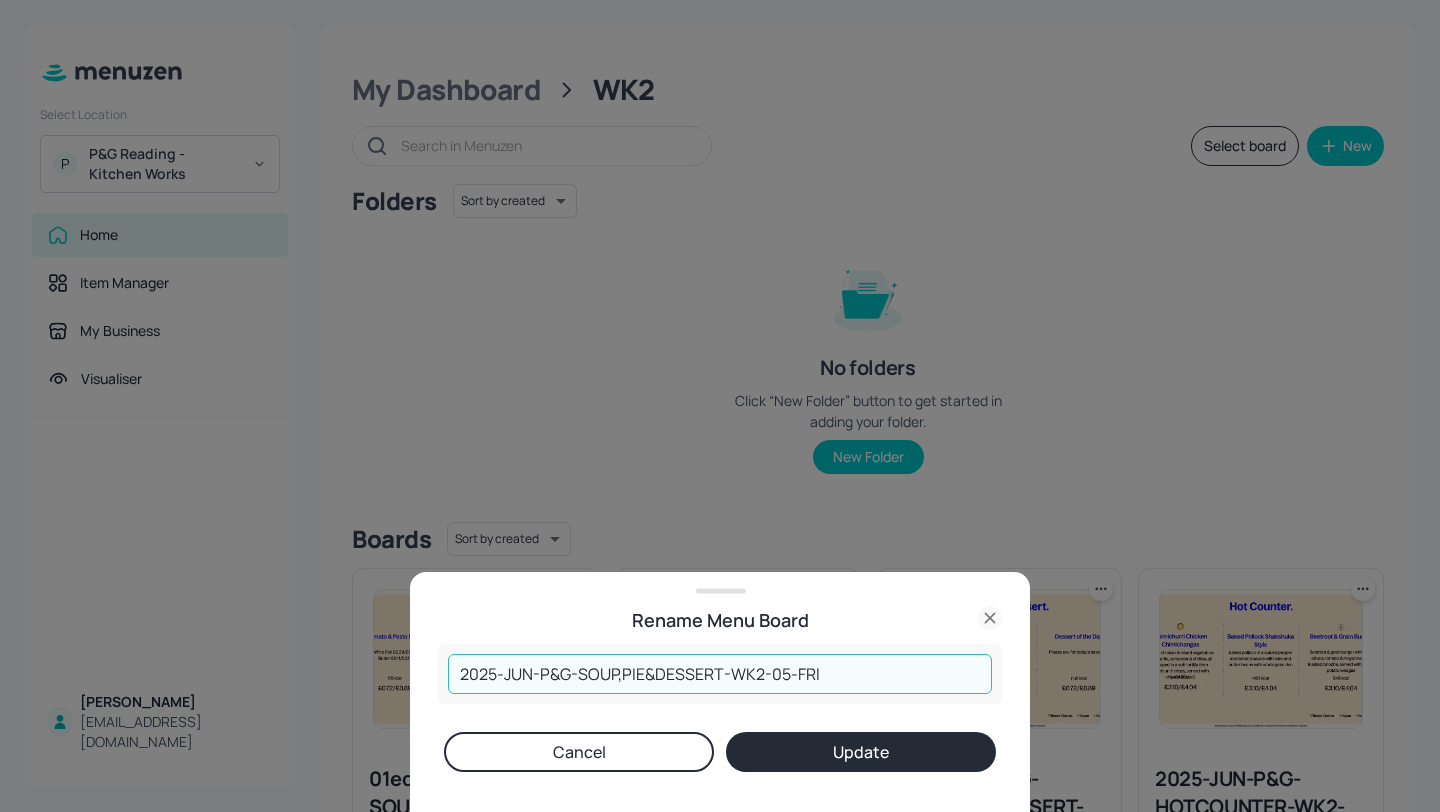 scroll, scrollTop: 0, scrollLeft: 0, axis: both 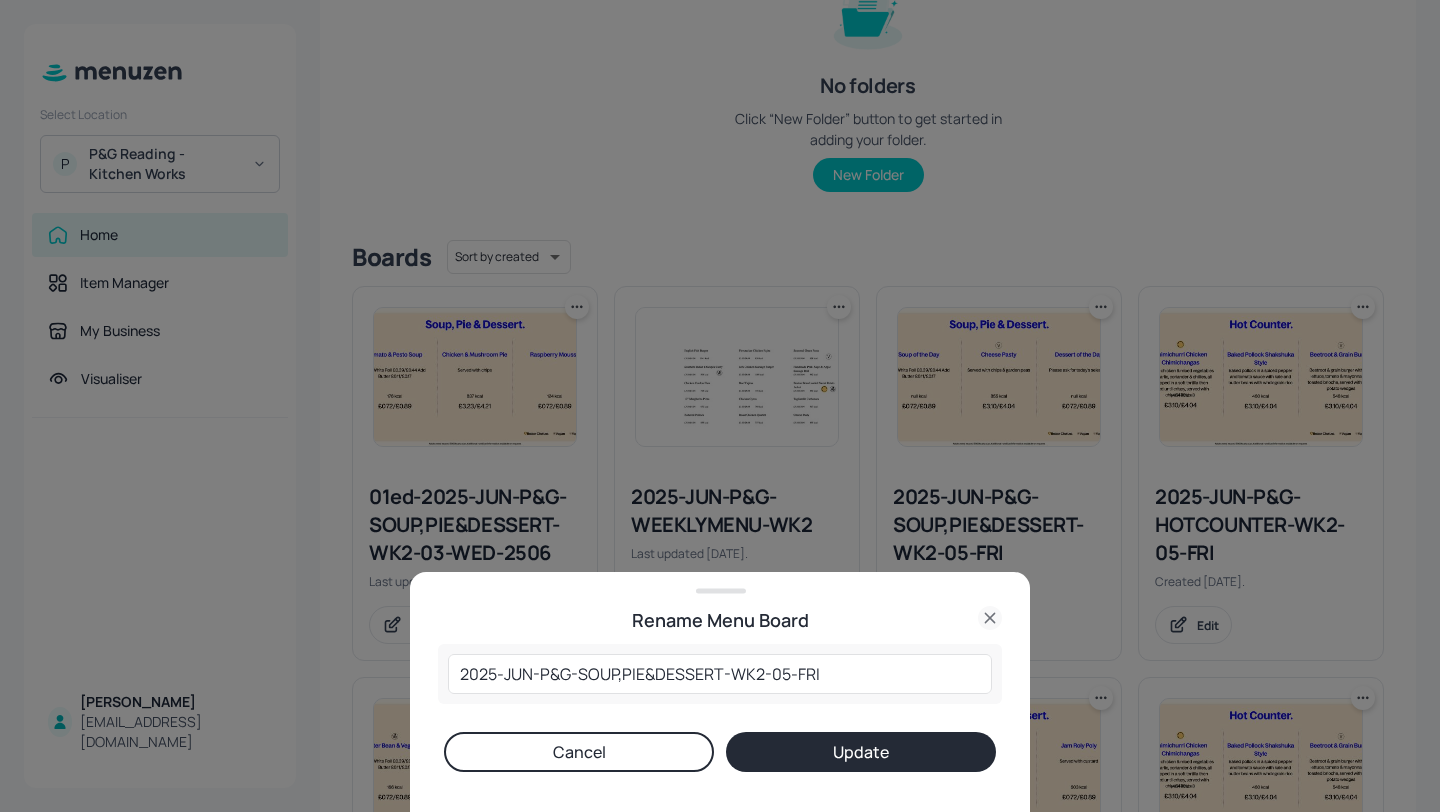 click at bounding box center (720, 406) 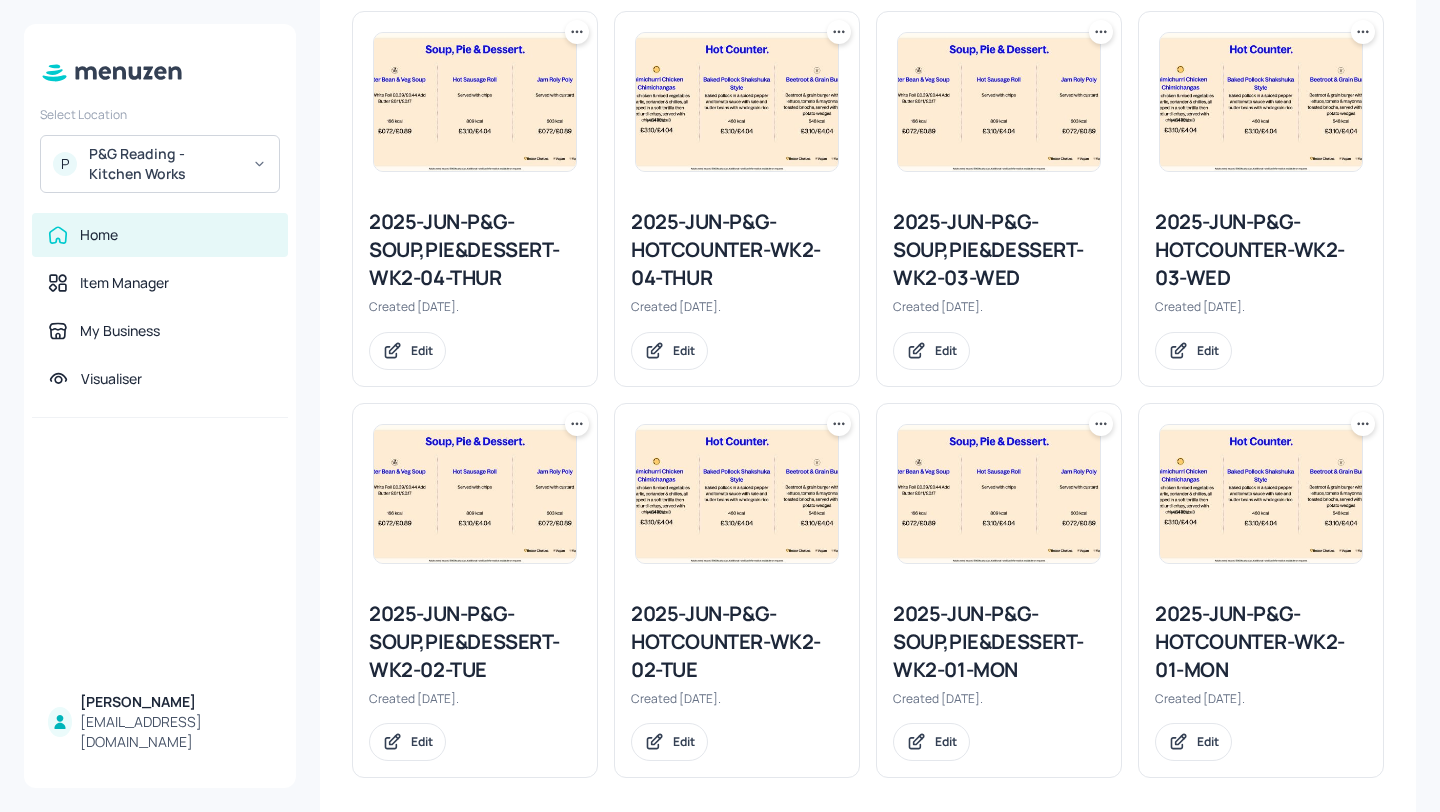 scroll, scrollTop: 962, scrollLeft: 0, axis: vertical 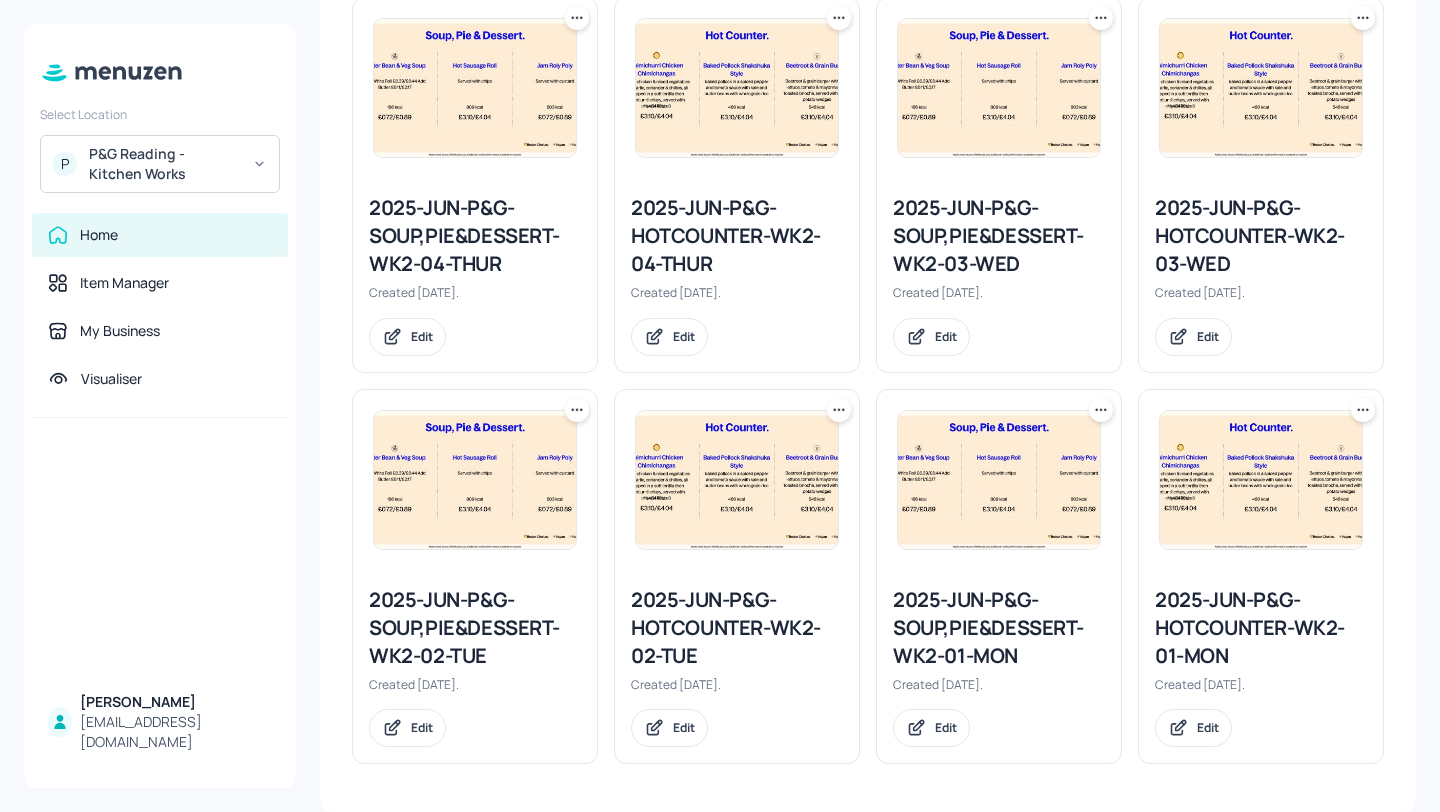 click on "2025-JUN-P&G-HOTCOUNTER-WK2-01-MON" at bounding box center [1261, 628] 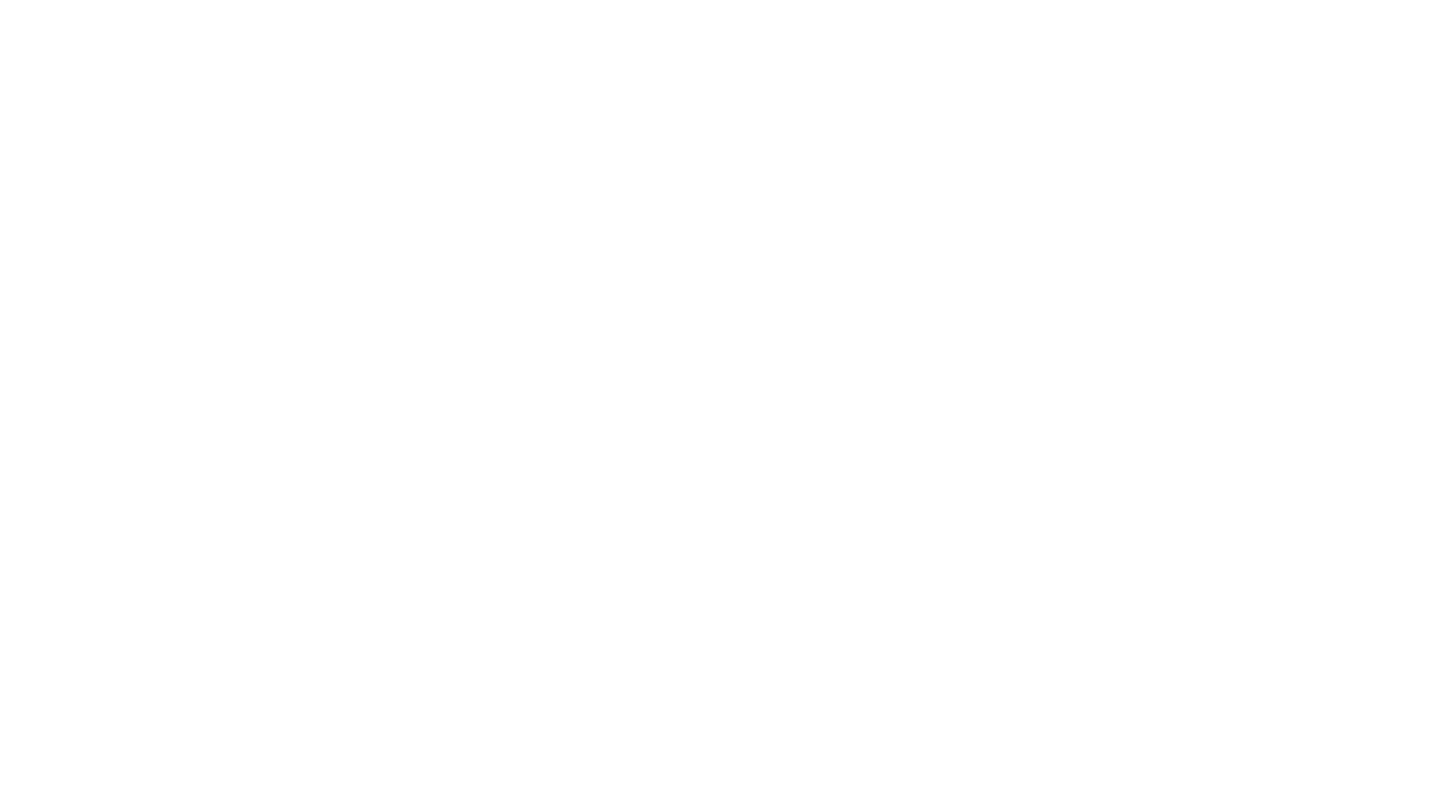 scroll, scrollTop: 0, scrollLeft: 0, axis: both 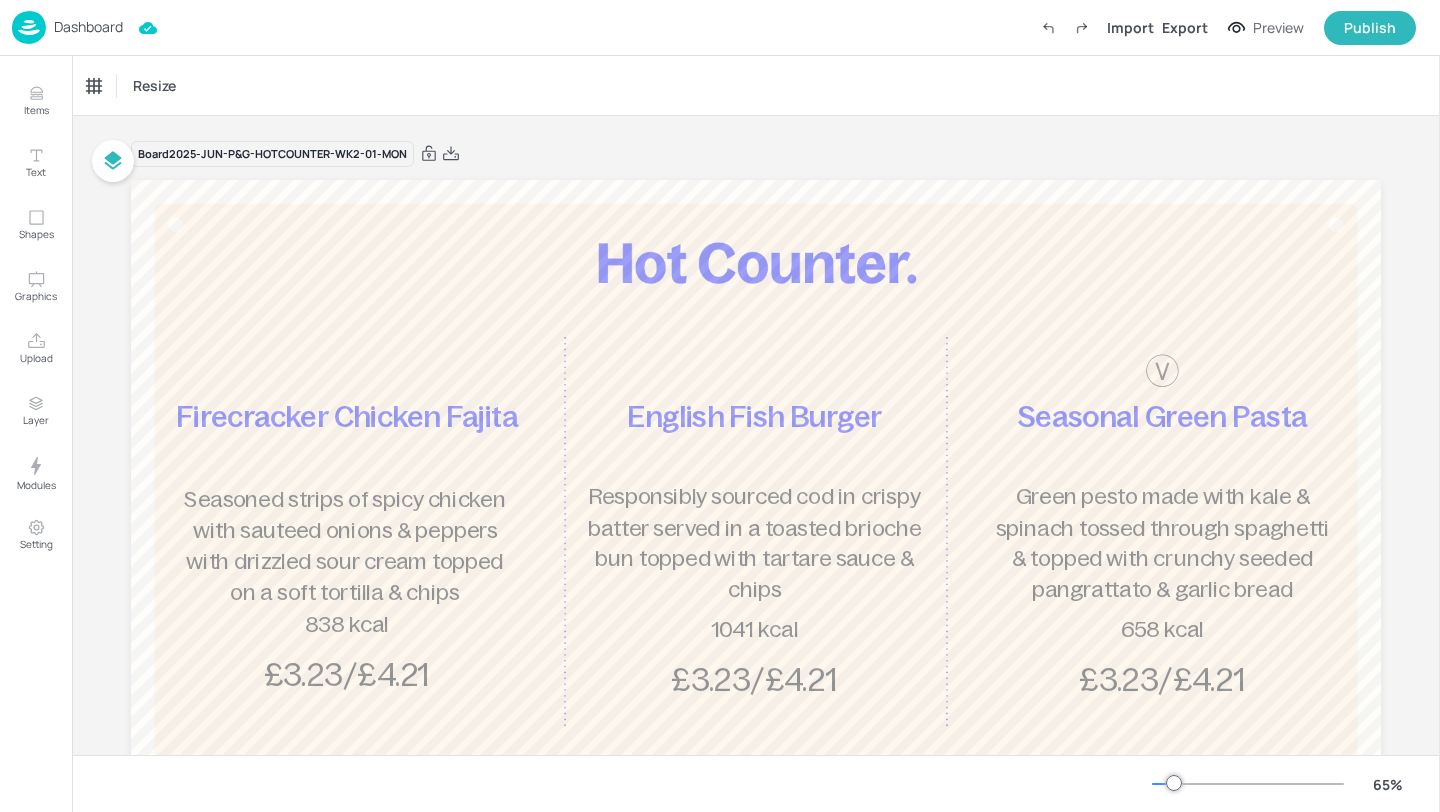 click on "Dashboard" at bounding box center (88, 27) 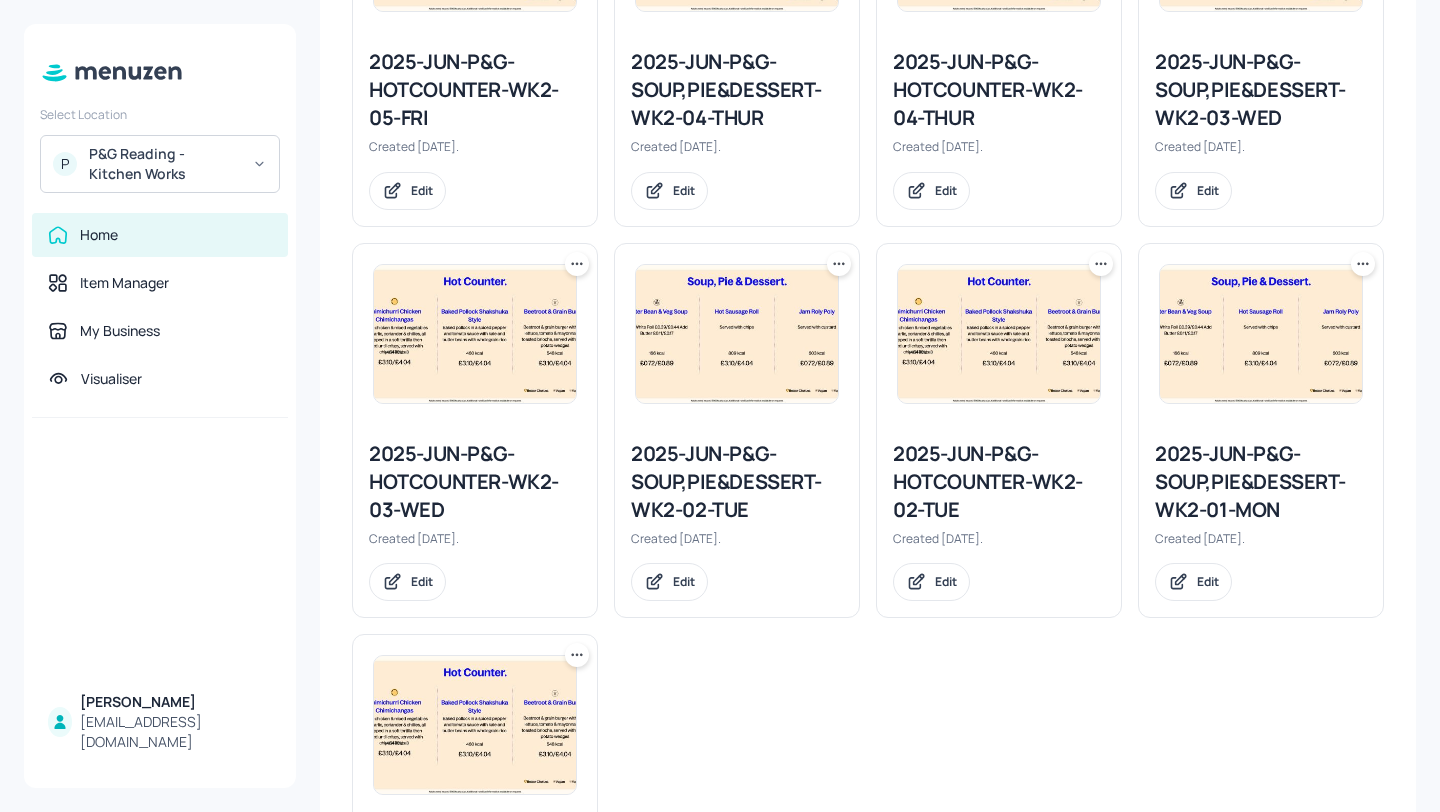 scroll, scrollTop: 1036, scrollLeft: 0, axis: vertical 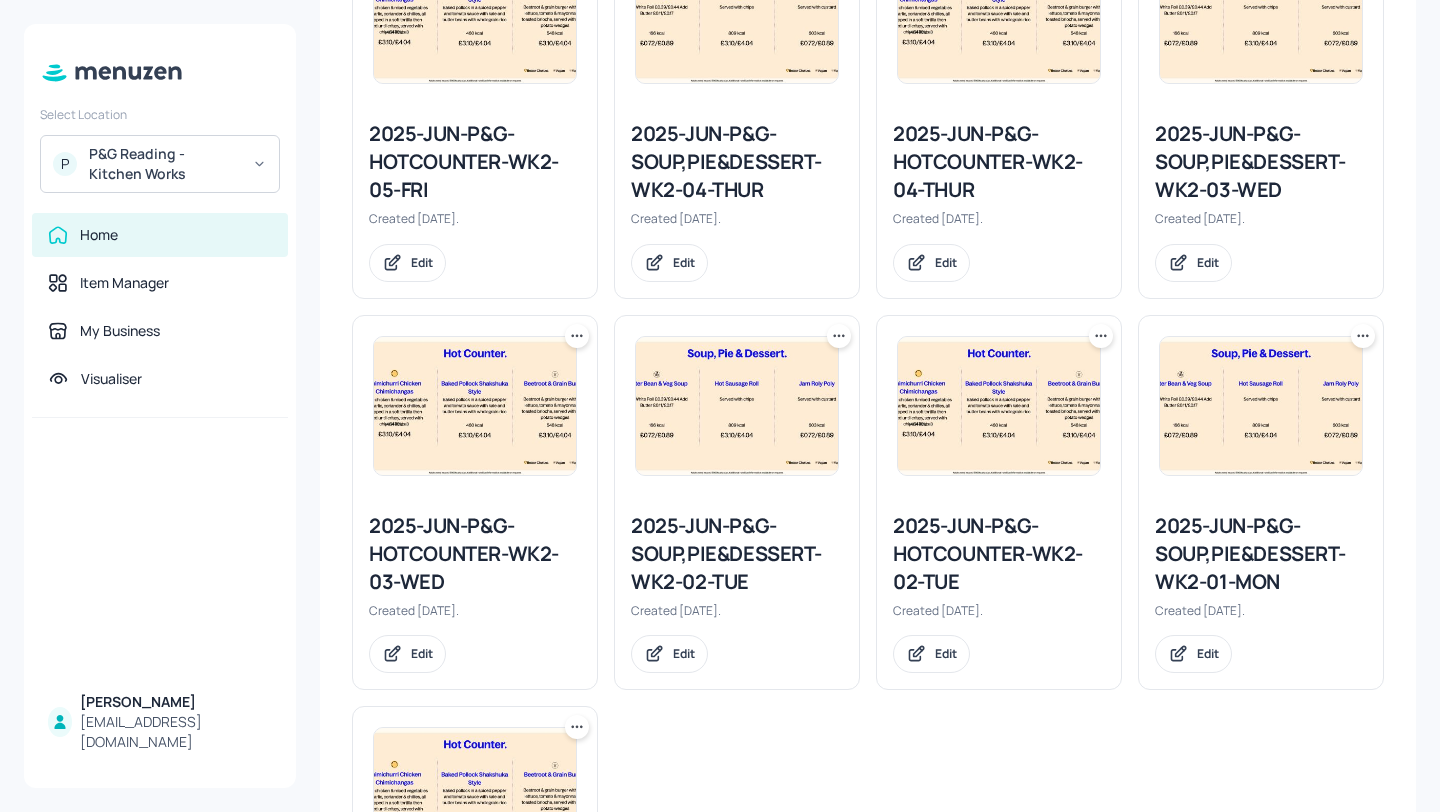 click on "2025-JUN-P&G-HOTCOUNTER-WK2-03-WED" at bounding box center [475, 554] 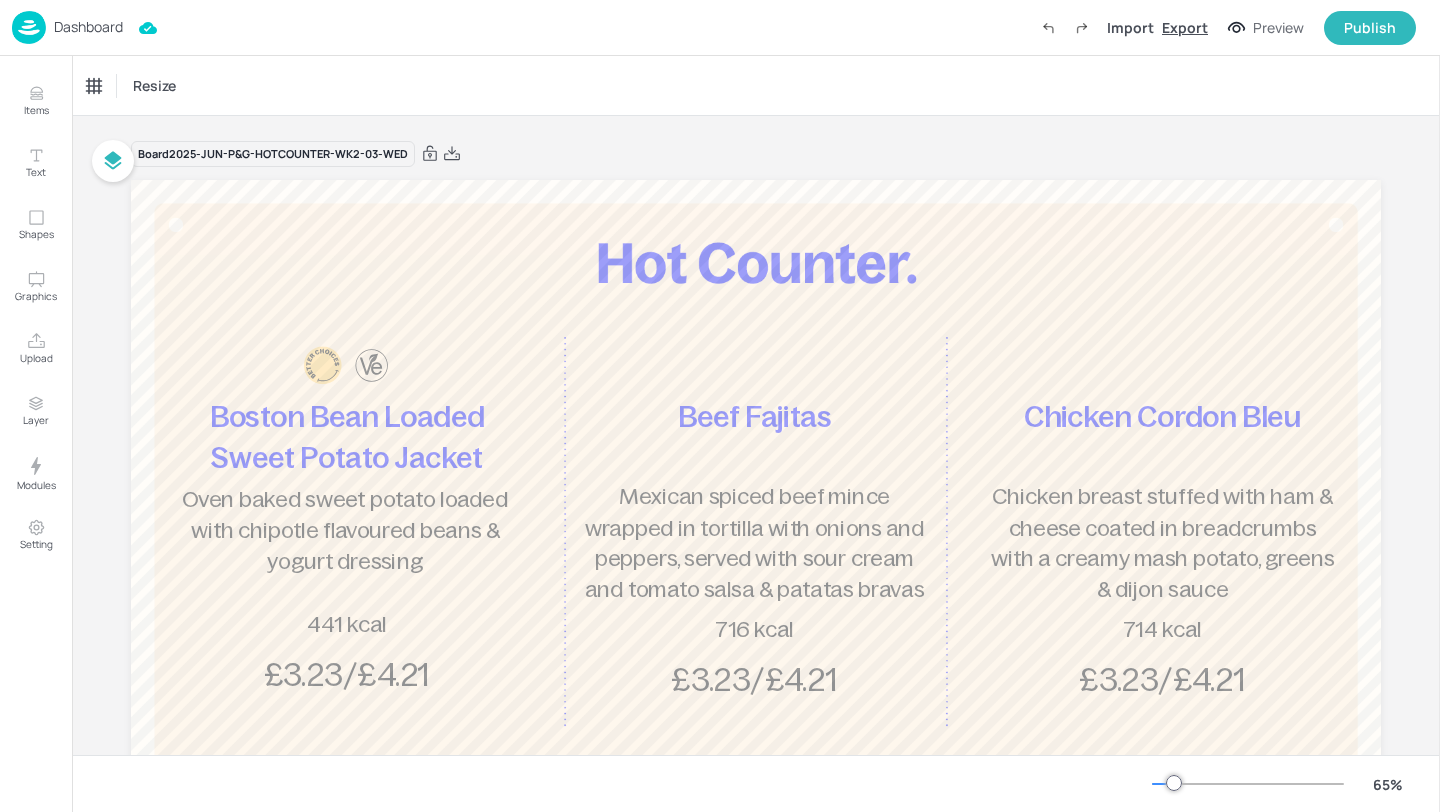 click on "Export" at bounding box center (1185, 27) 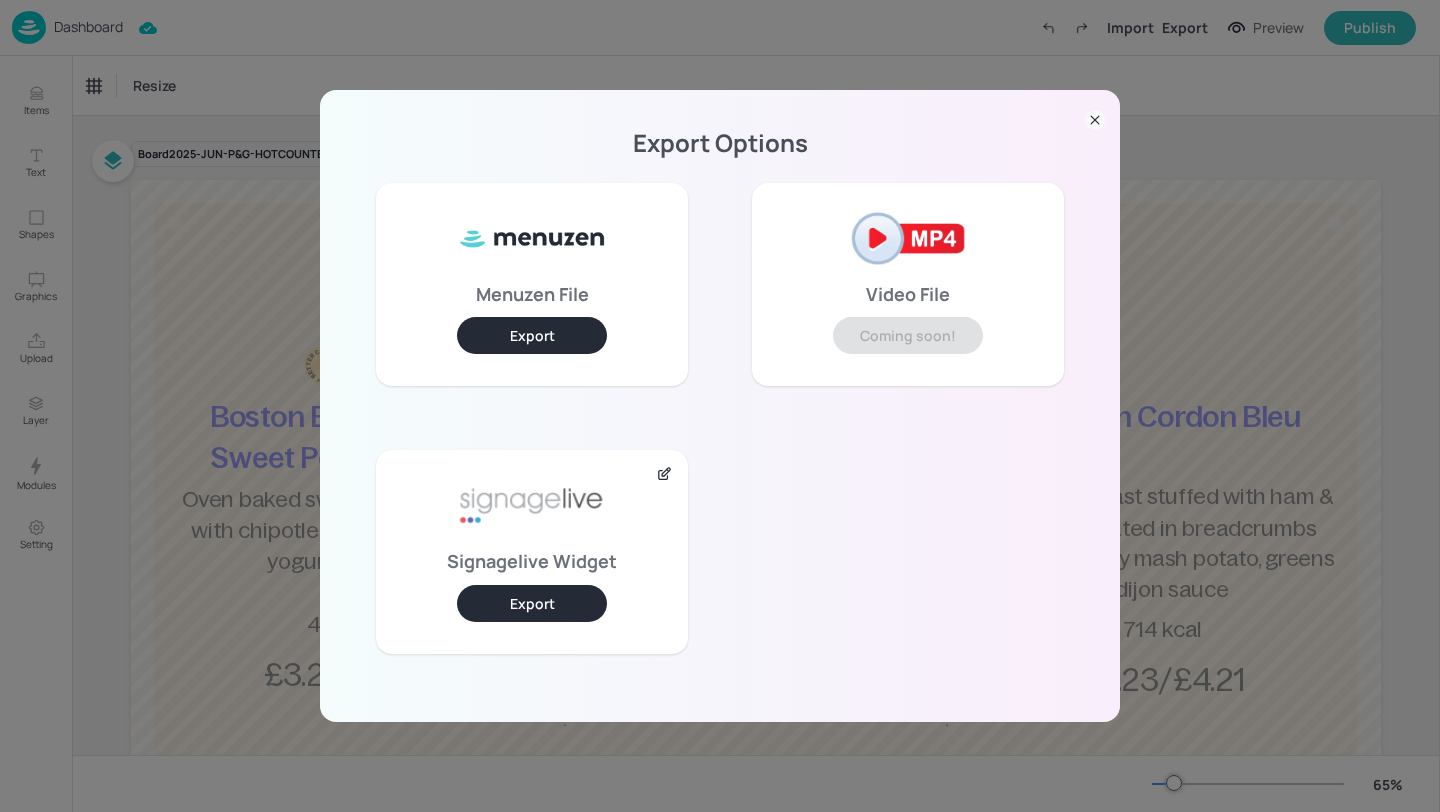 click on "Export" at bounding box center [532, 603] 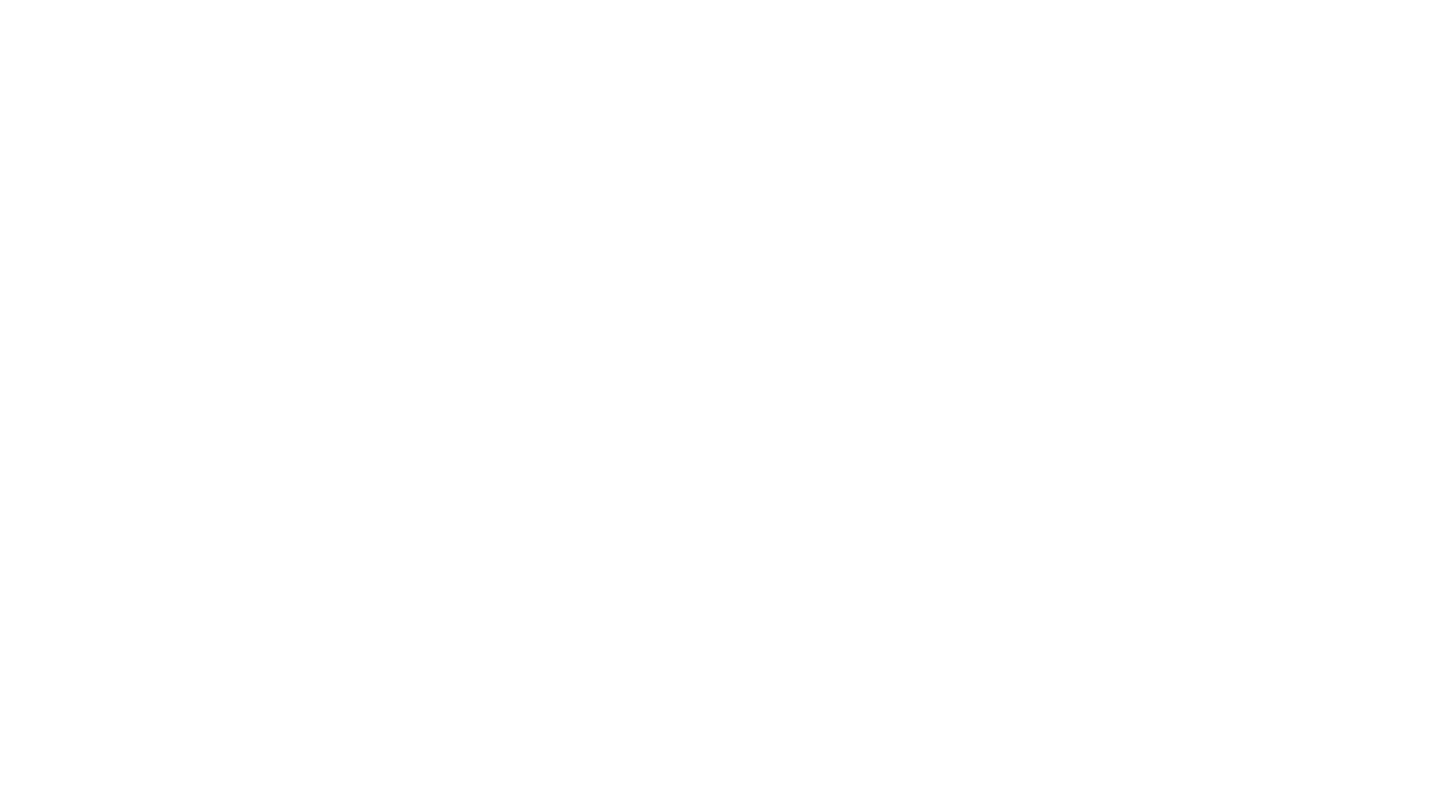 scroll, scrollTop: 0, scrollLeft: 0, axis: both 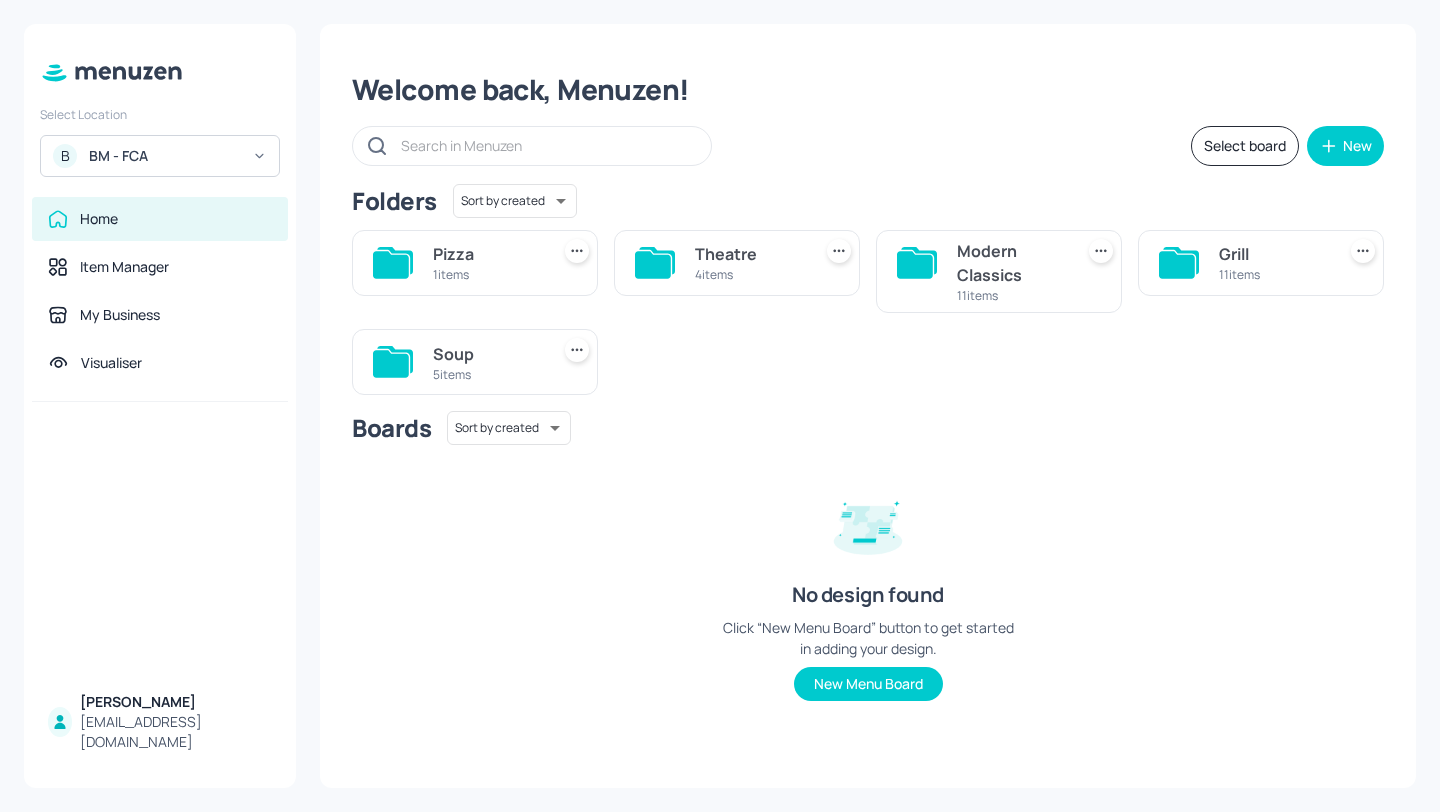 click on "5  items" at bounding box center (487, 374) 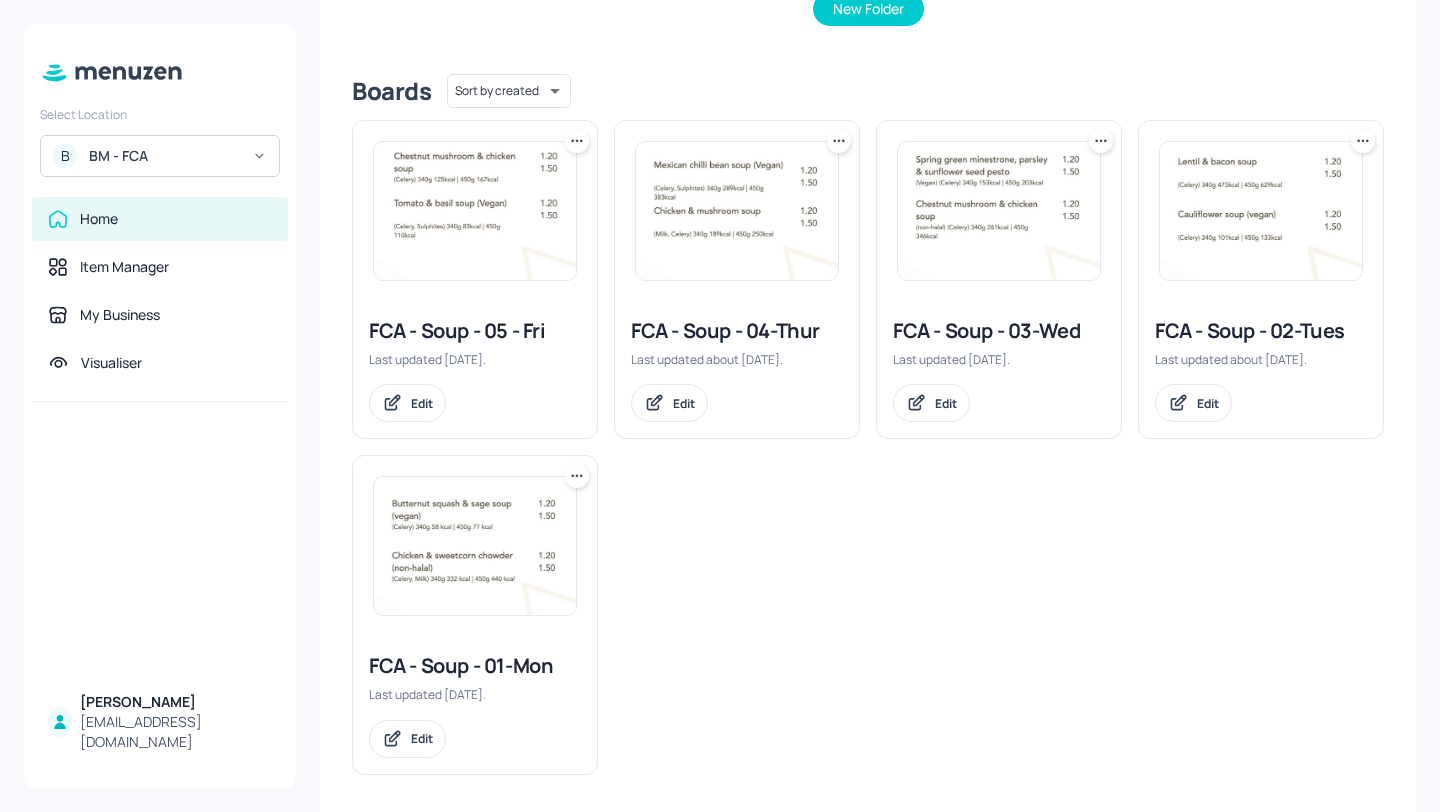 scroll, scrollTop: 458, scrollLeft: 0, axis: vertical 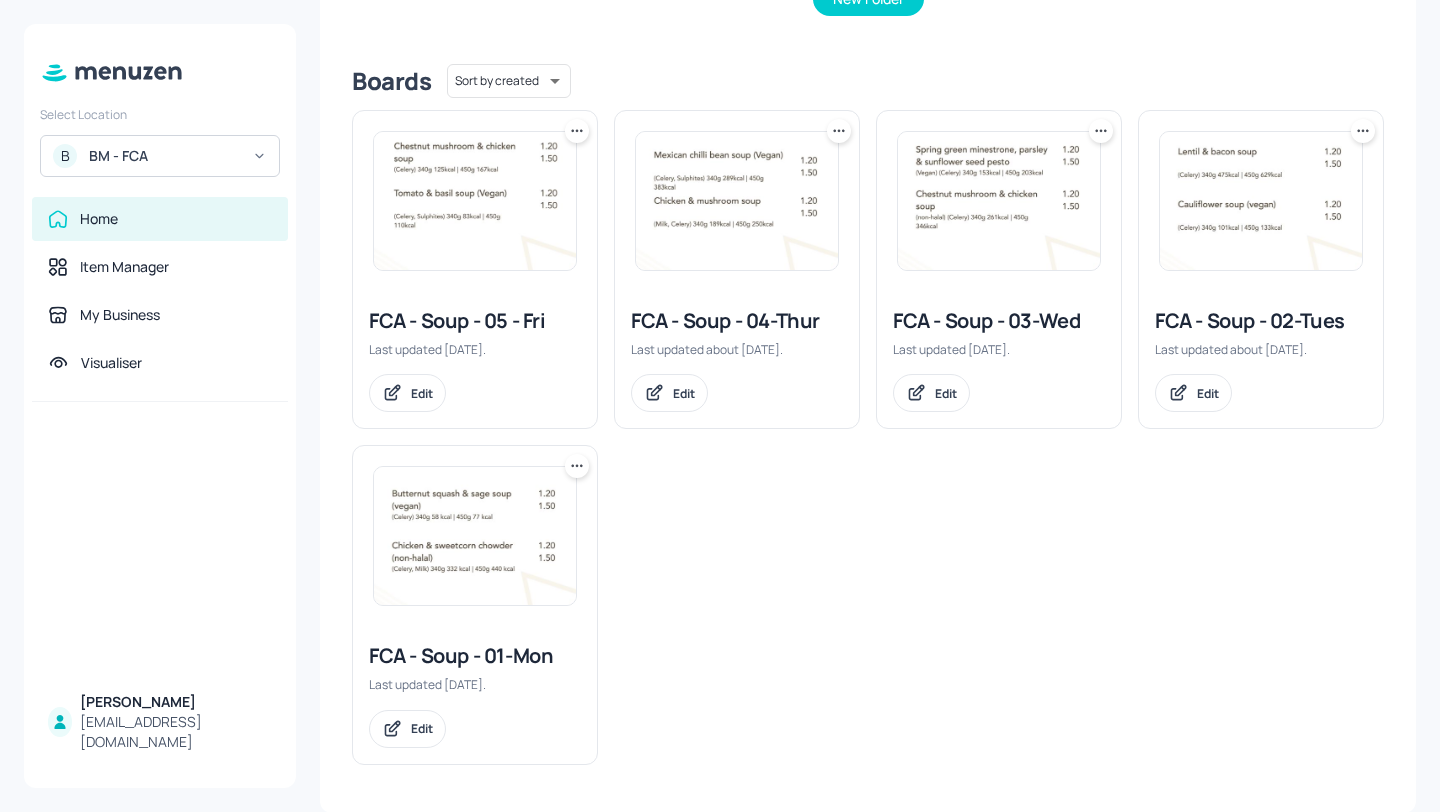 click on "FCA - Soup - 03-Wed" at bounding box center (999, 321) 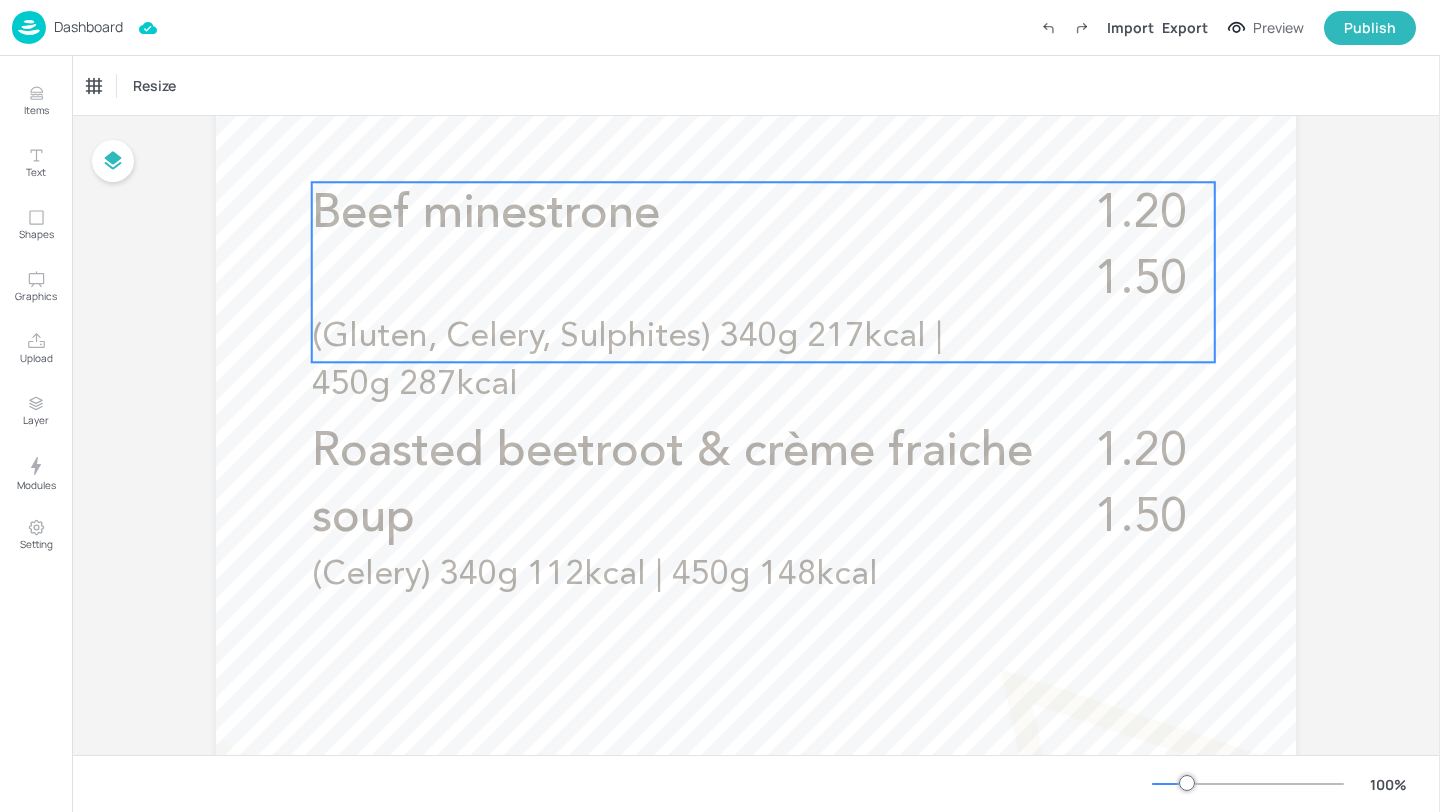 scroll, scrollTop: 653, scrollLeft: 0, axis: vertical 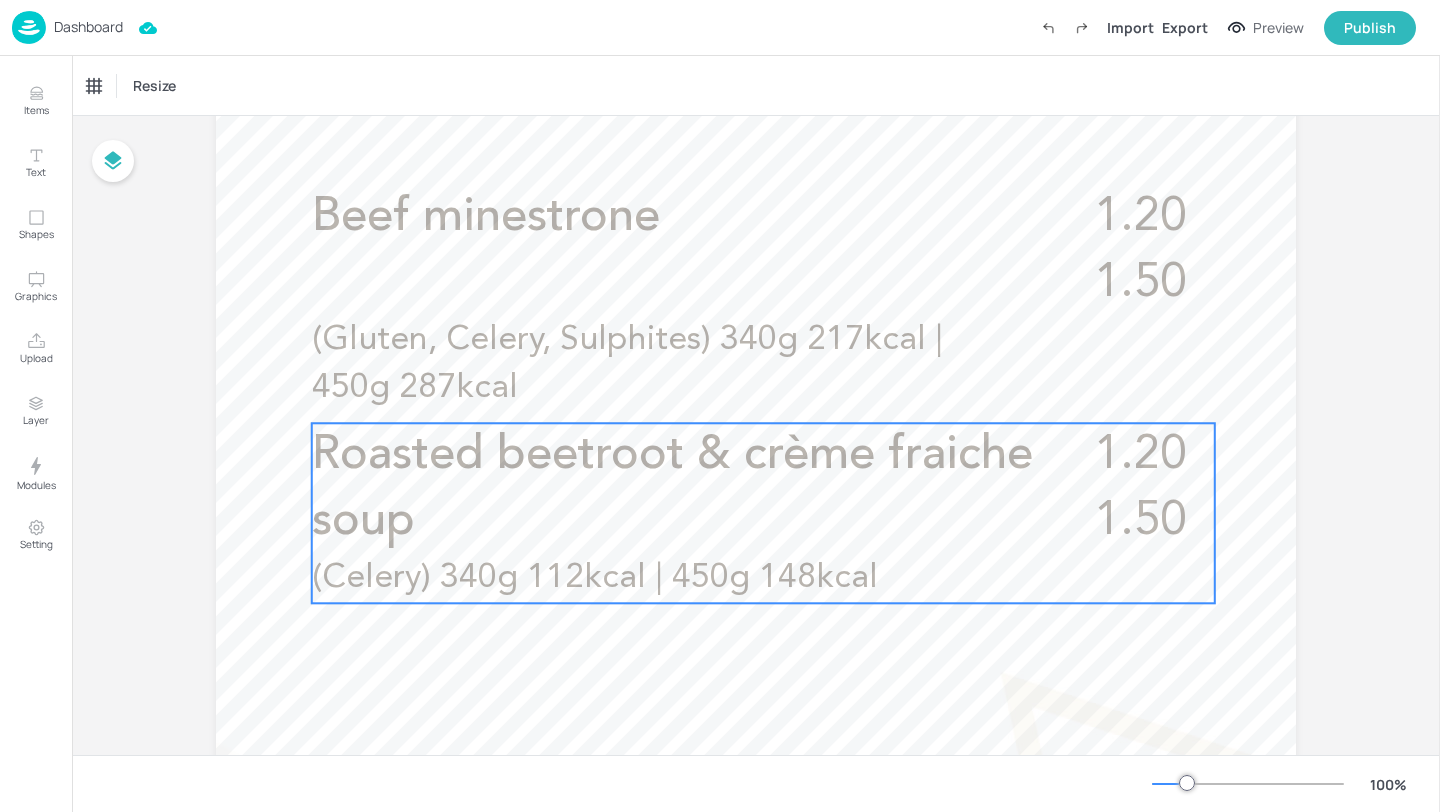 click on "Roasted beetroot & crème fraiche soup" at bounding box center (677, 489) 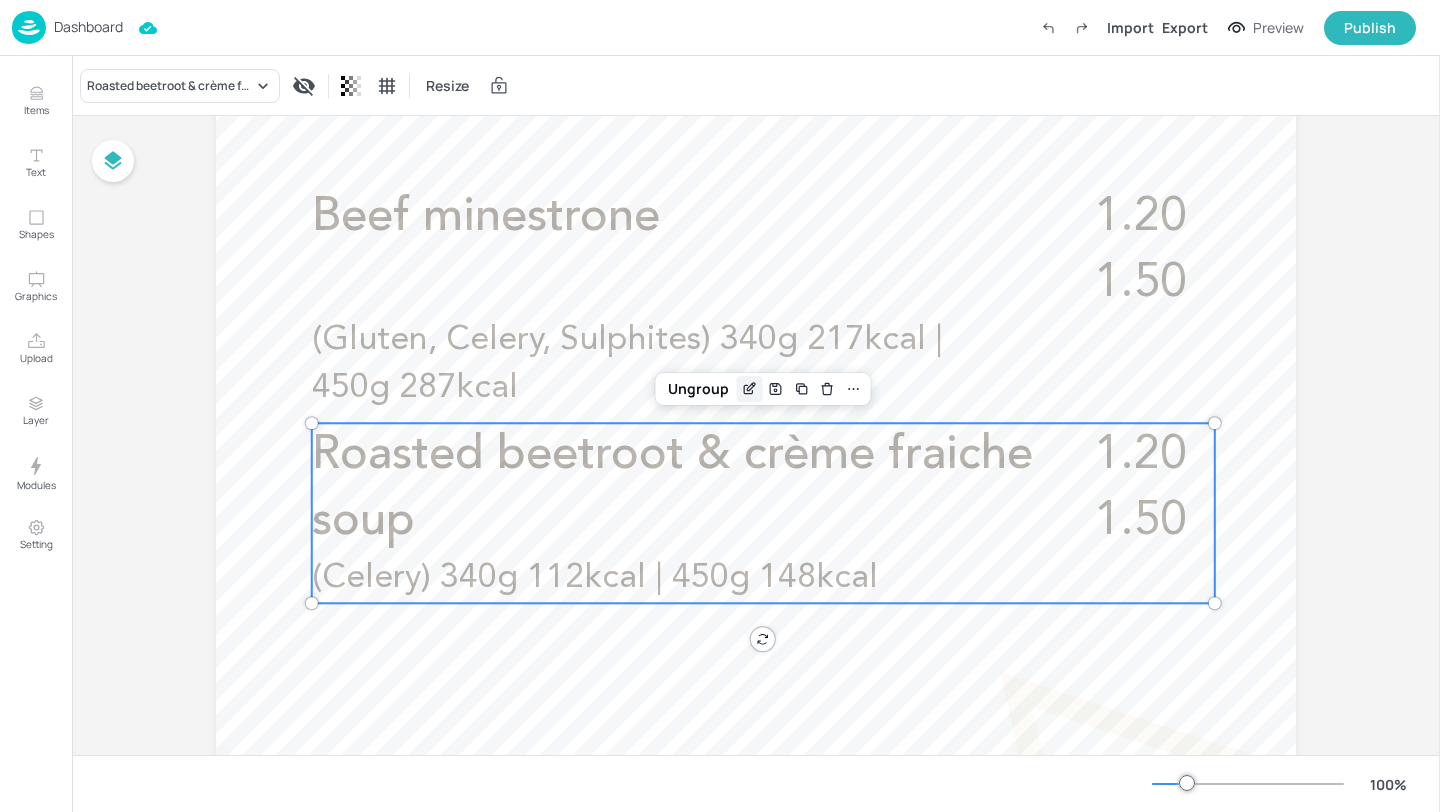 click 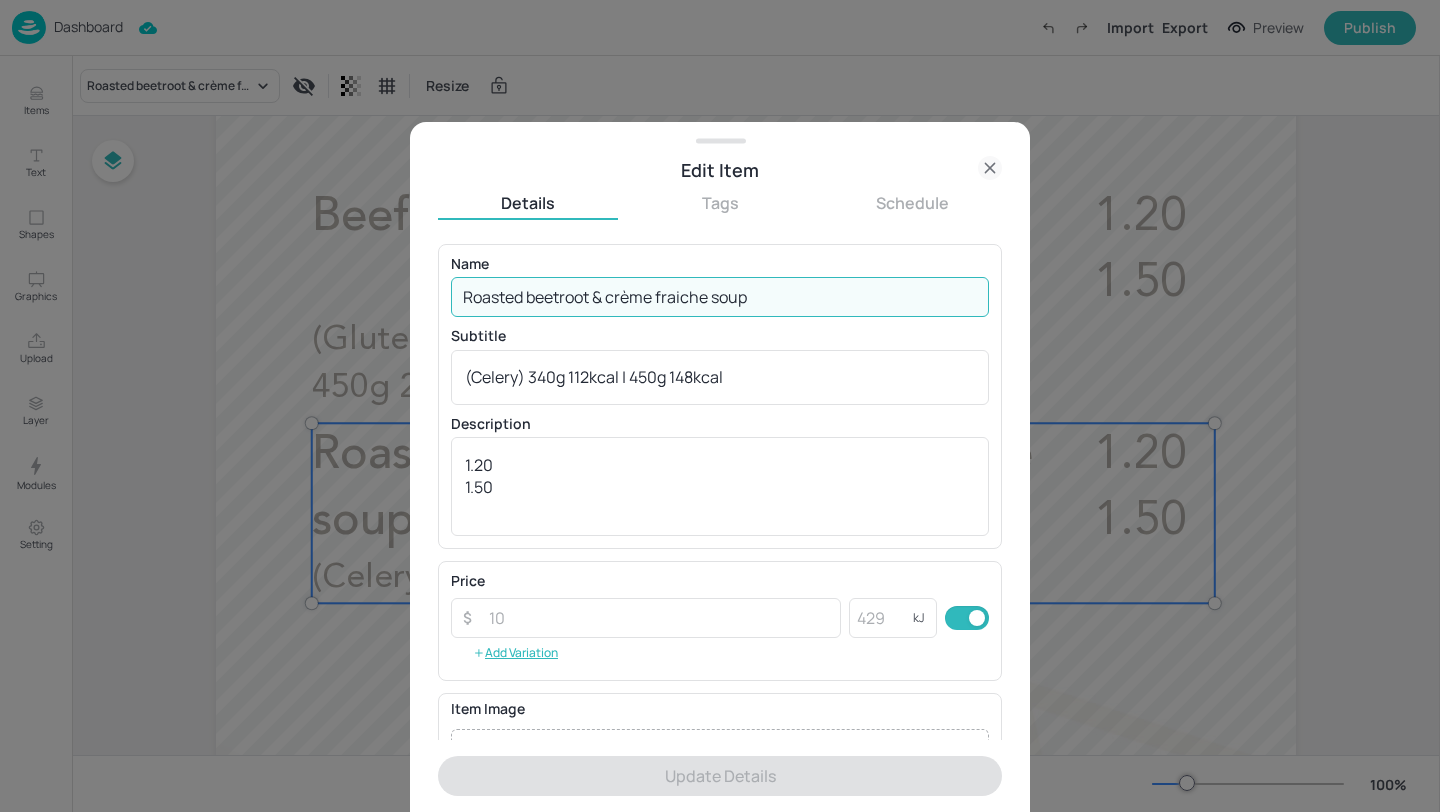 drag, startPoint x: 776, startPoint y: 293, endPoint x: 248, endPoint y: 293, distance: 528 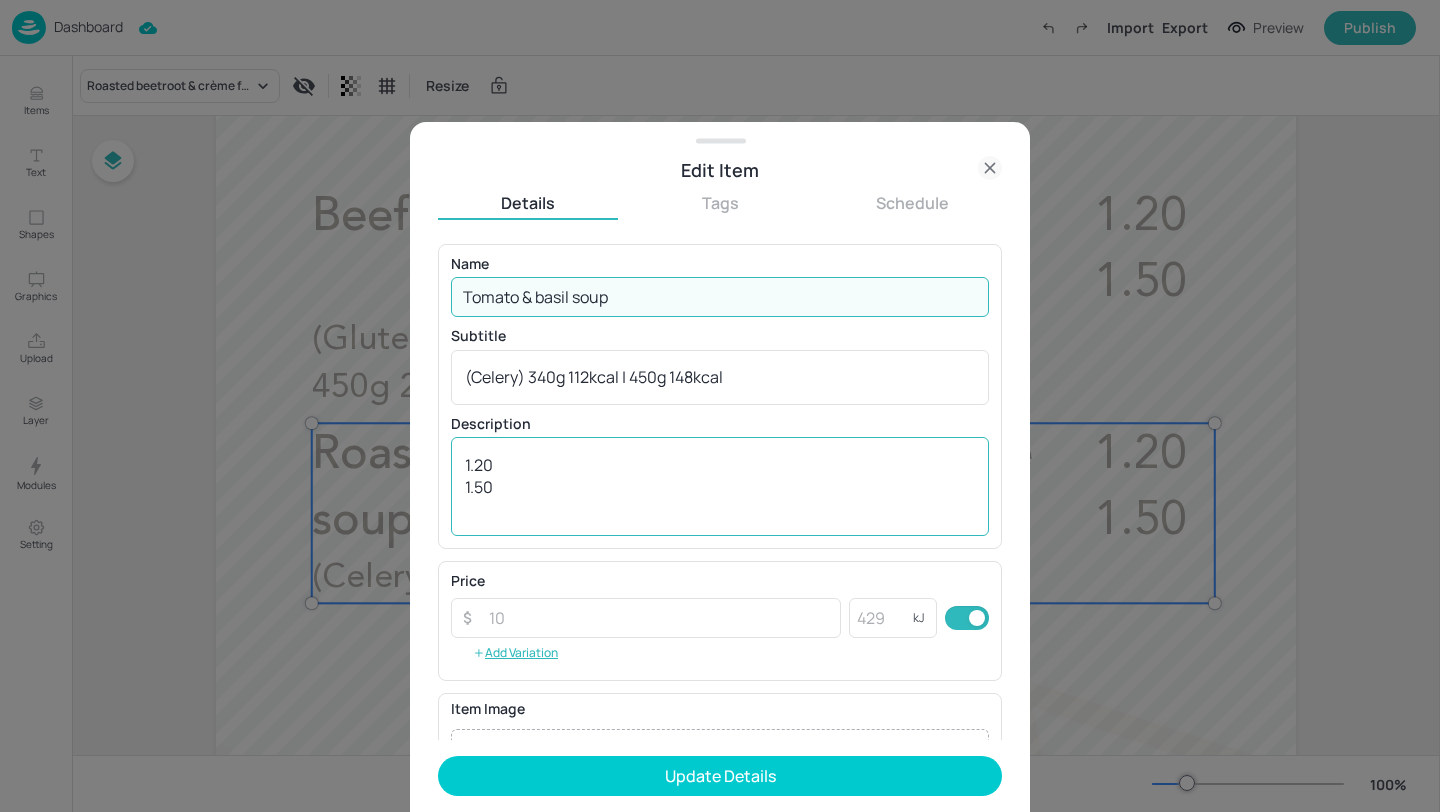 type on "Tomato & basil soup" 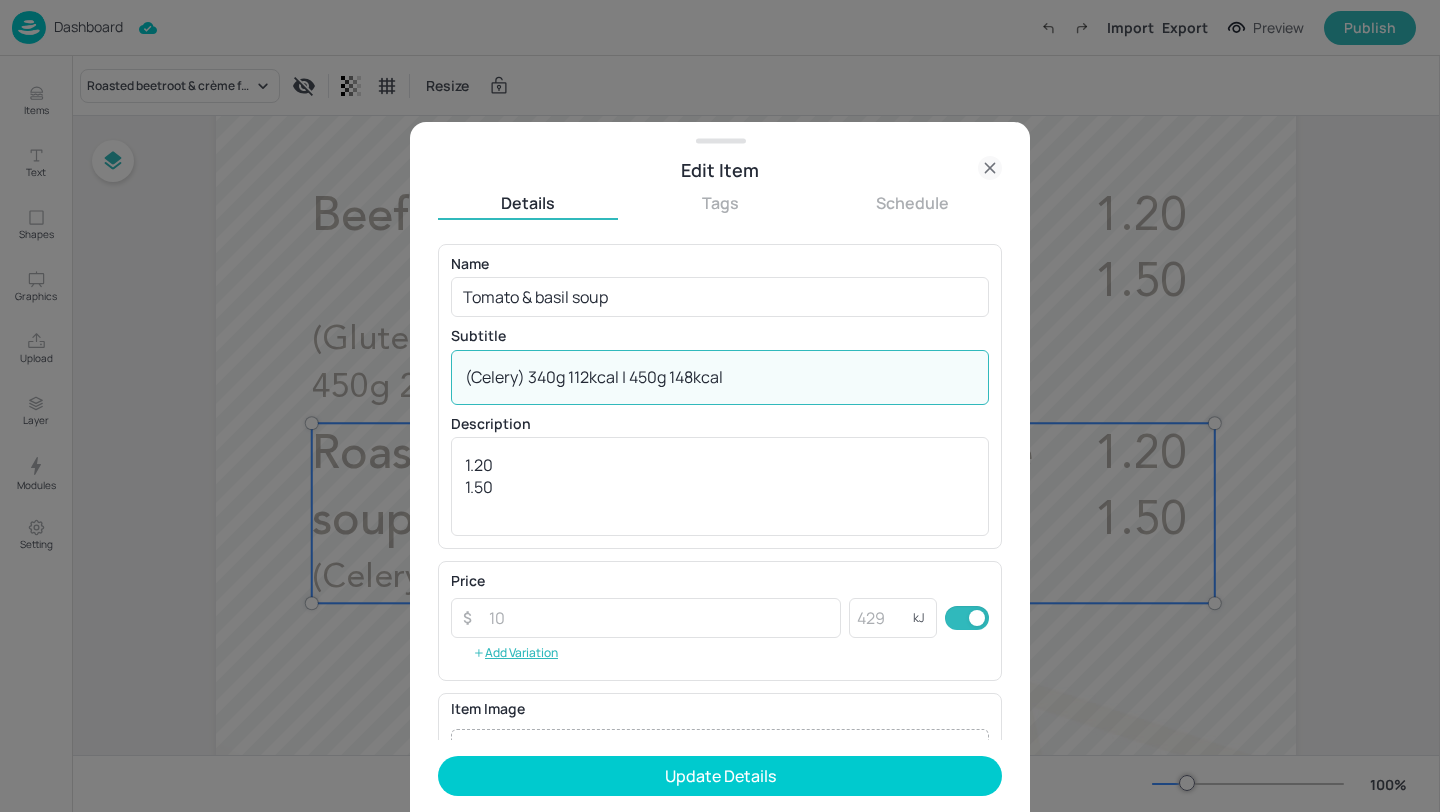 drag, startPoint x: 525, startPoint y: 377, endPoint x: 375, endPoint y: 377, distance: 150 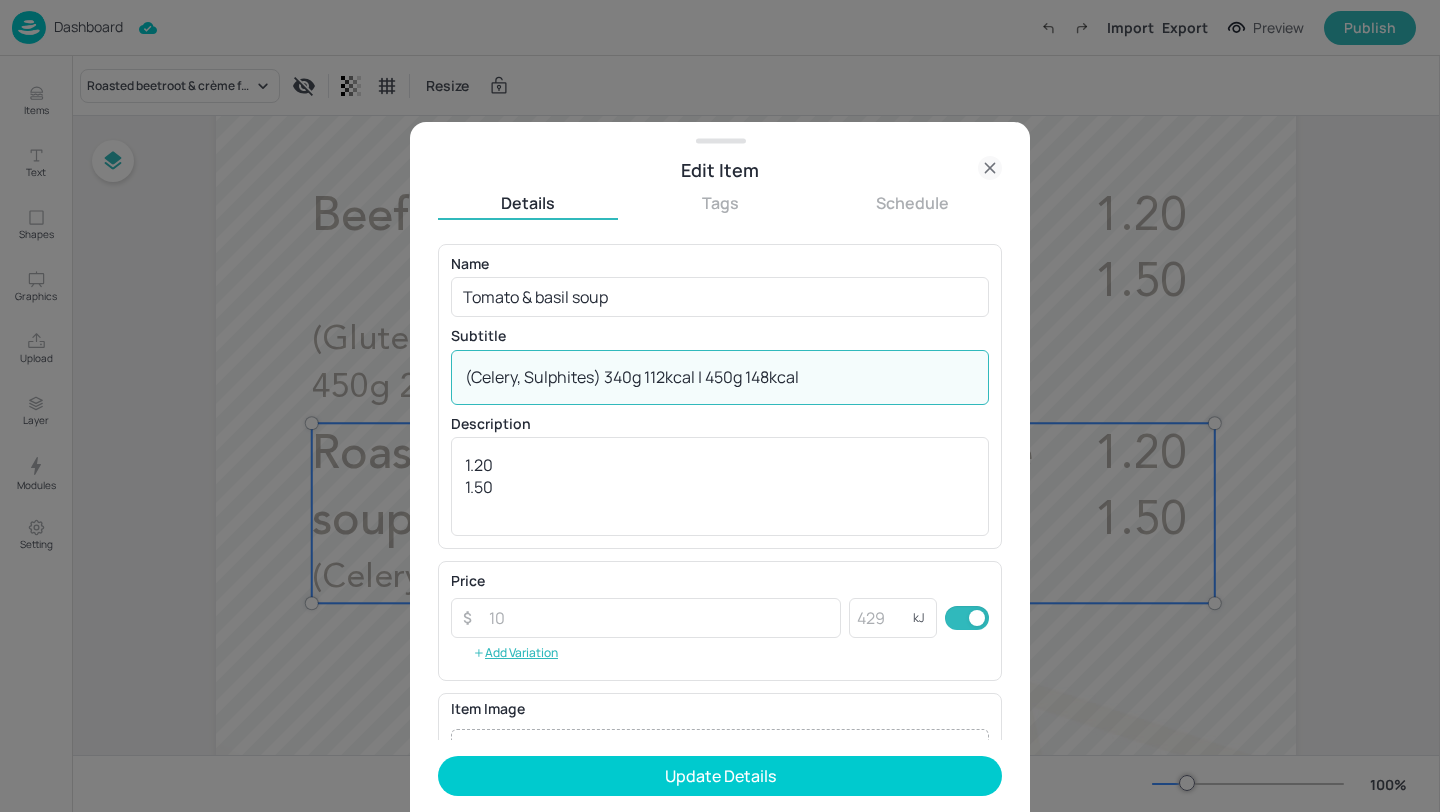 drag, startPoint x: 824, startPoint y: 382, endPoint x: 606, endPoint y: 374, distance: 218.14674 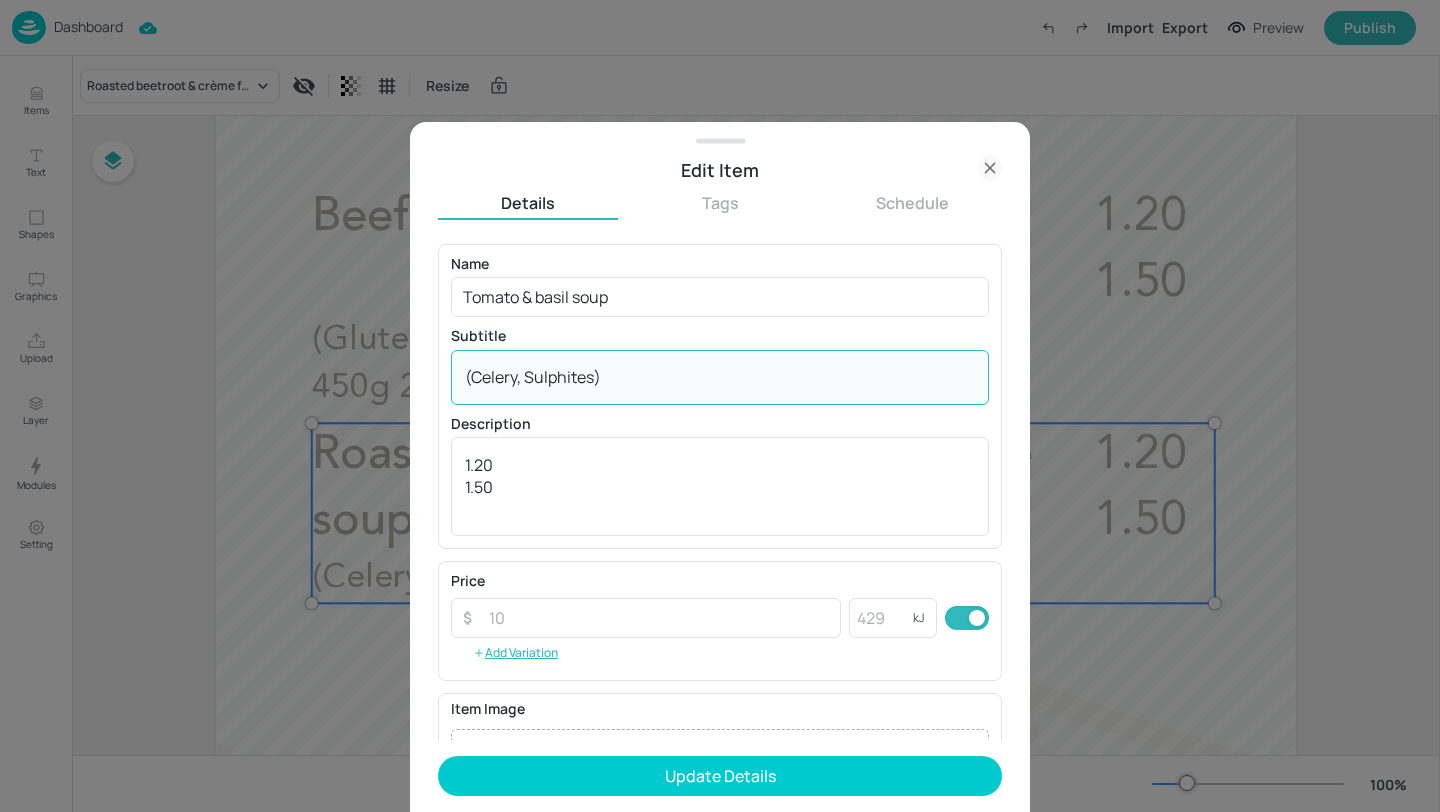 type on "(Celery, Sulphites)" 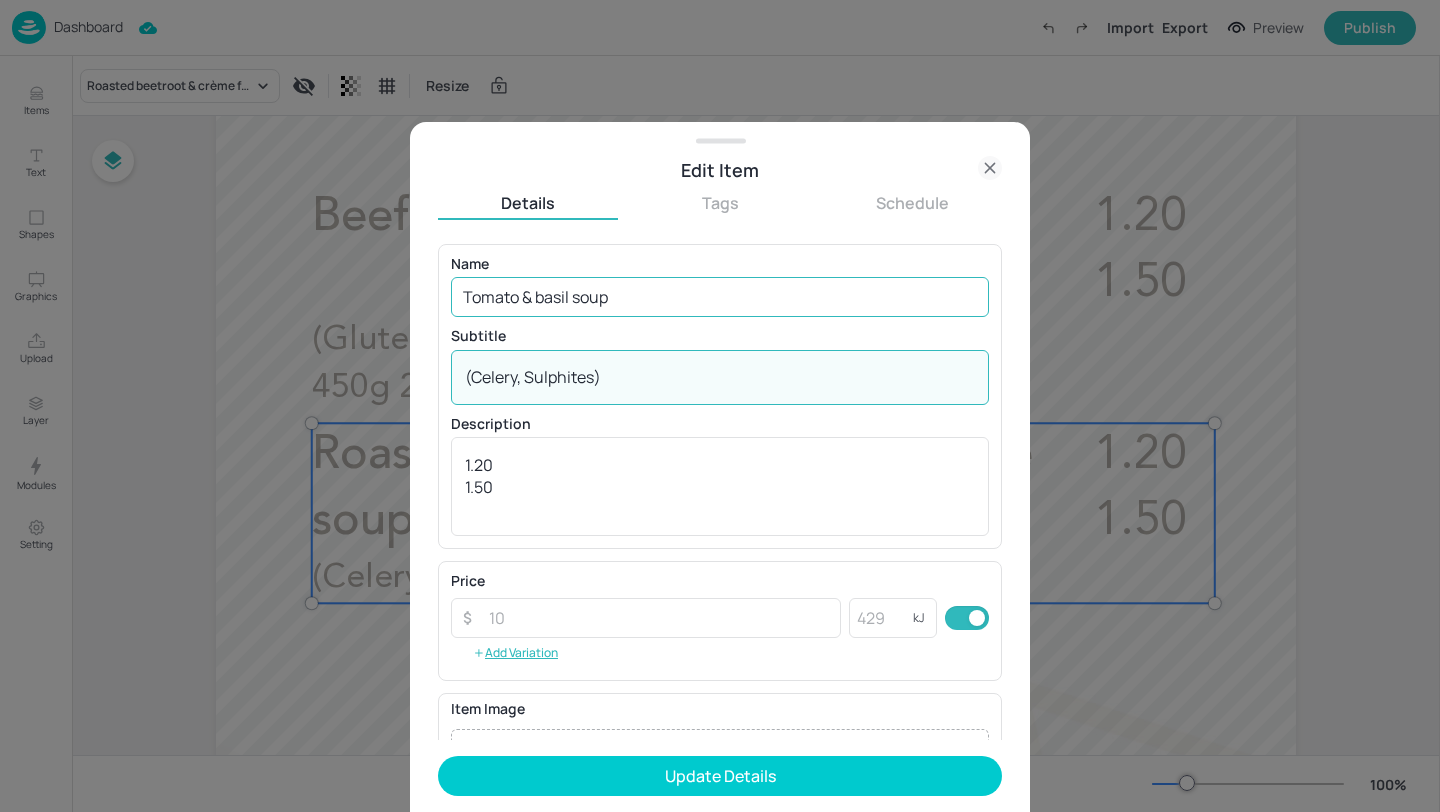 click on "Tomato & basil soup" at bounding box center [720, 297] 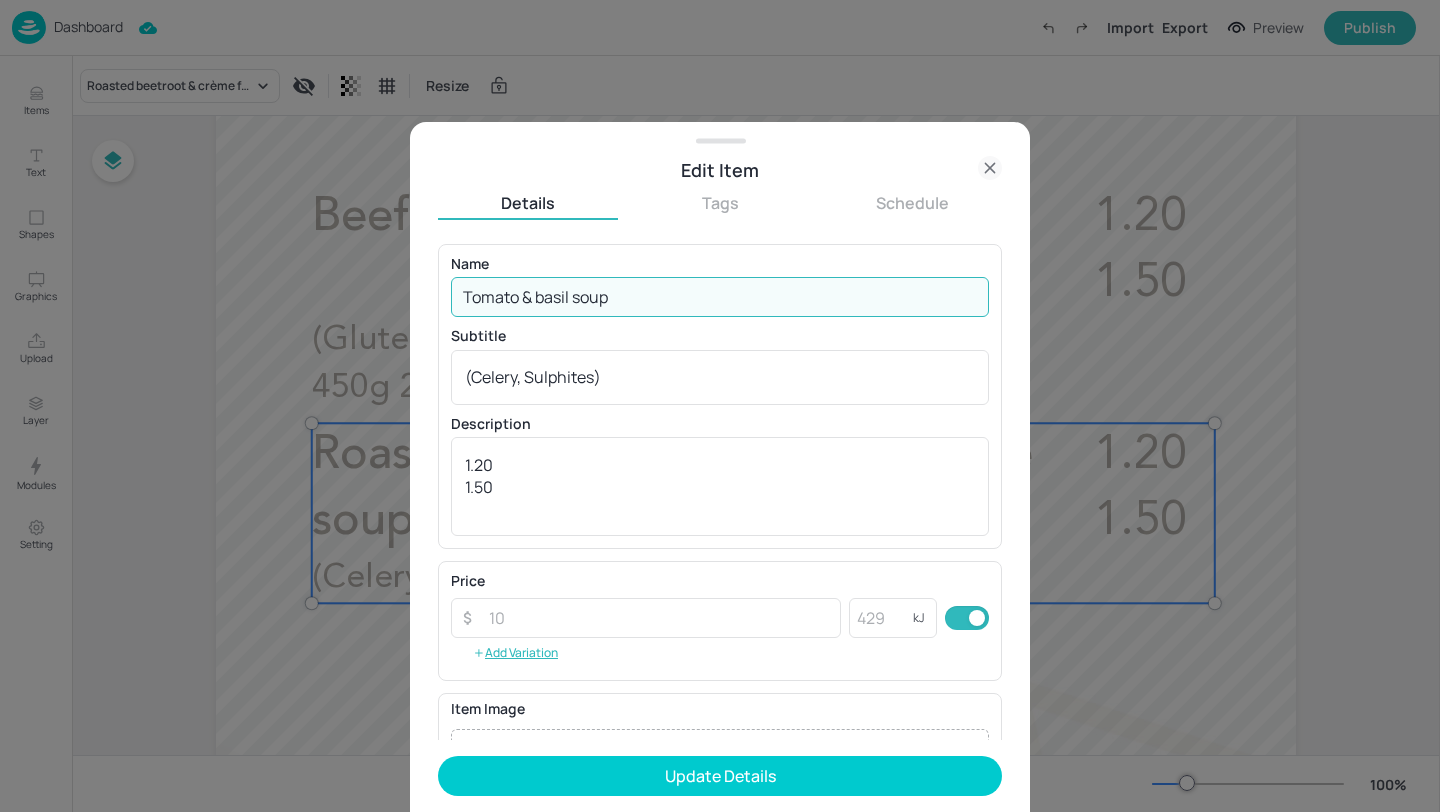 paste on "(vegan)" 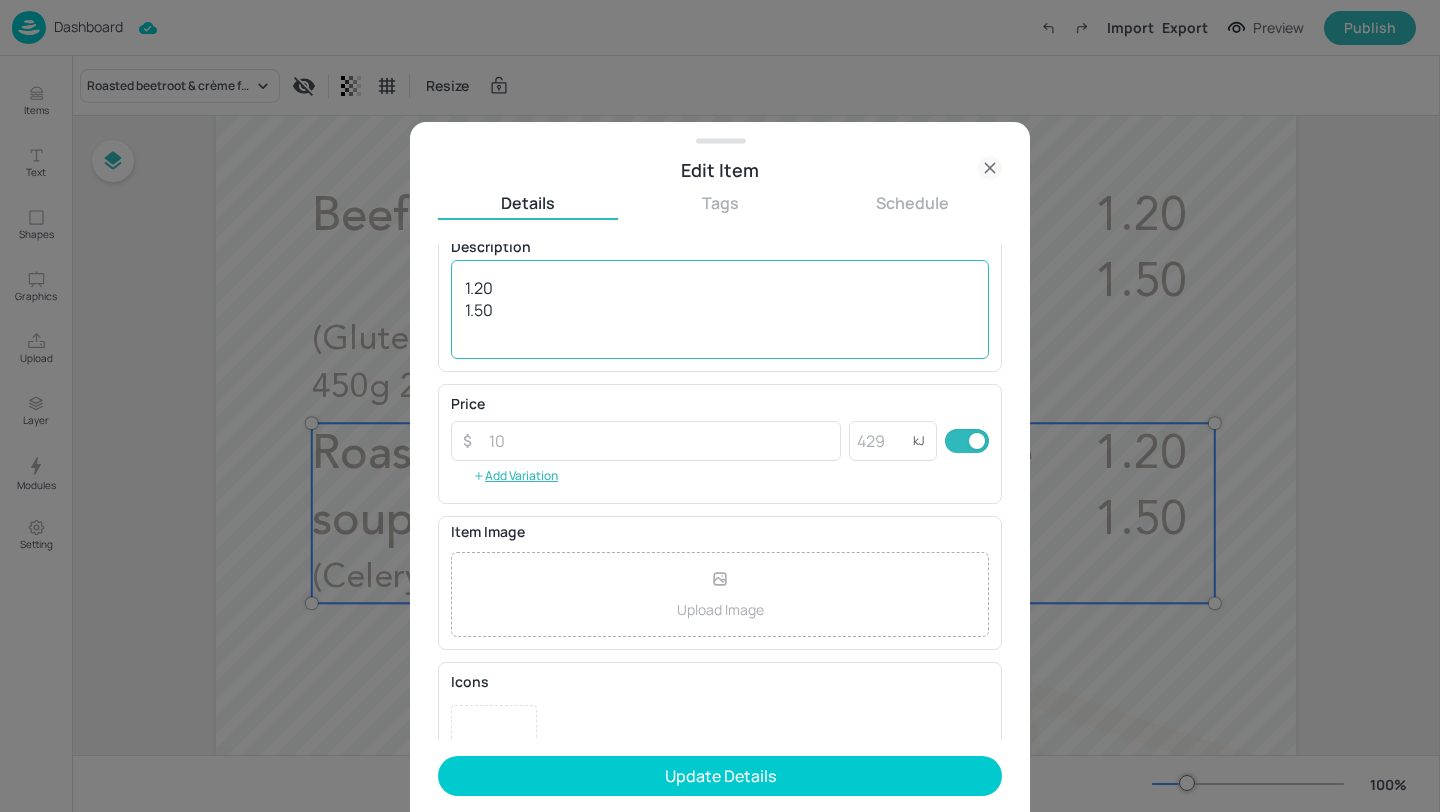 scroll, scrollTop: 245, scrollLeft: 0, axis: vertical 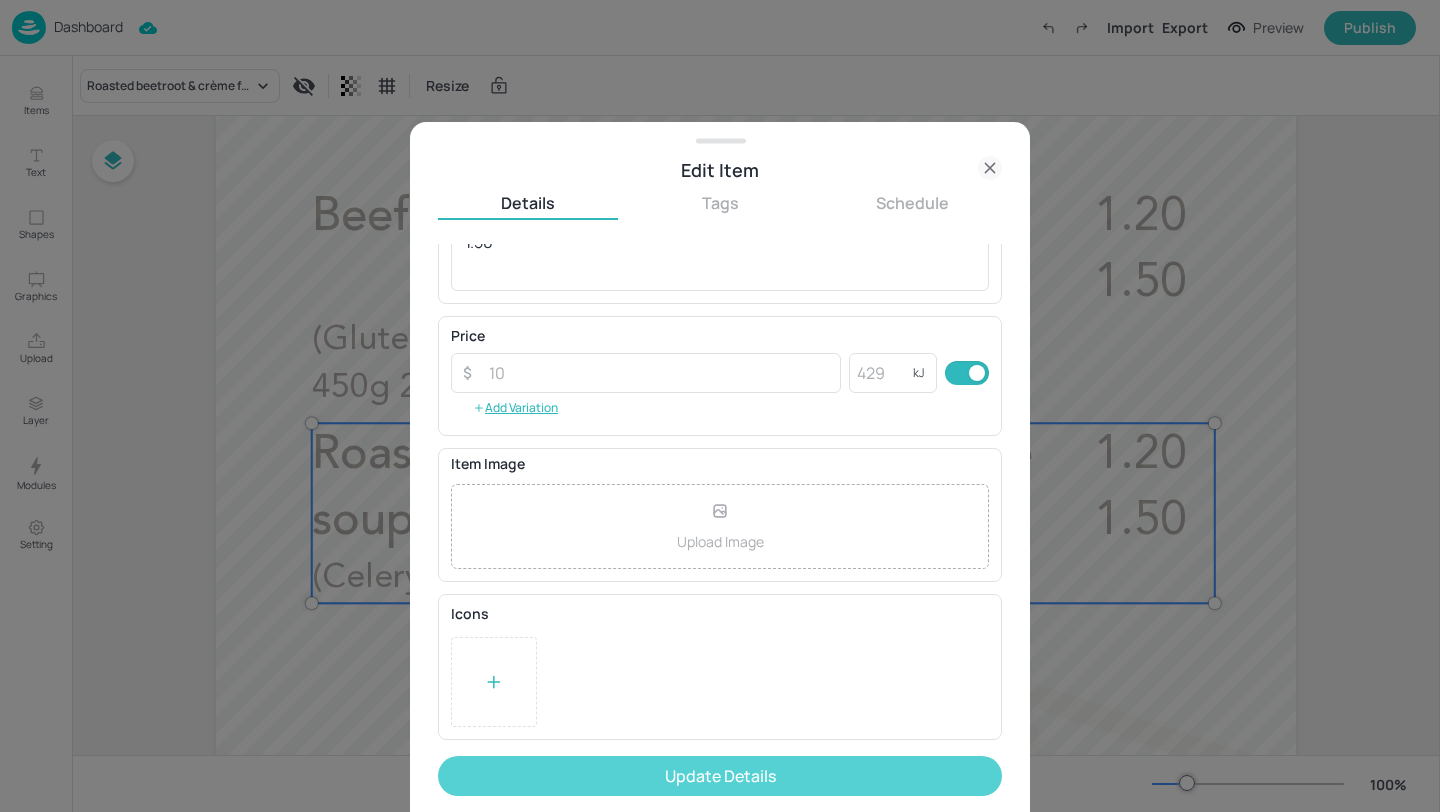 type on "Tomato & basil soup  (vegan)" 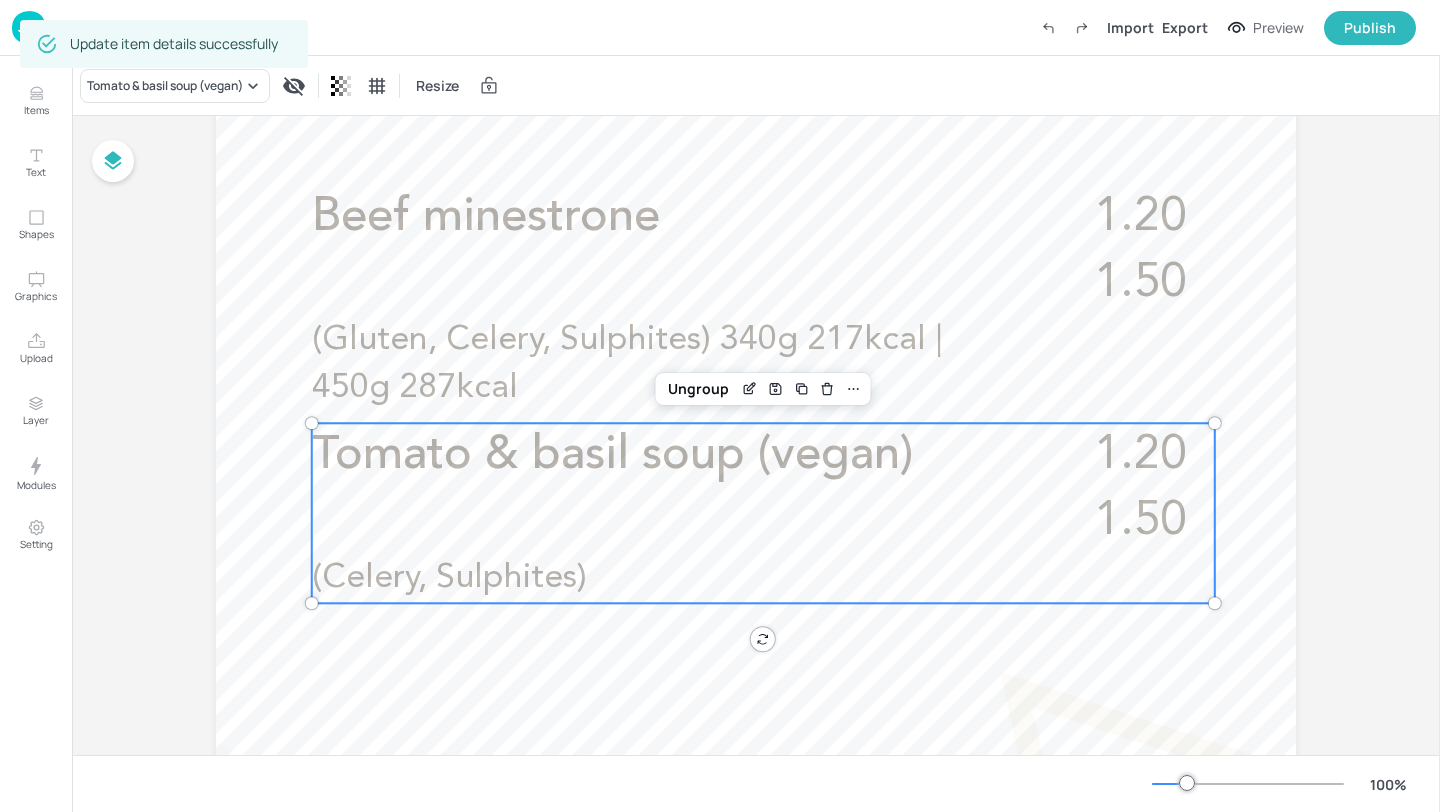 click at bounding box center (29, 27) 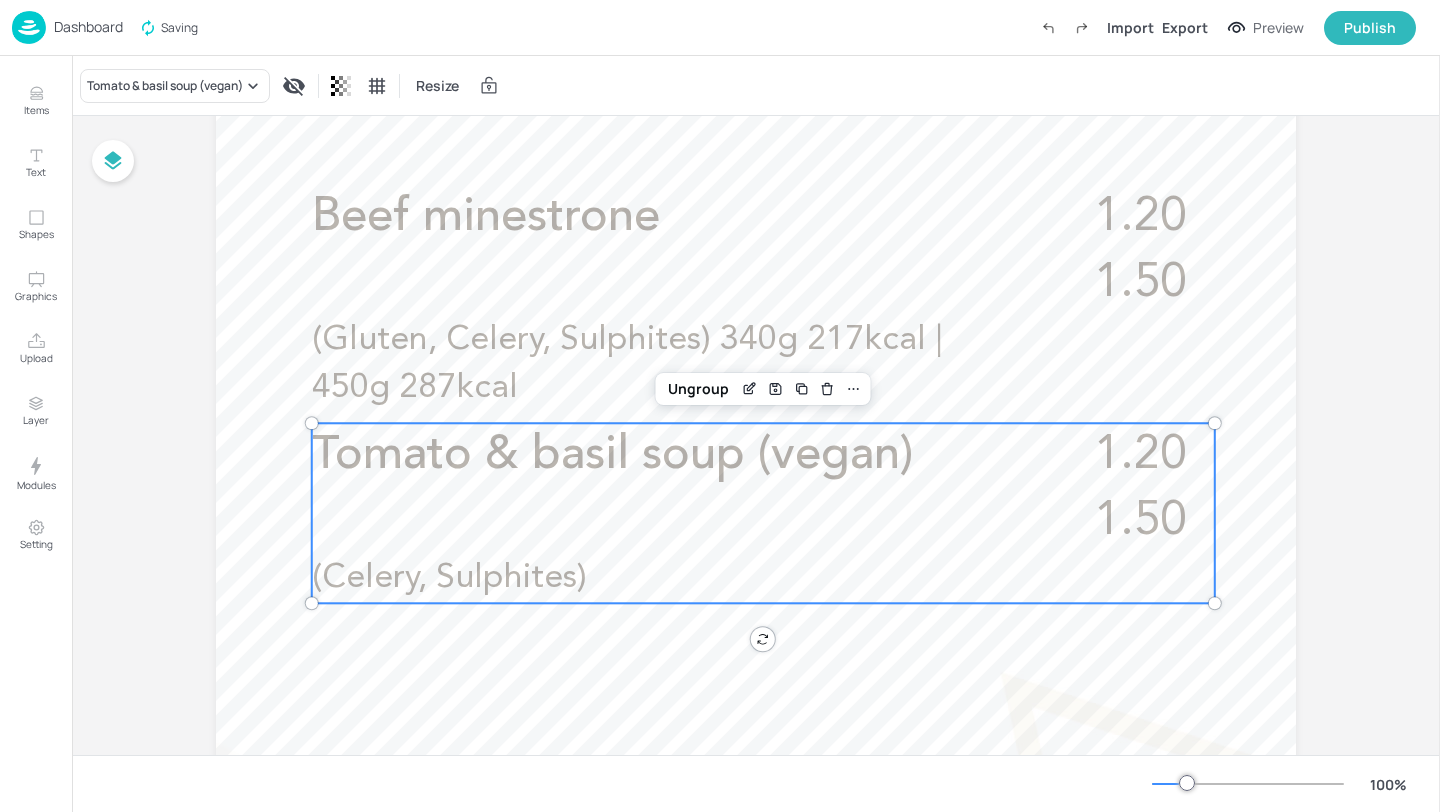 click at bounding box center [29, 27] 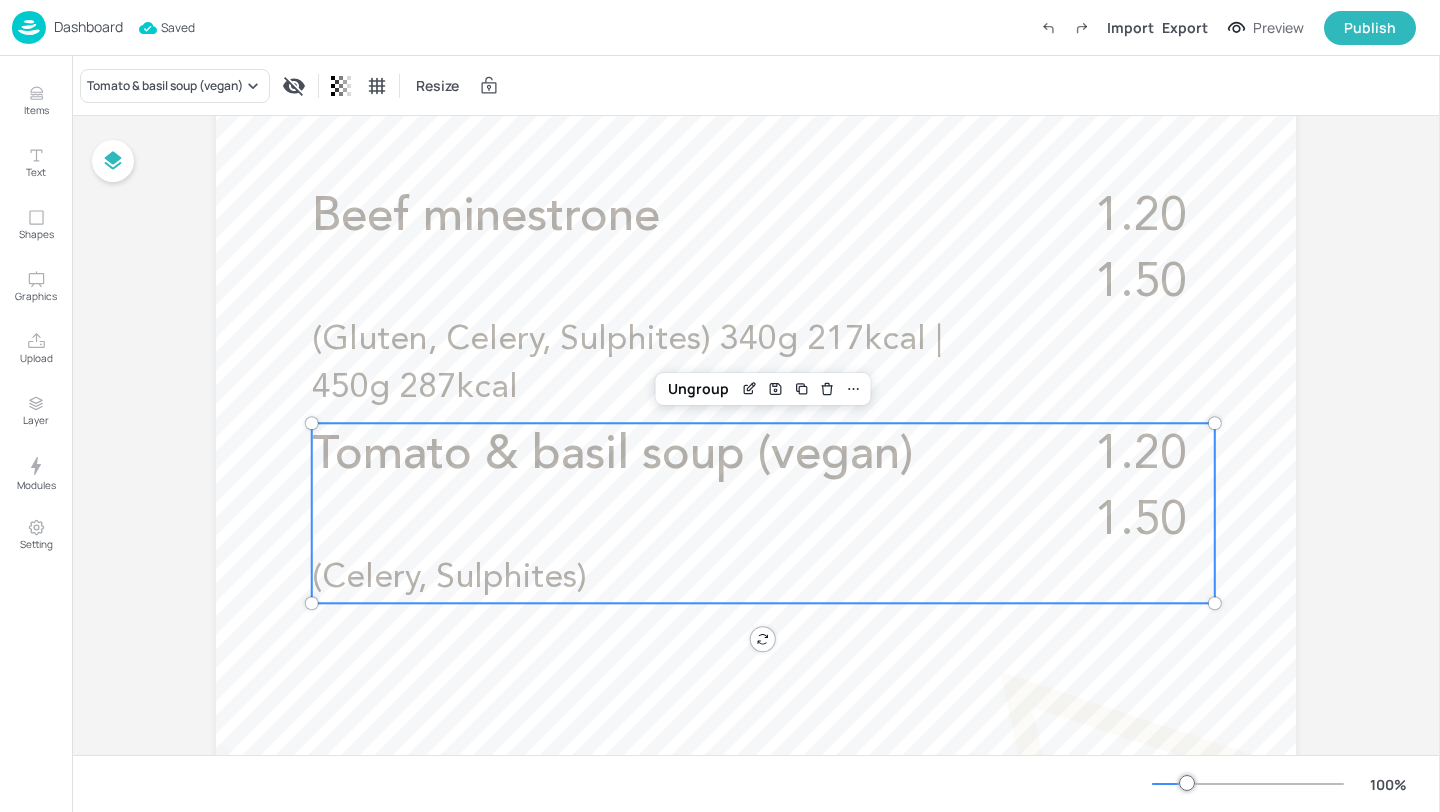 click on "Dashboard" at bounding box center (88, 27) 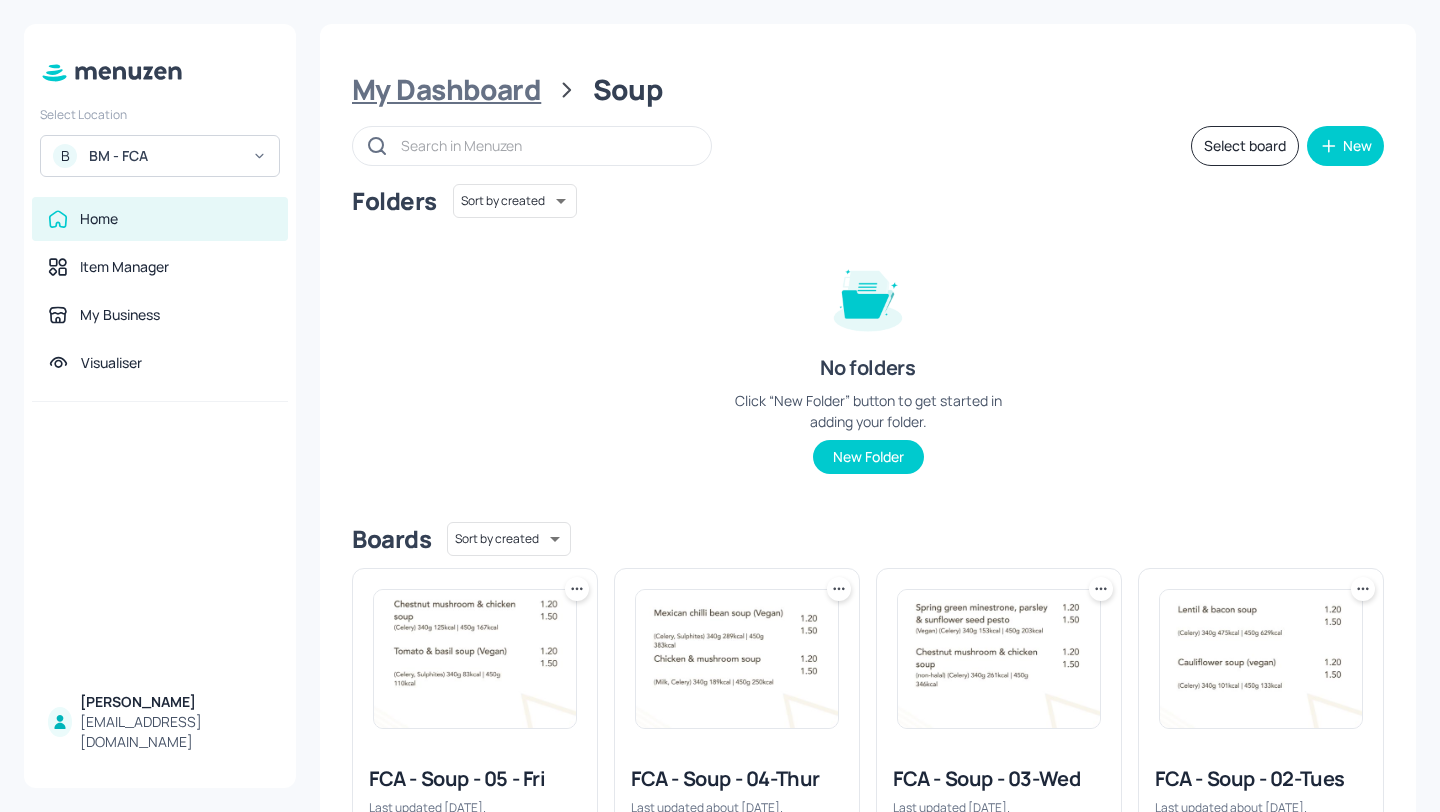 click on "My Dashboard" at bounding box center [446, 90] 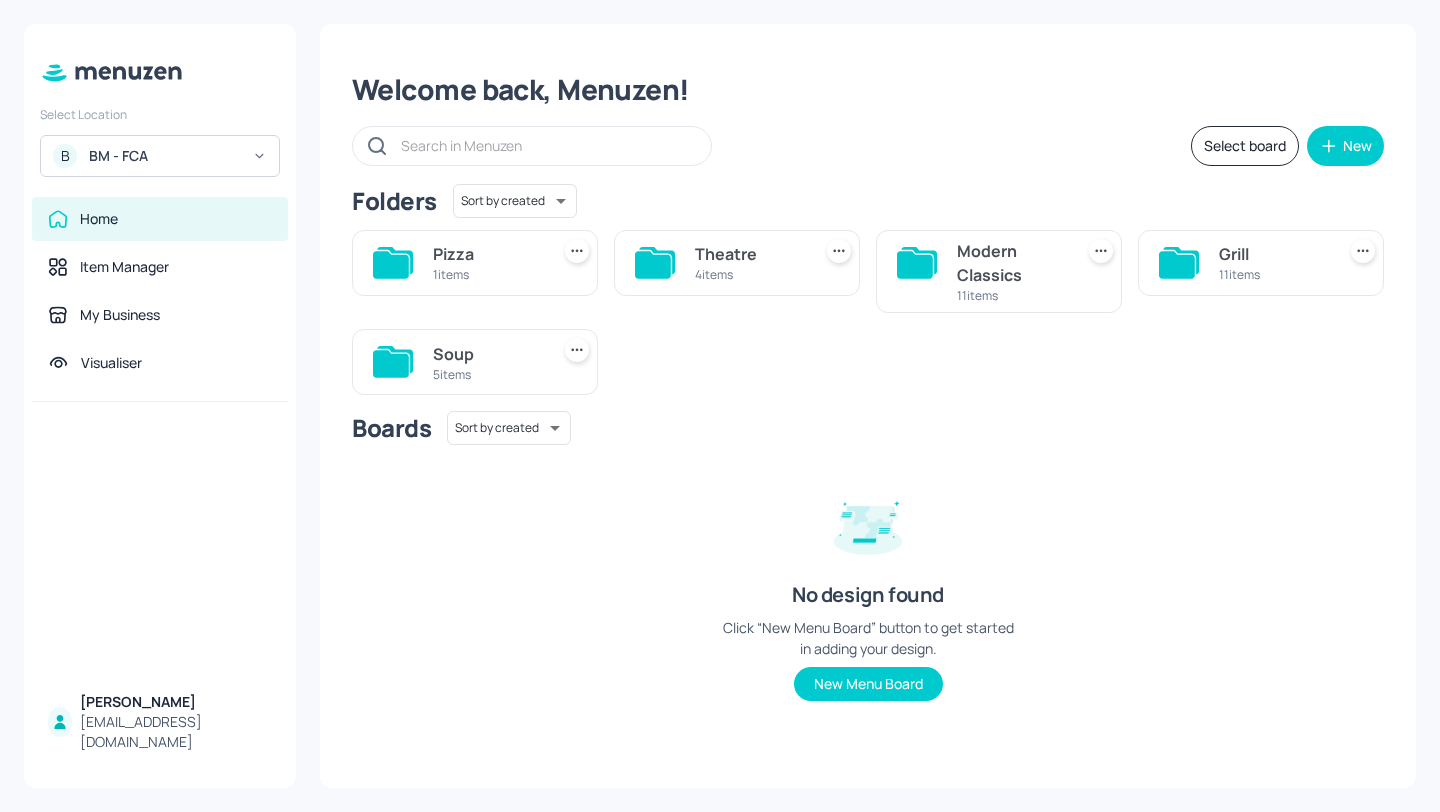 click on "Modern Classics" at bounding box center (1011, 263) 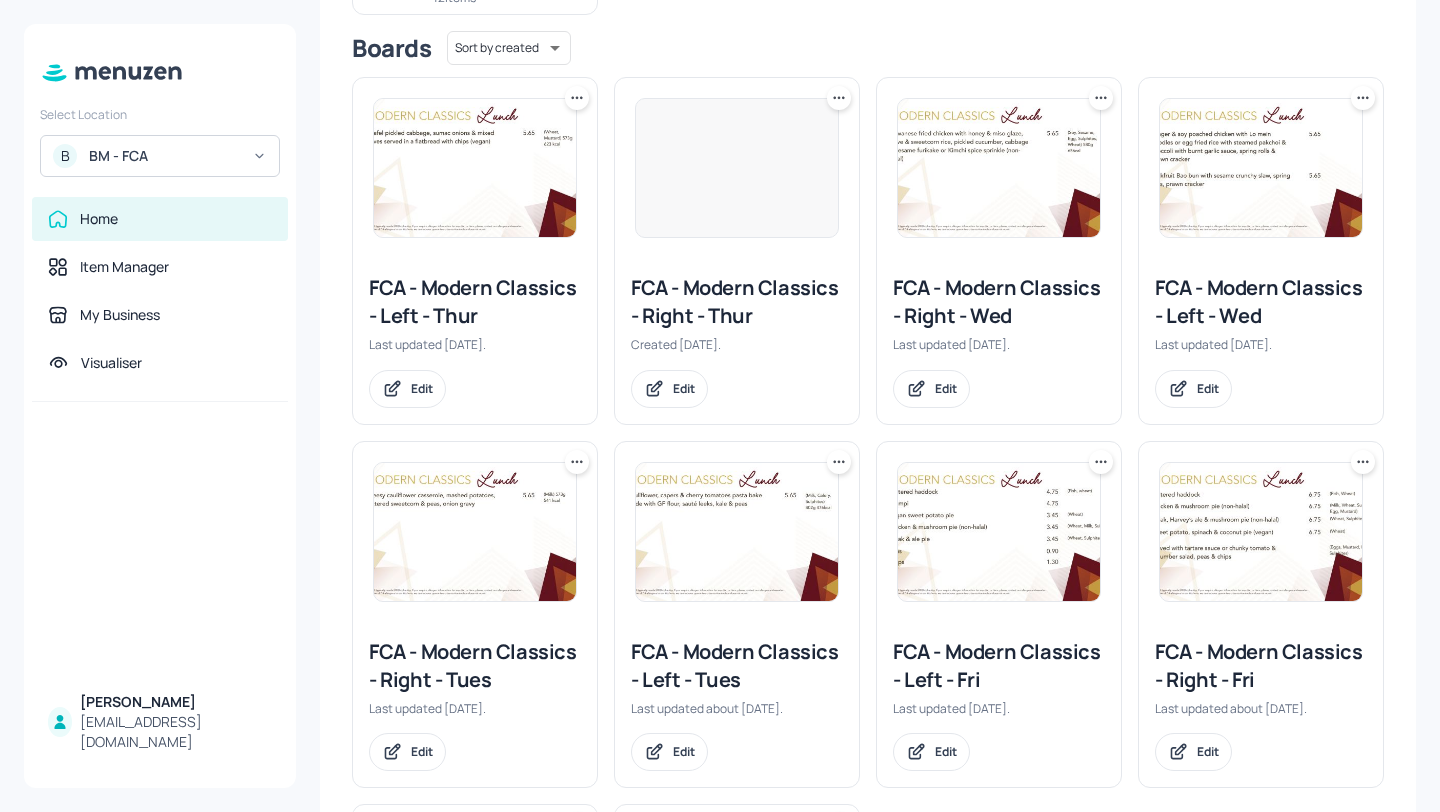 scroll, scrollTop: 321, scrollLeft: 0, axis: vertical 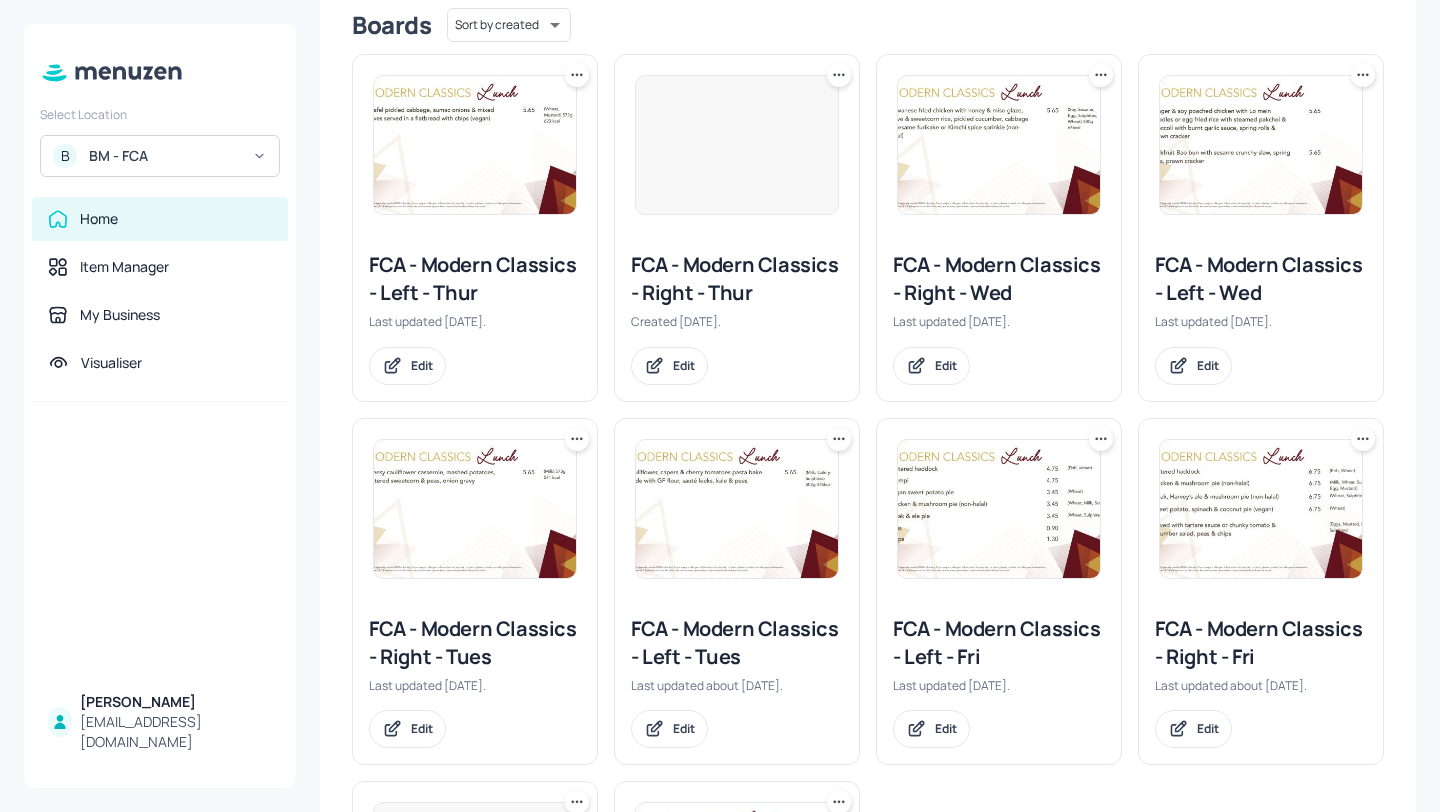 click on "FCA - Modern Classics - Right - Wed" at bounding box center [999, 279] 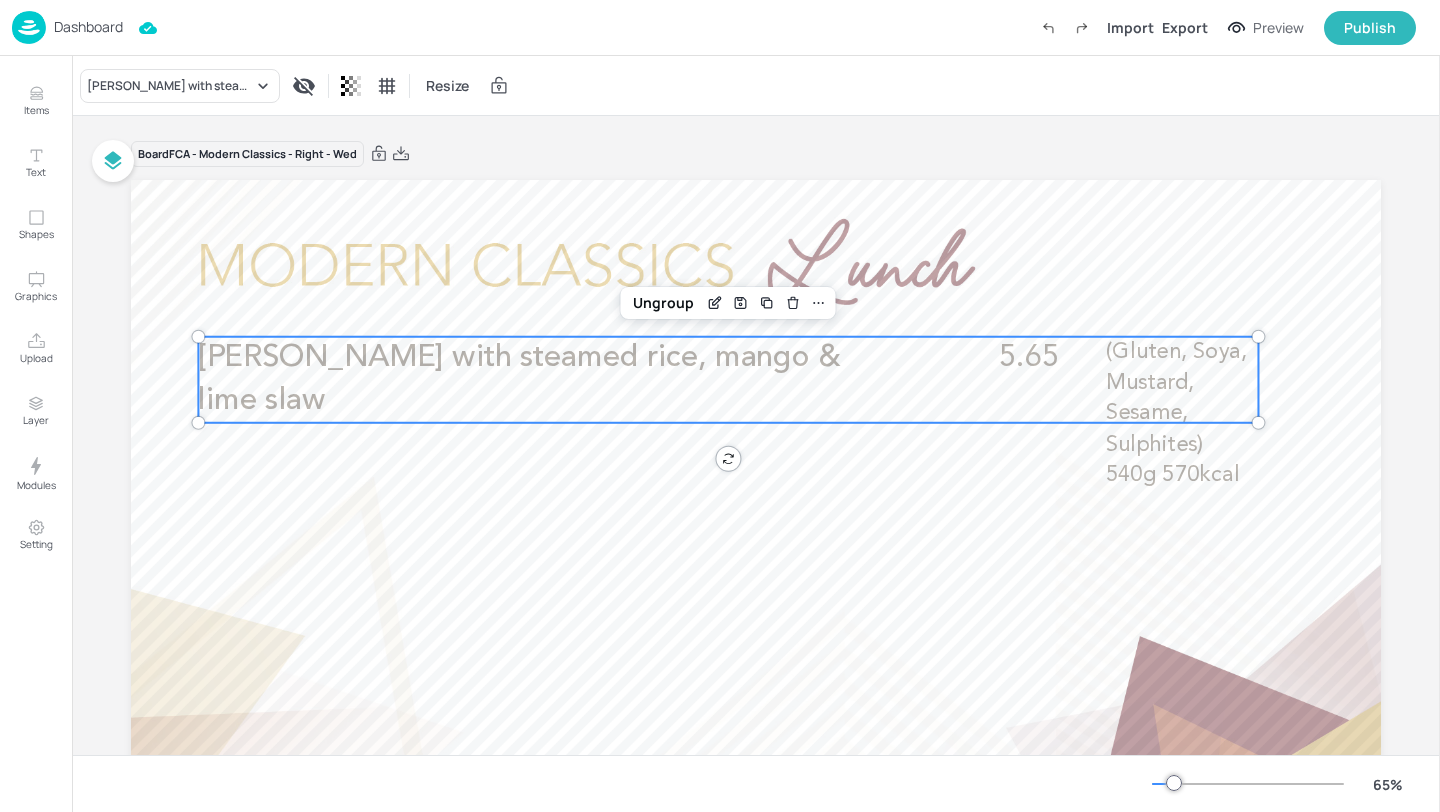 click on "[PERSON_NAME] with steamed rice, mango & lime slaw" at bounding box center [519, 379] 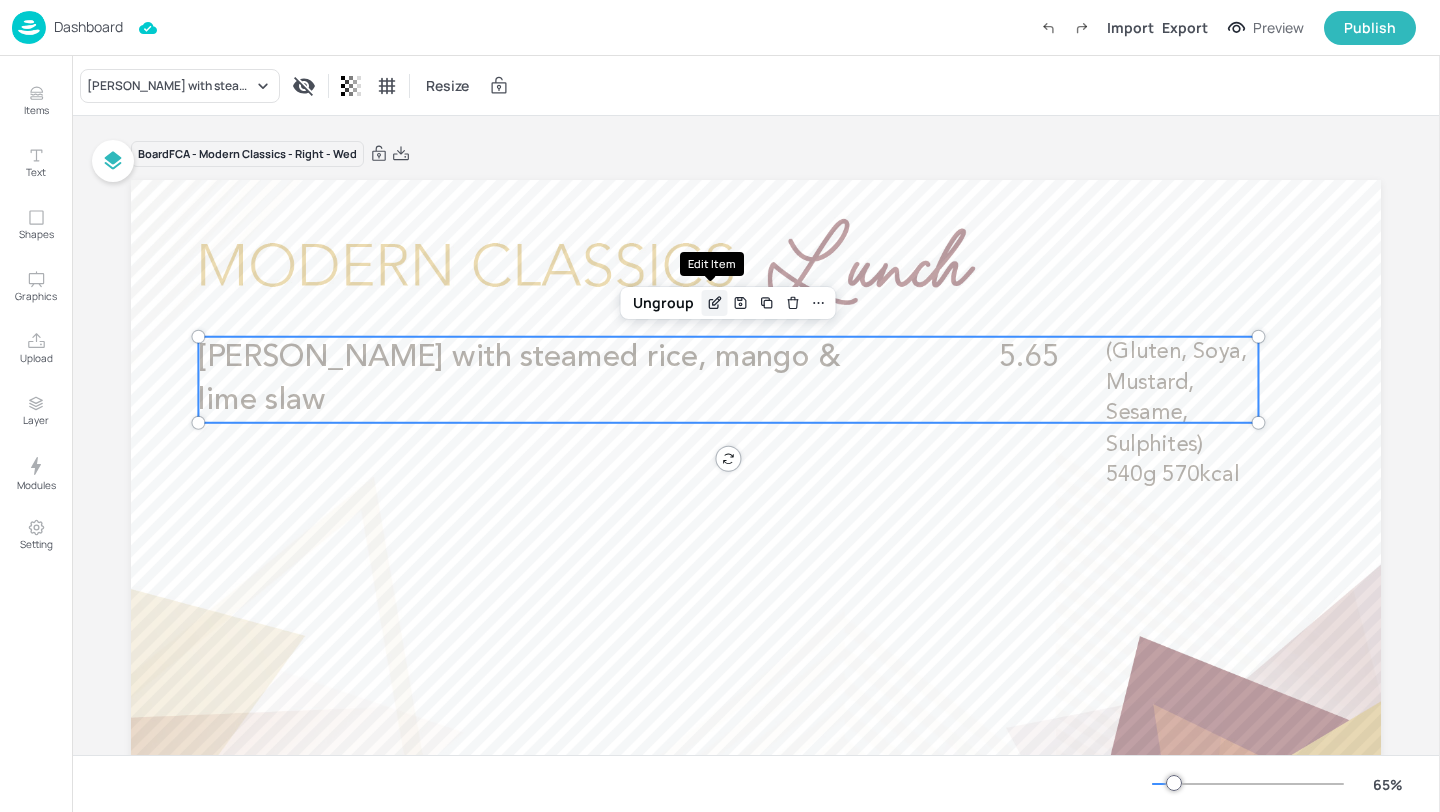 click 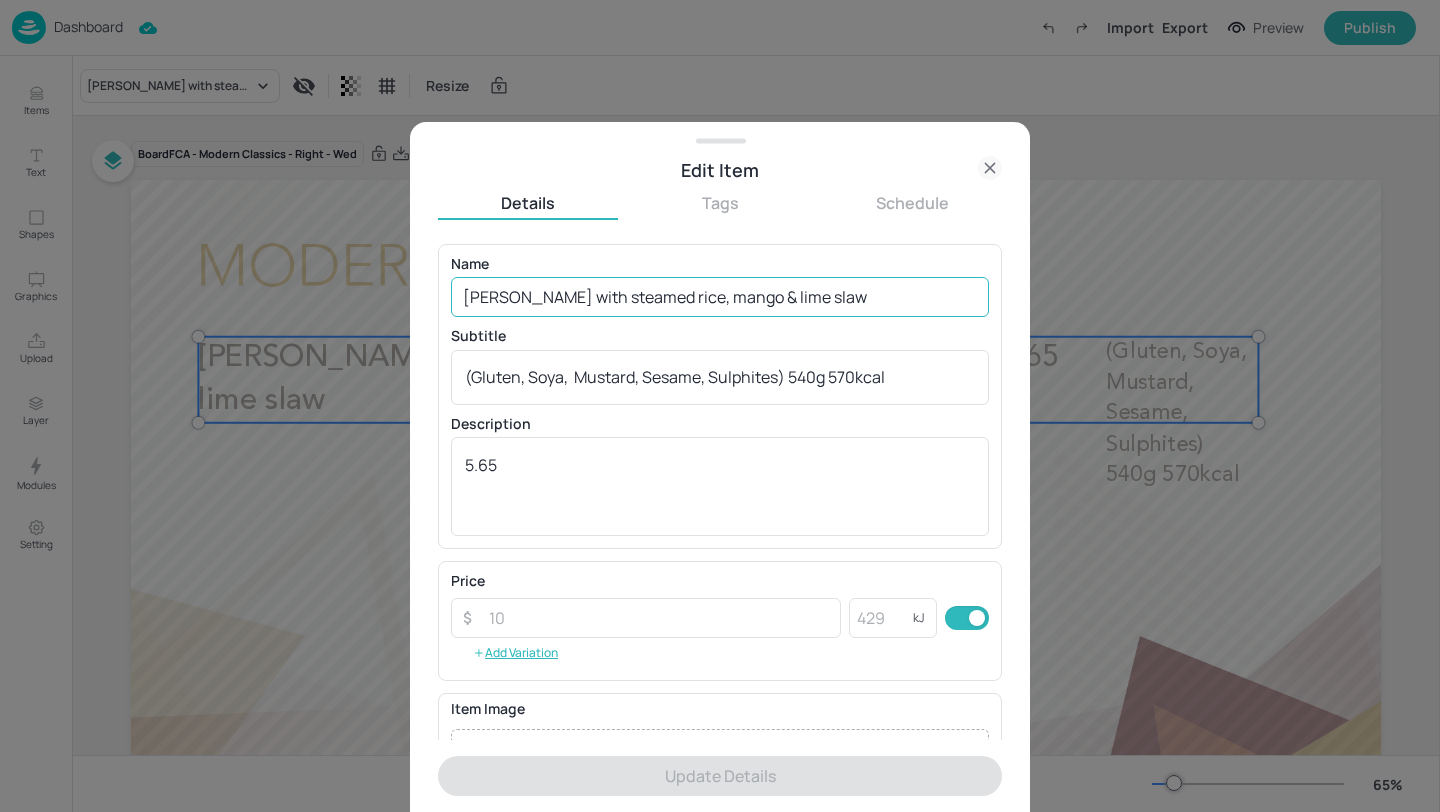 click on "[PERSON_NAME] with steamed rice, mango & lime slaw" at bounding box center [720, 297] 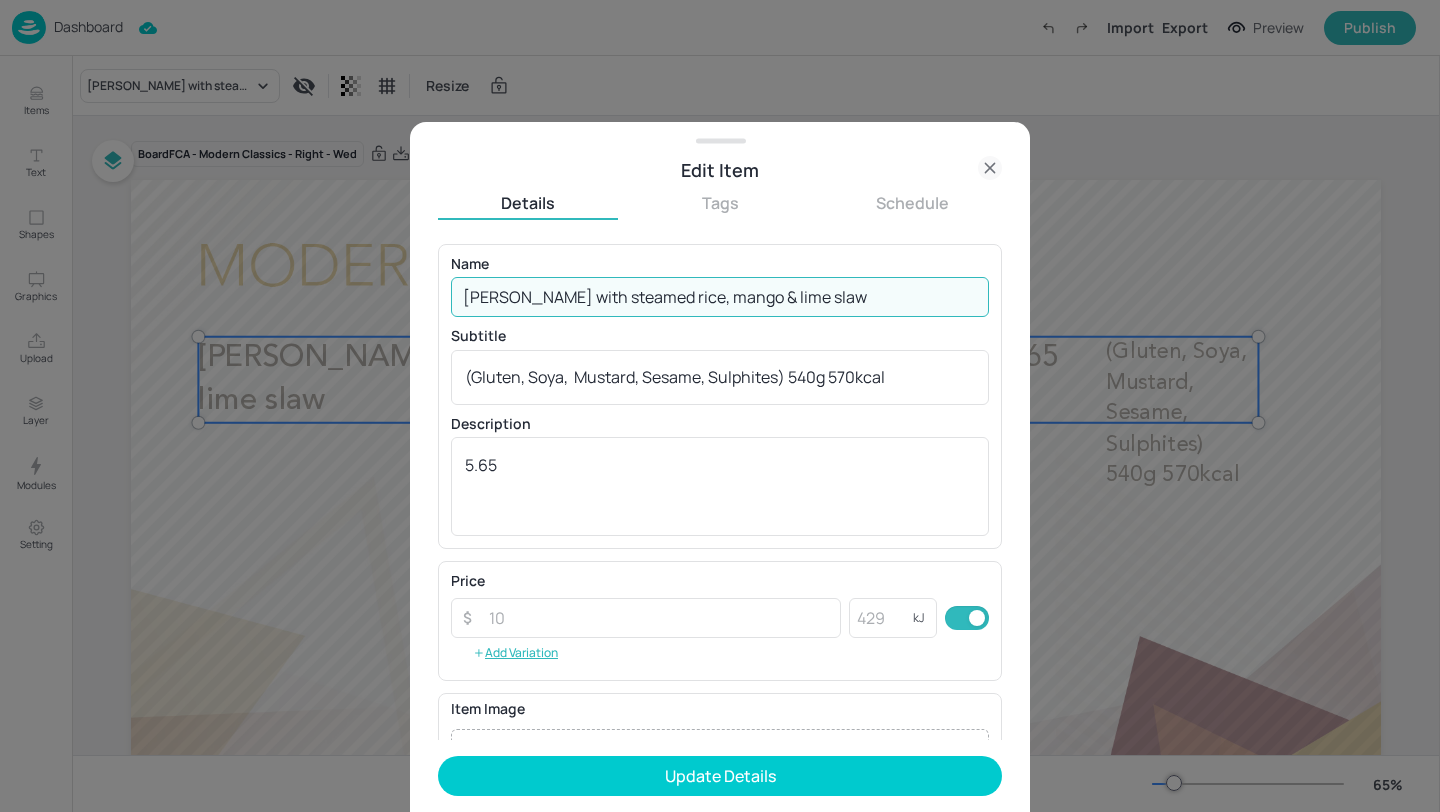 paste on "(non-halal), jasmine rice, edamame beans & cucumber salad" 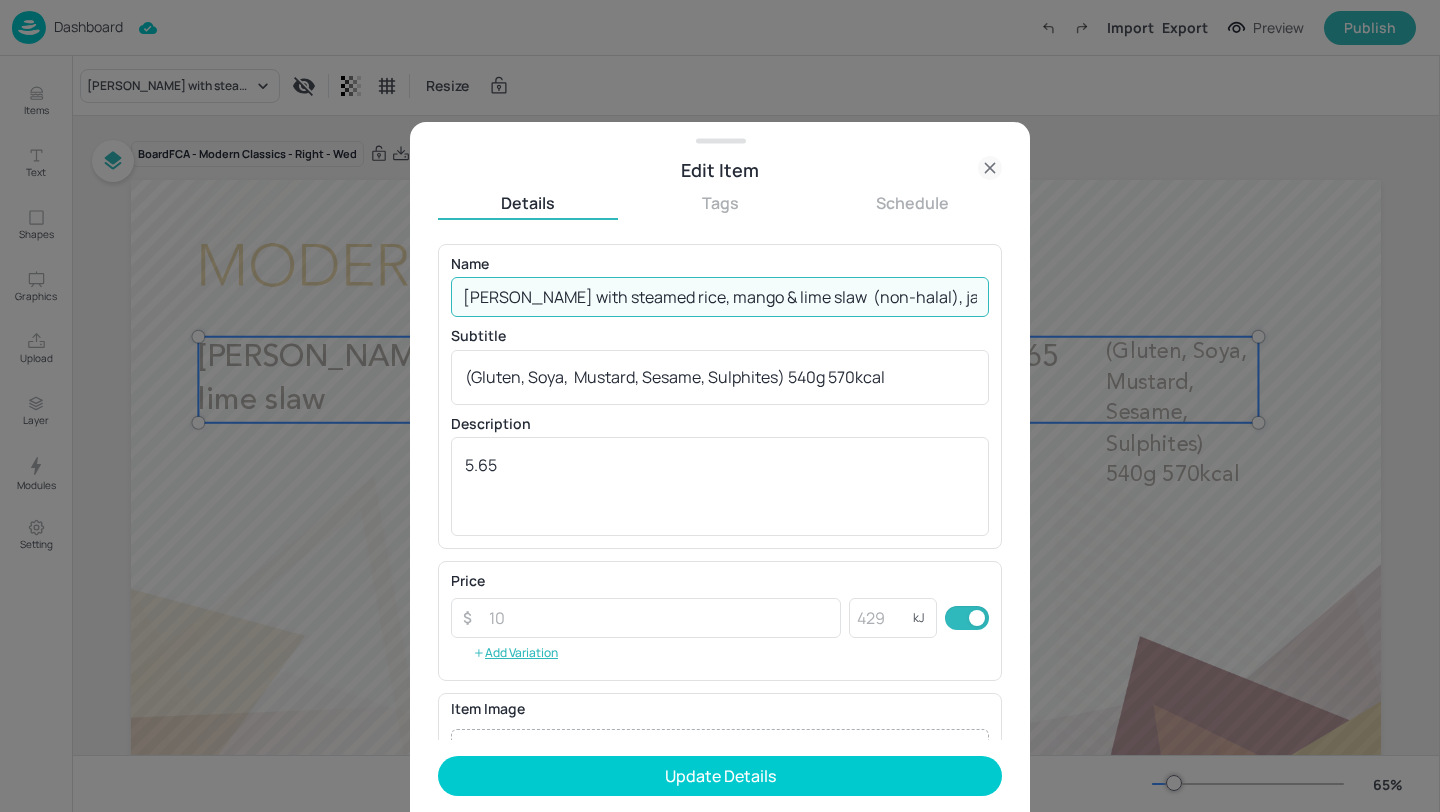 scroll, scrollTop: 0, scrollLeft: 316, axis: horizontal 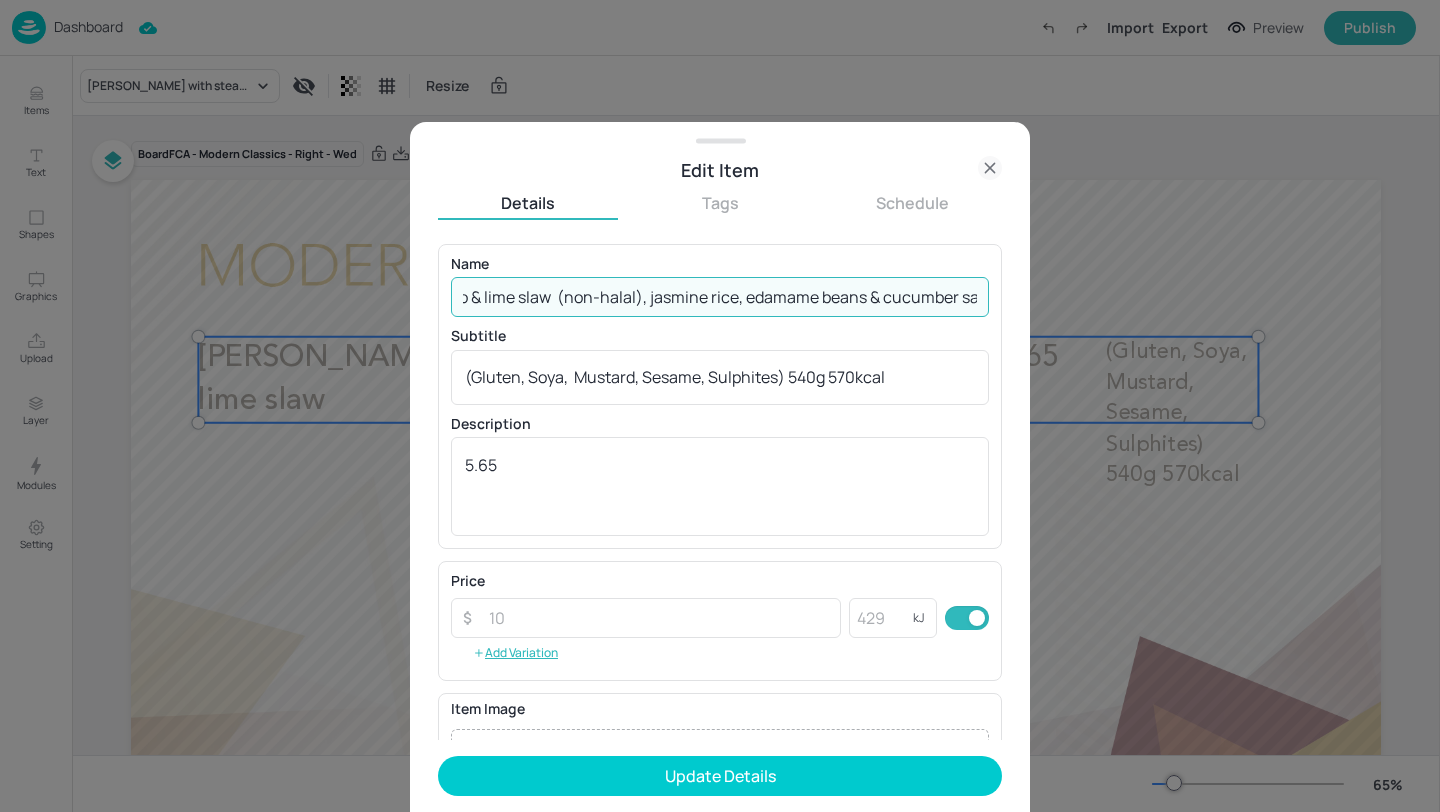 type on "[PERSON_NAME] with steamed rice, mango & lime slaw  (non-halal), jasmine rice, edamame beans & cucumber salad" 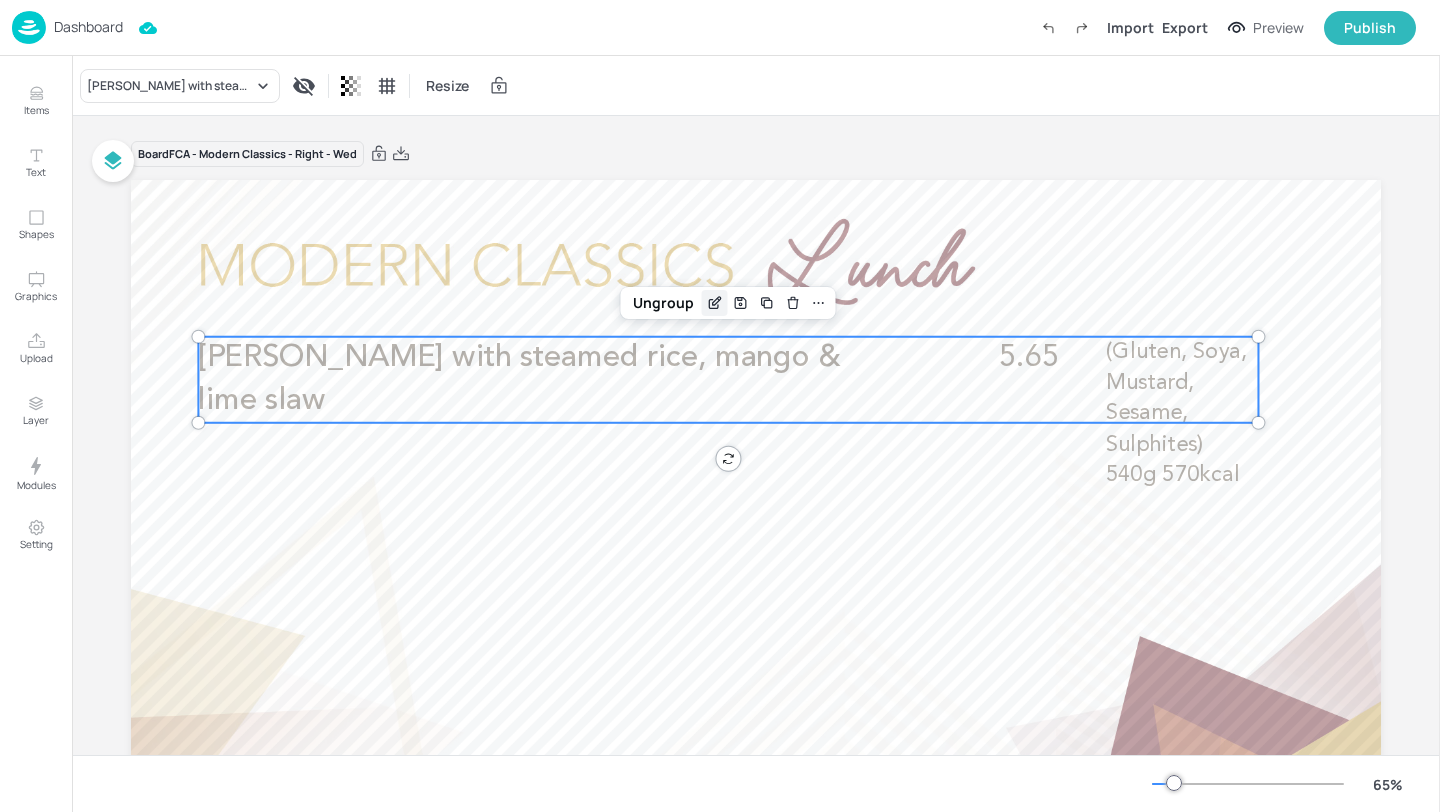 click 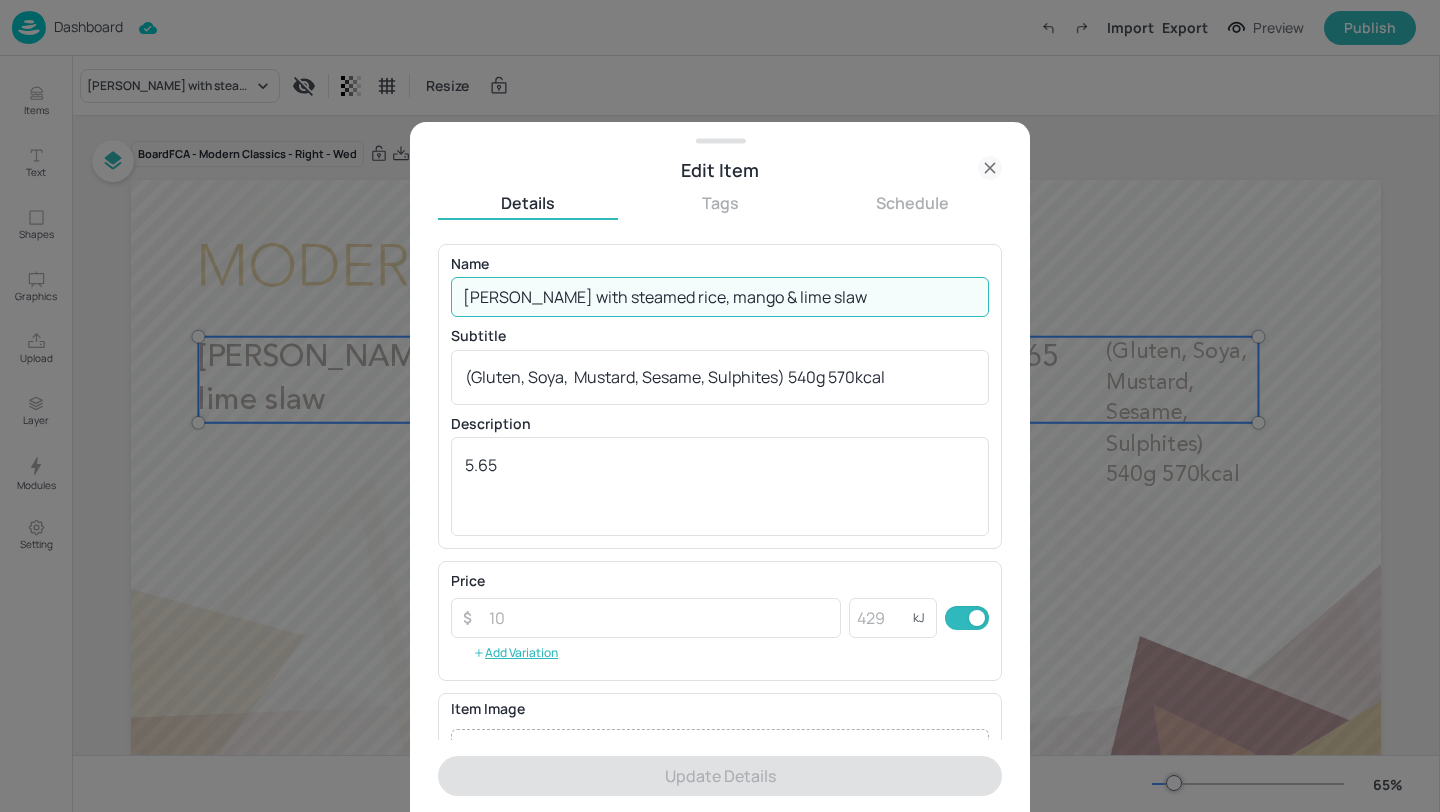 drag, startPoint x: 685, startPoint y: 298, endPoint x: 178, endPoint y: 289, distance: 507.07986 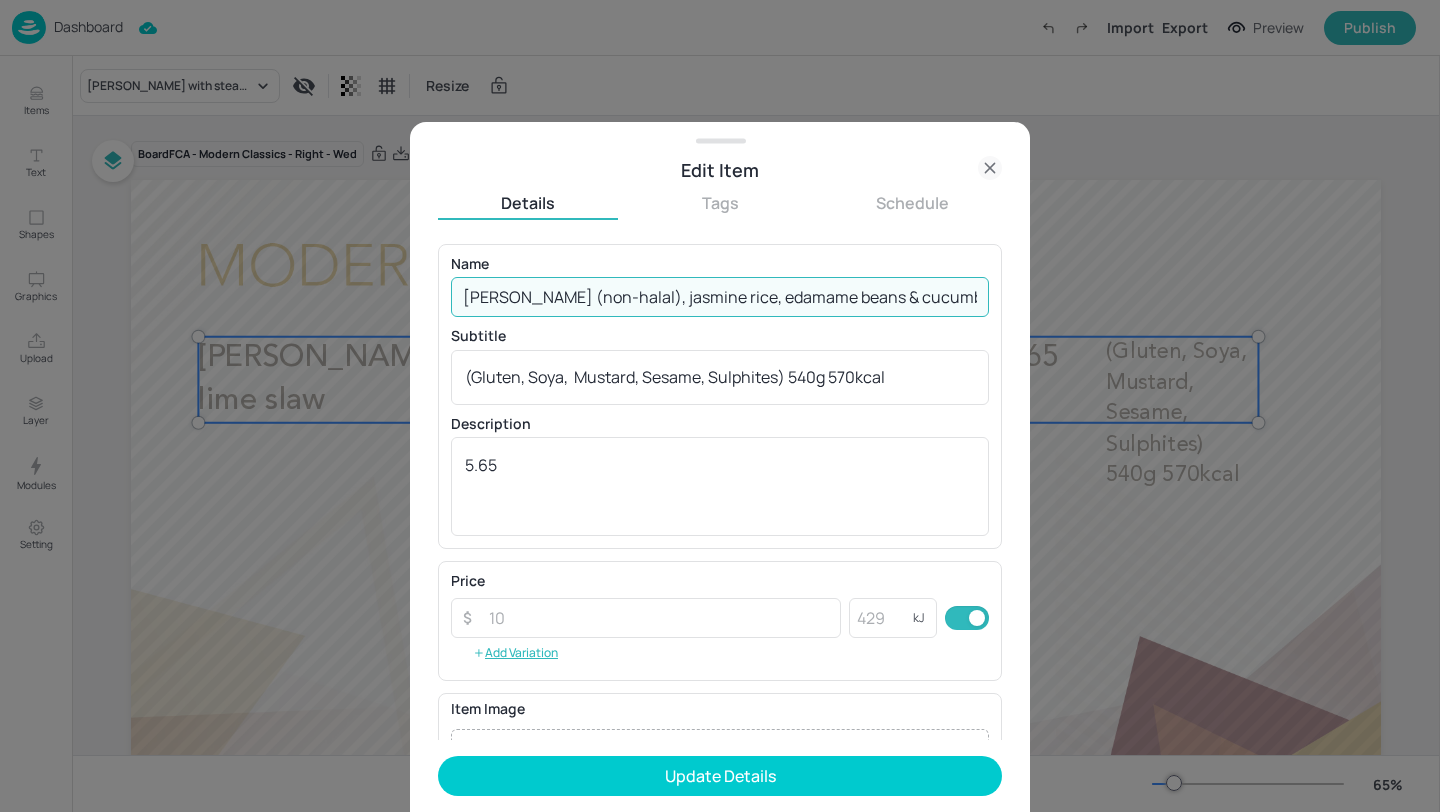 scroll, scrollTop: 0, scrollLeft: 34, axis: horizontal 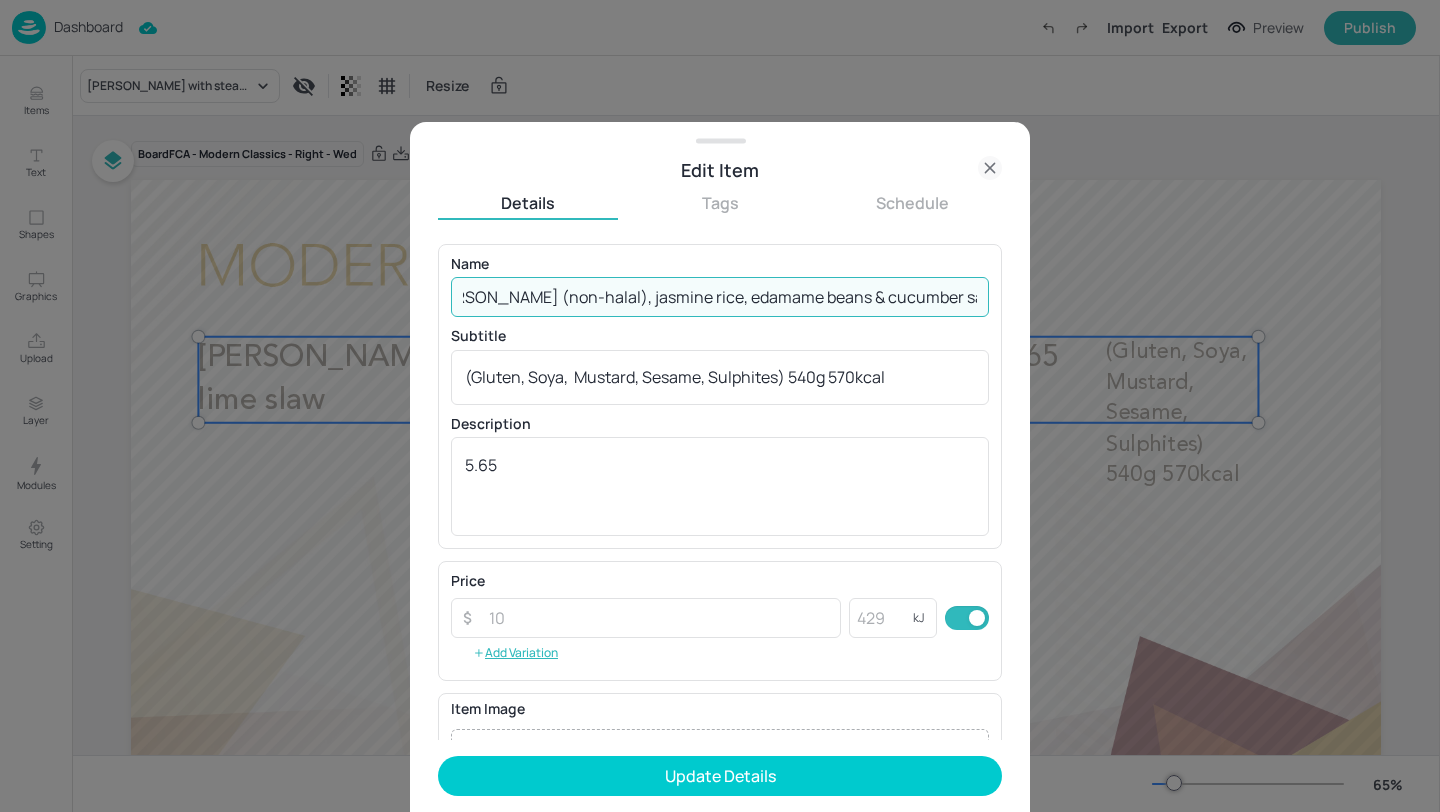 drag, startPoint x: 616, startPoint y: 295, endPoint x: 530, endPoint y: 293, distance: 86.023254 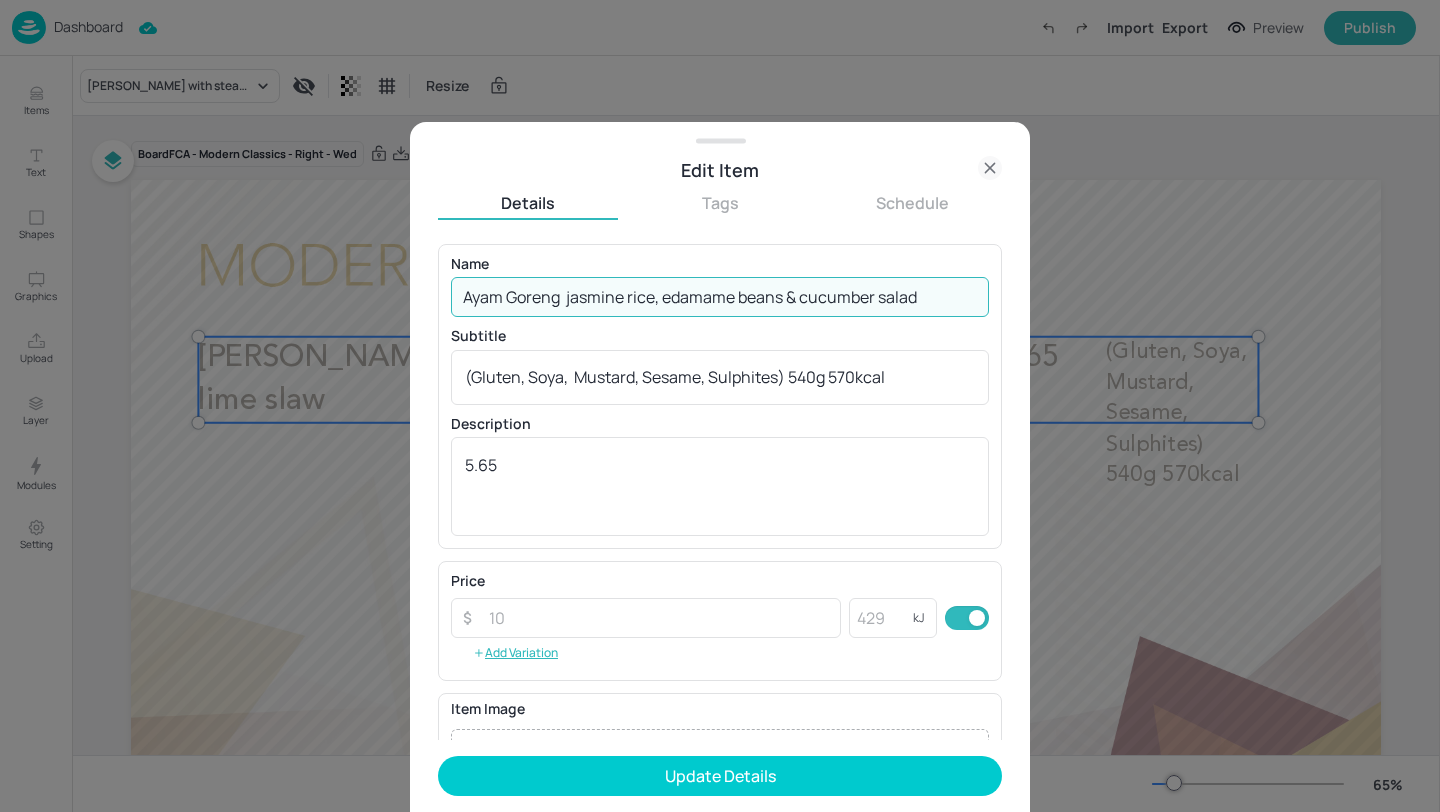scroll, scrollTop: 0, scrollLeft: 0, axis: both 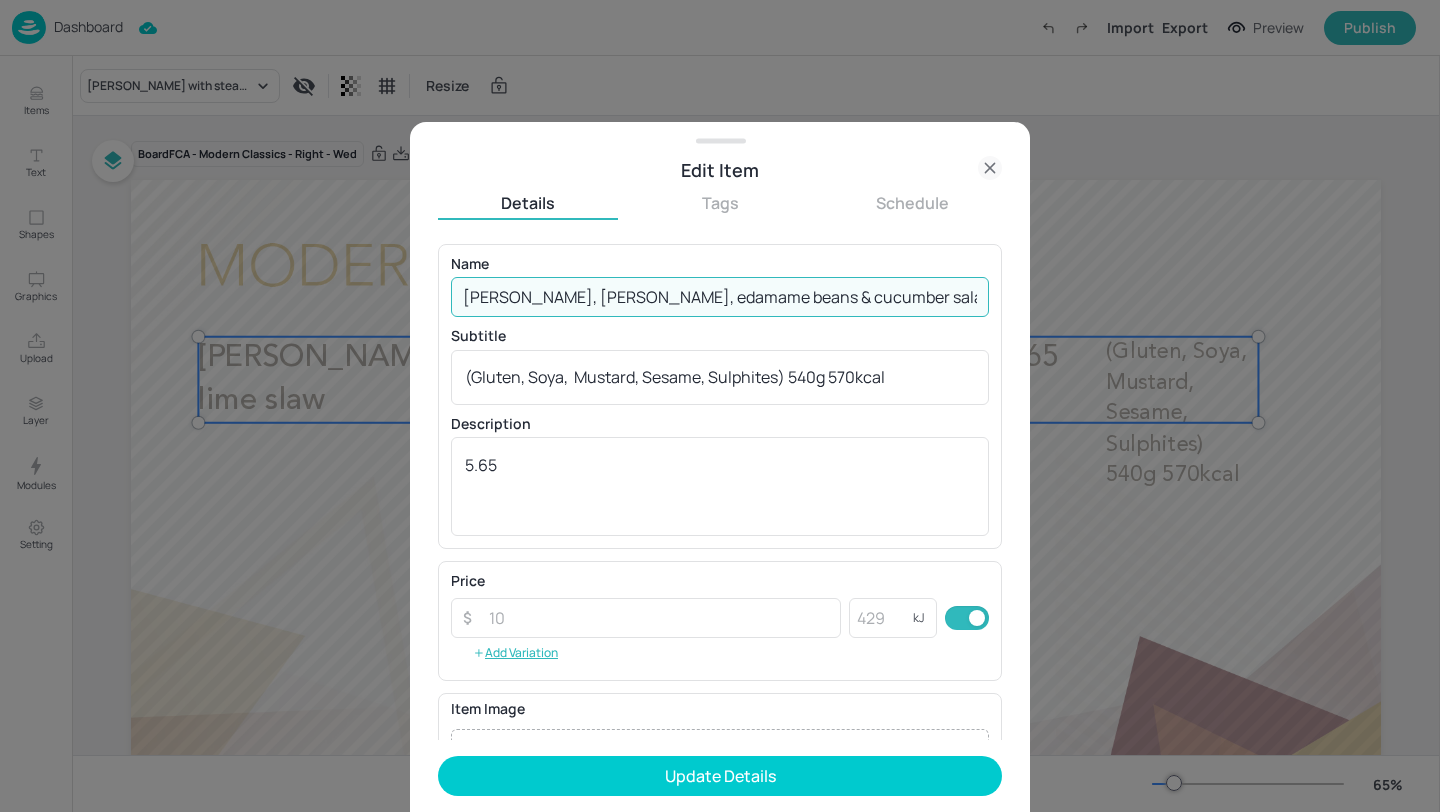 click on "[PERSON_NAME], [PERSON_NAME], edamame beans & cucumber salad" at bounding box center [720, 297] 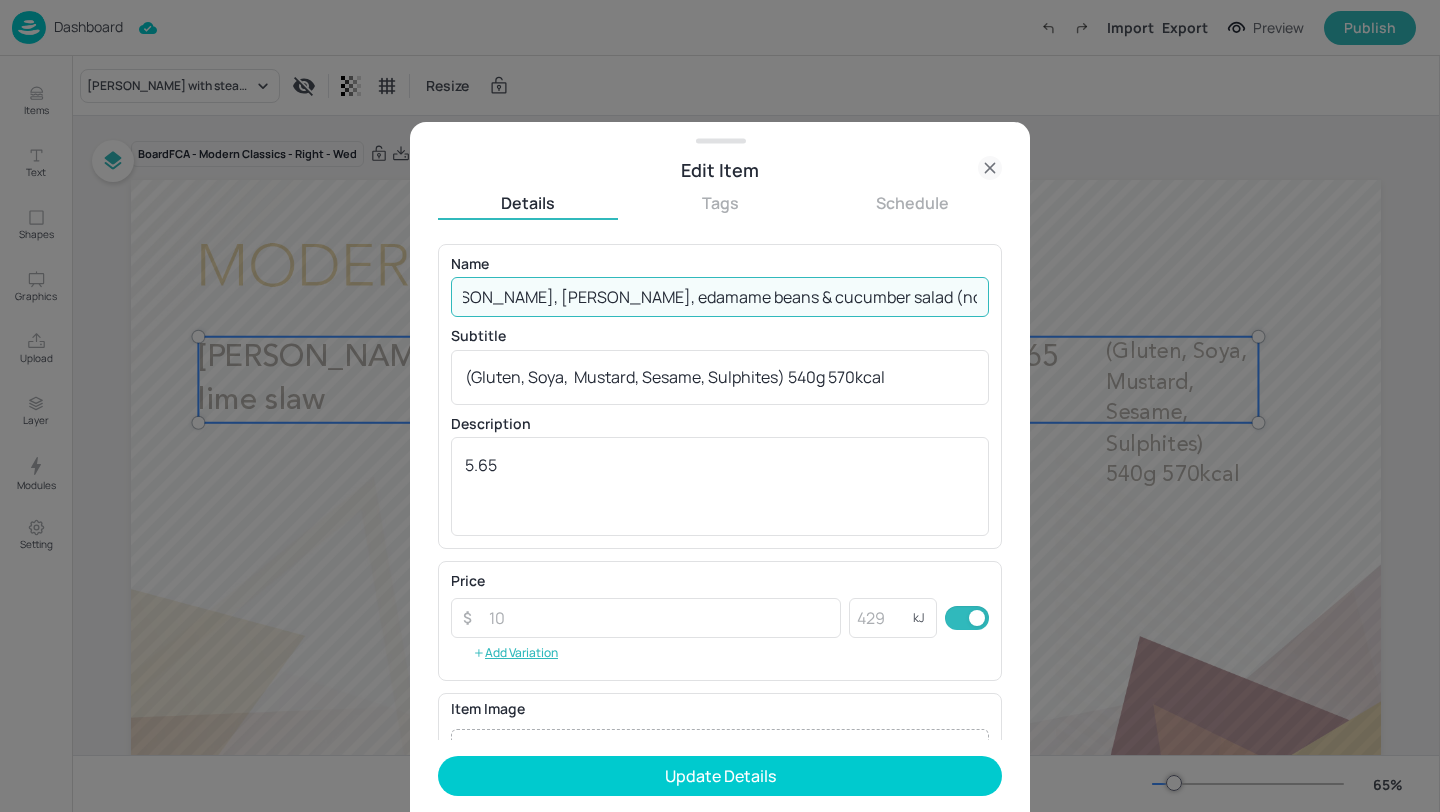 scroll, scrollTop: 0, scrollLeft: 35, axis: horizontal 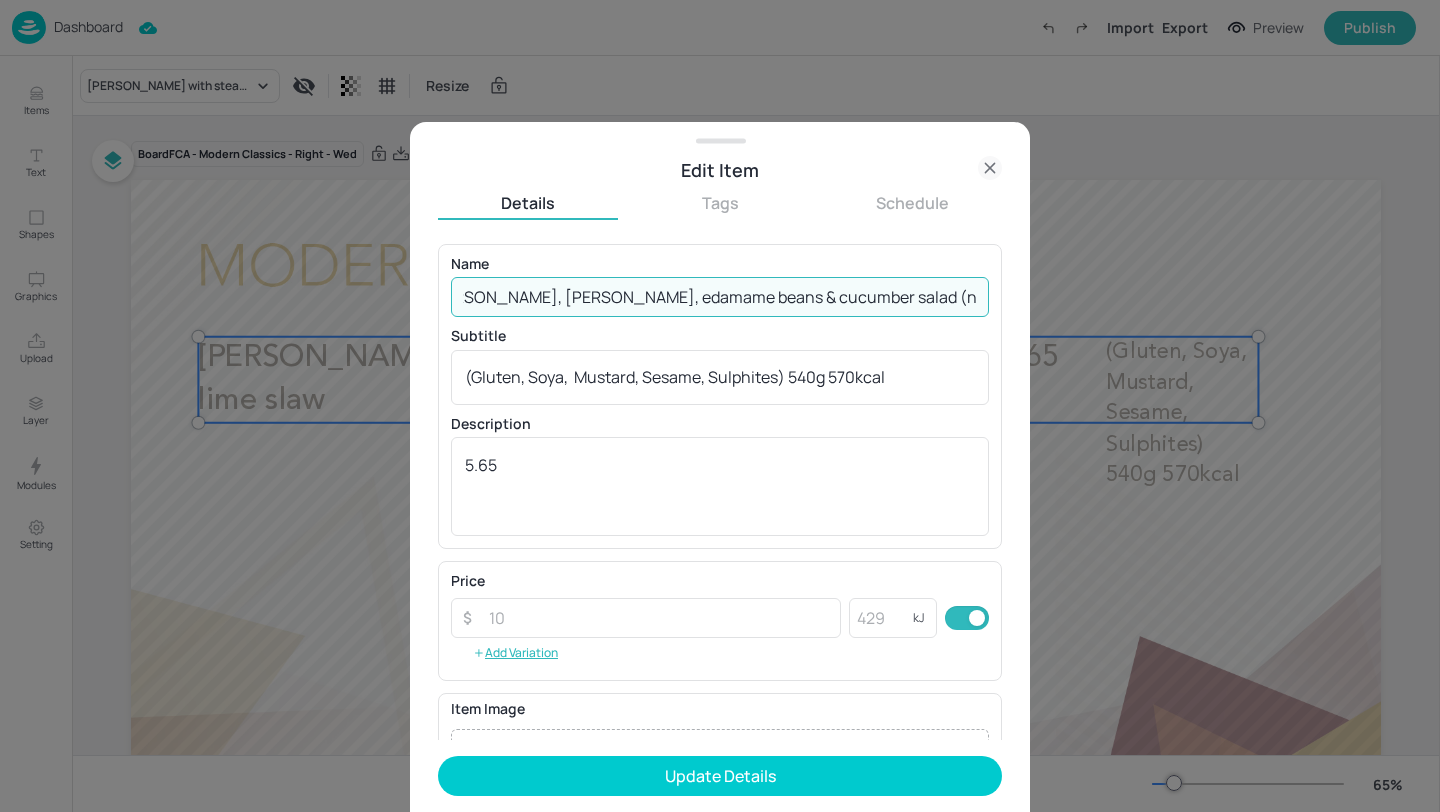 type on "[PERSON_NAME], [PERSON_NAME], edamame beans & cucumber salad (non-halal)" 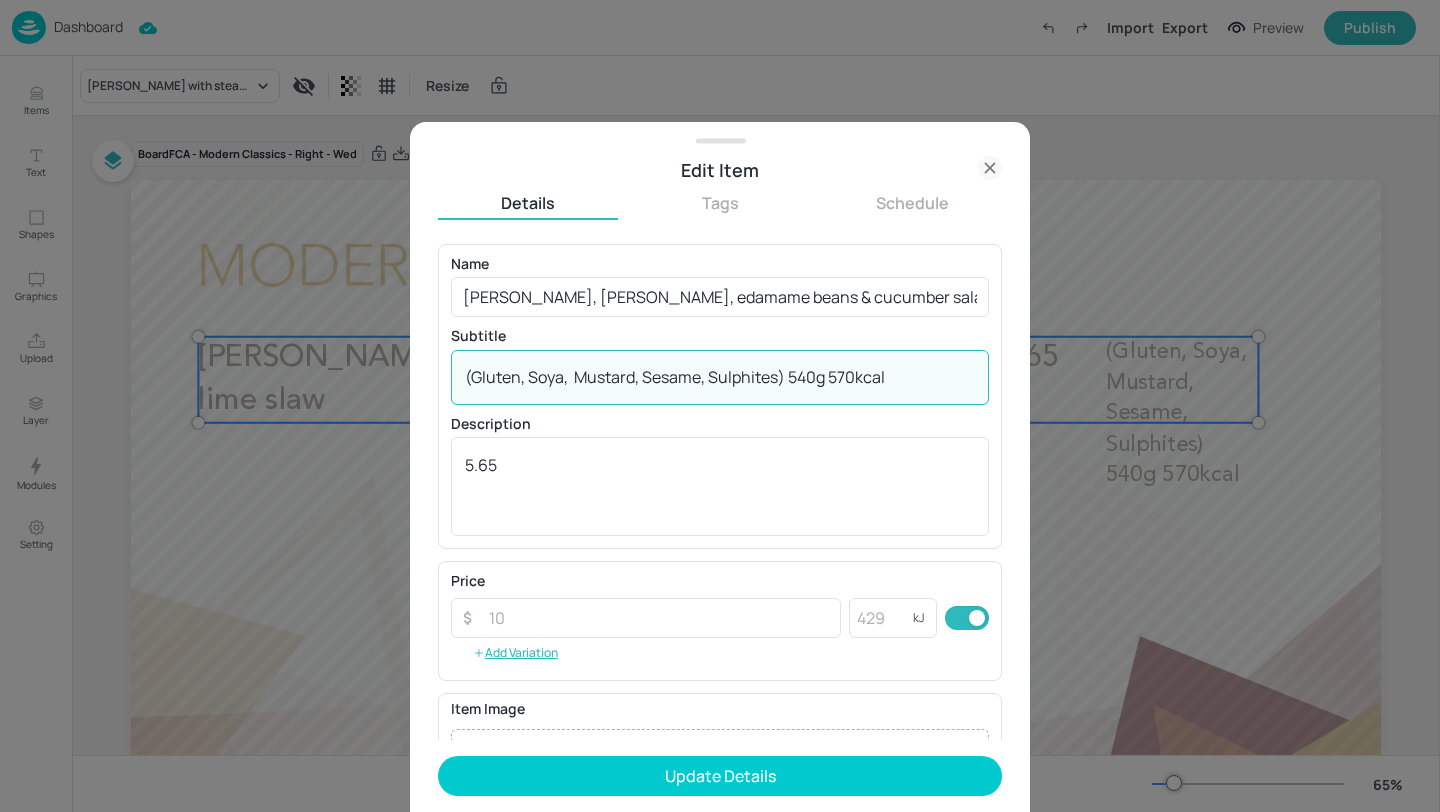 drag, startPoint x: 783, startPoint y: 376, endPoint x: 358, endPoint y: 376, distance: 425 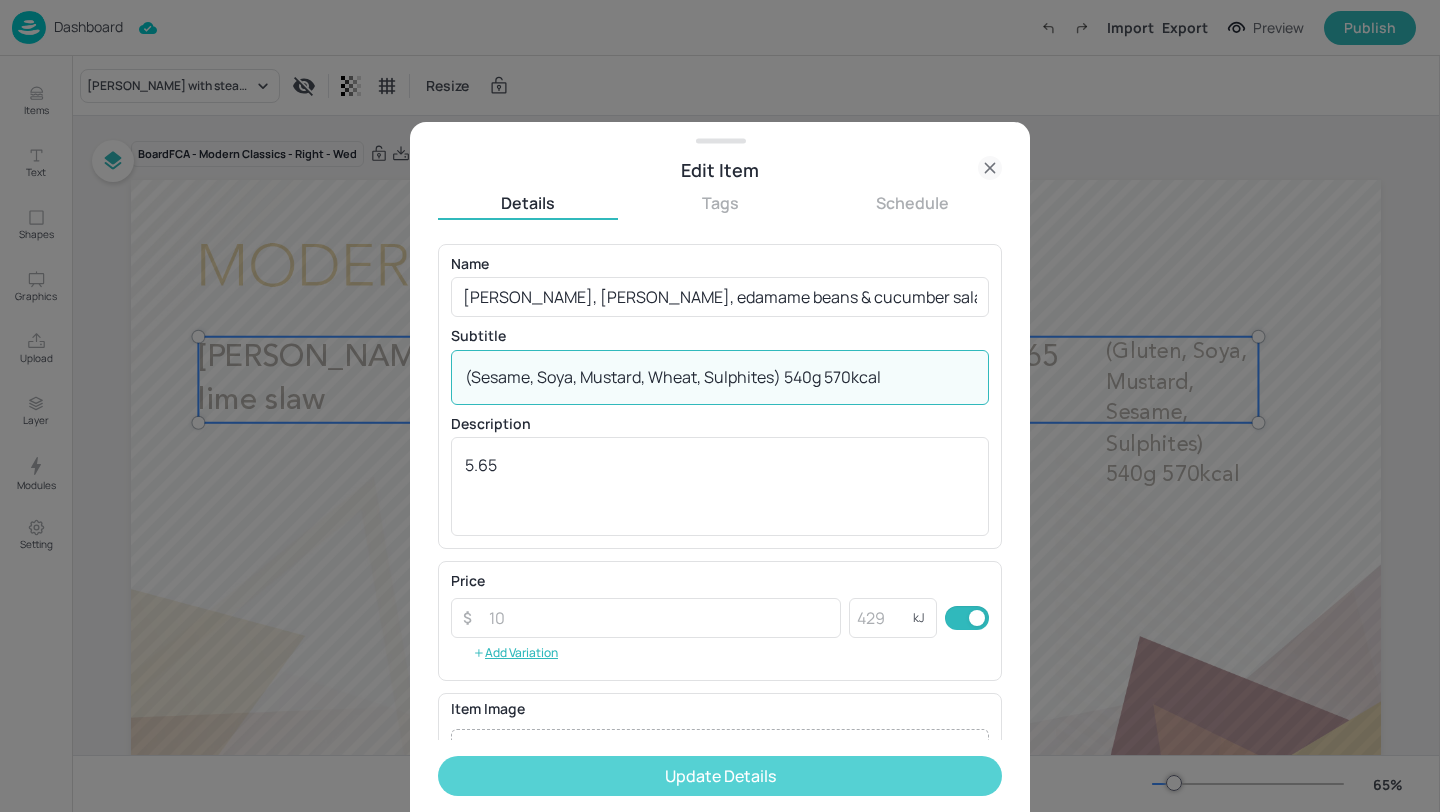 type on "(Sesame, Soya, Mustard, Wheat, Sulphites) 540g 570kcal" 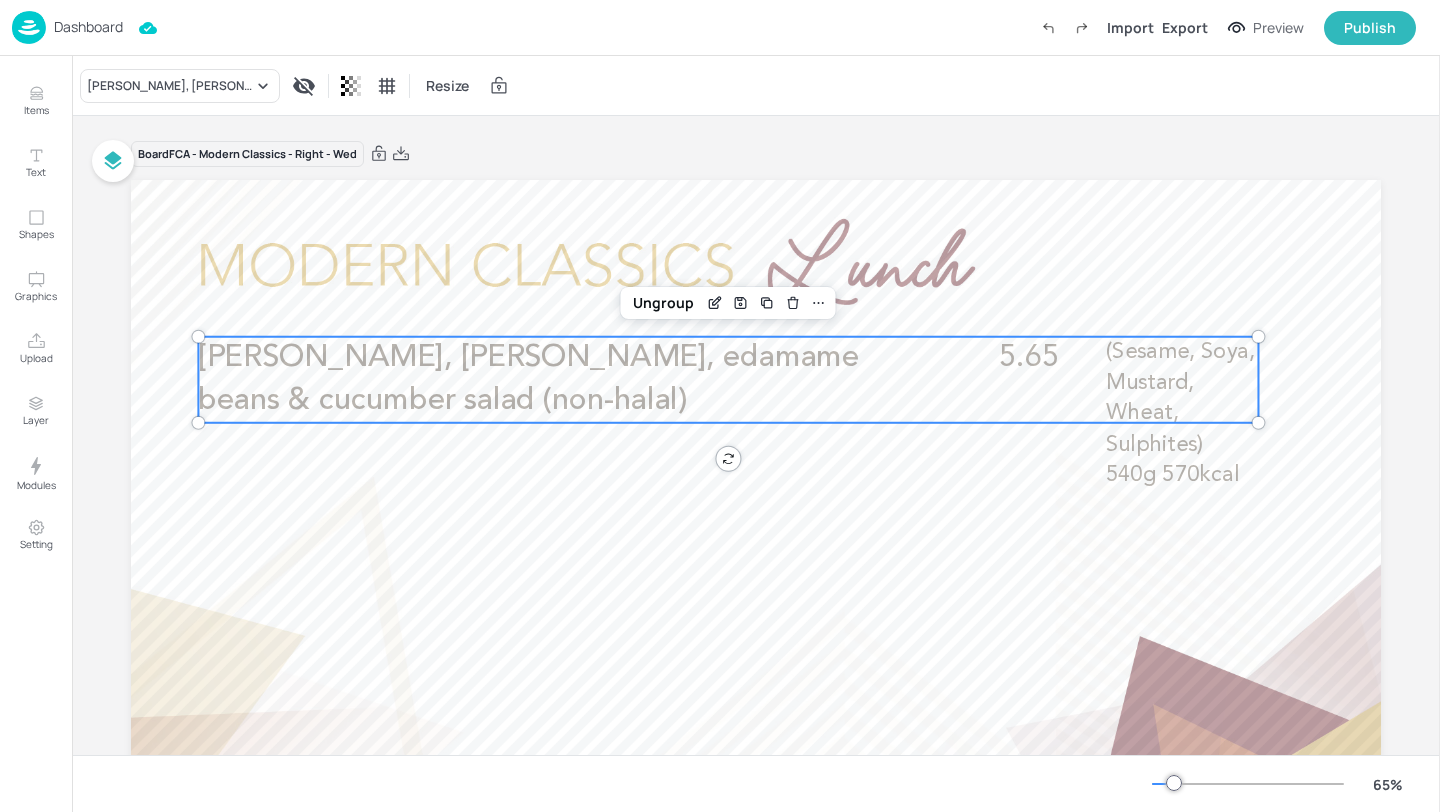click on "Dashboard" at bounding box center (88, 27) 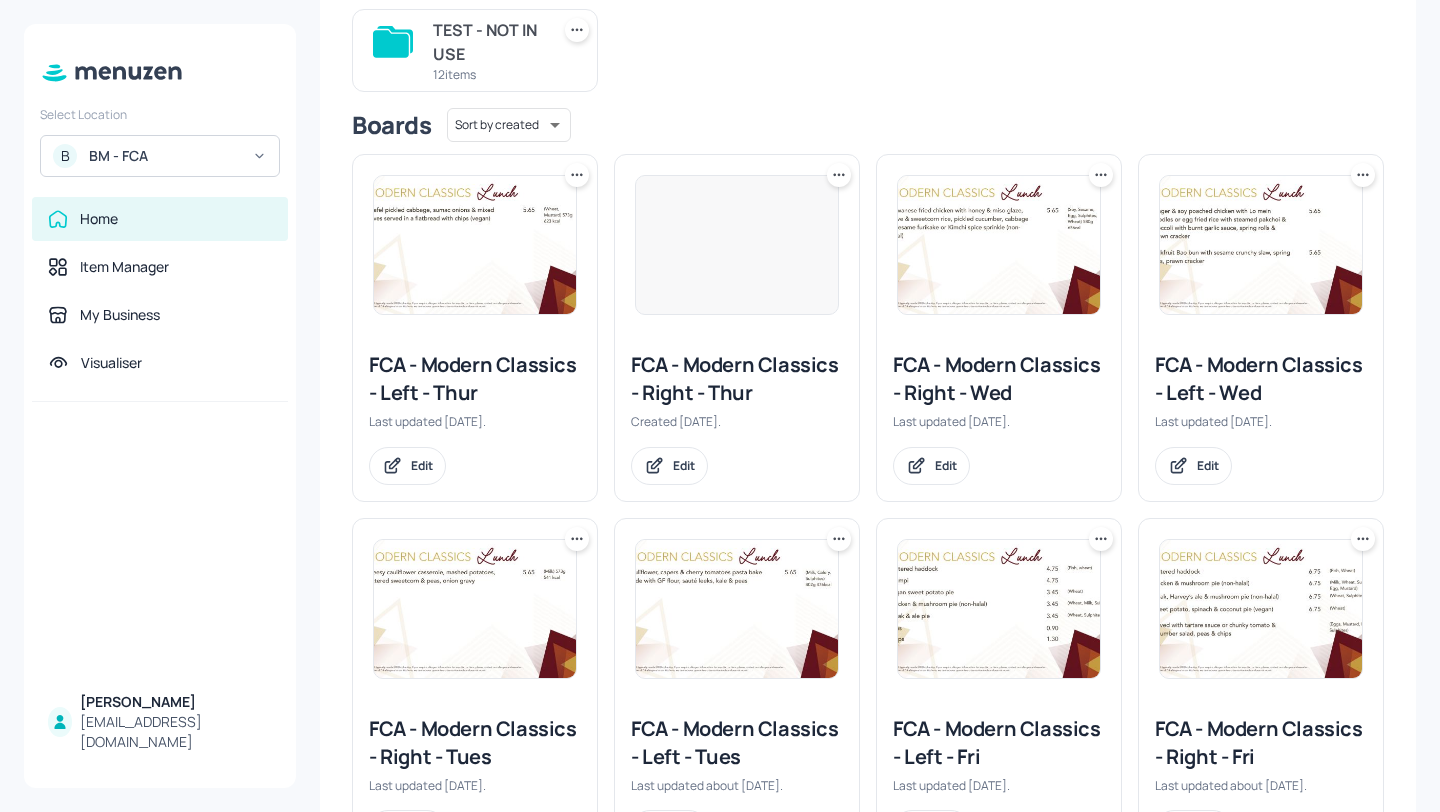 scroll, scrollTop: 235, scrollLeft: 0, axis: vertical 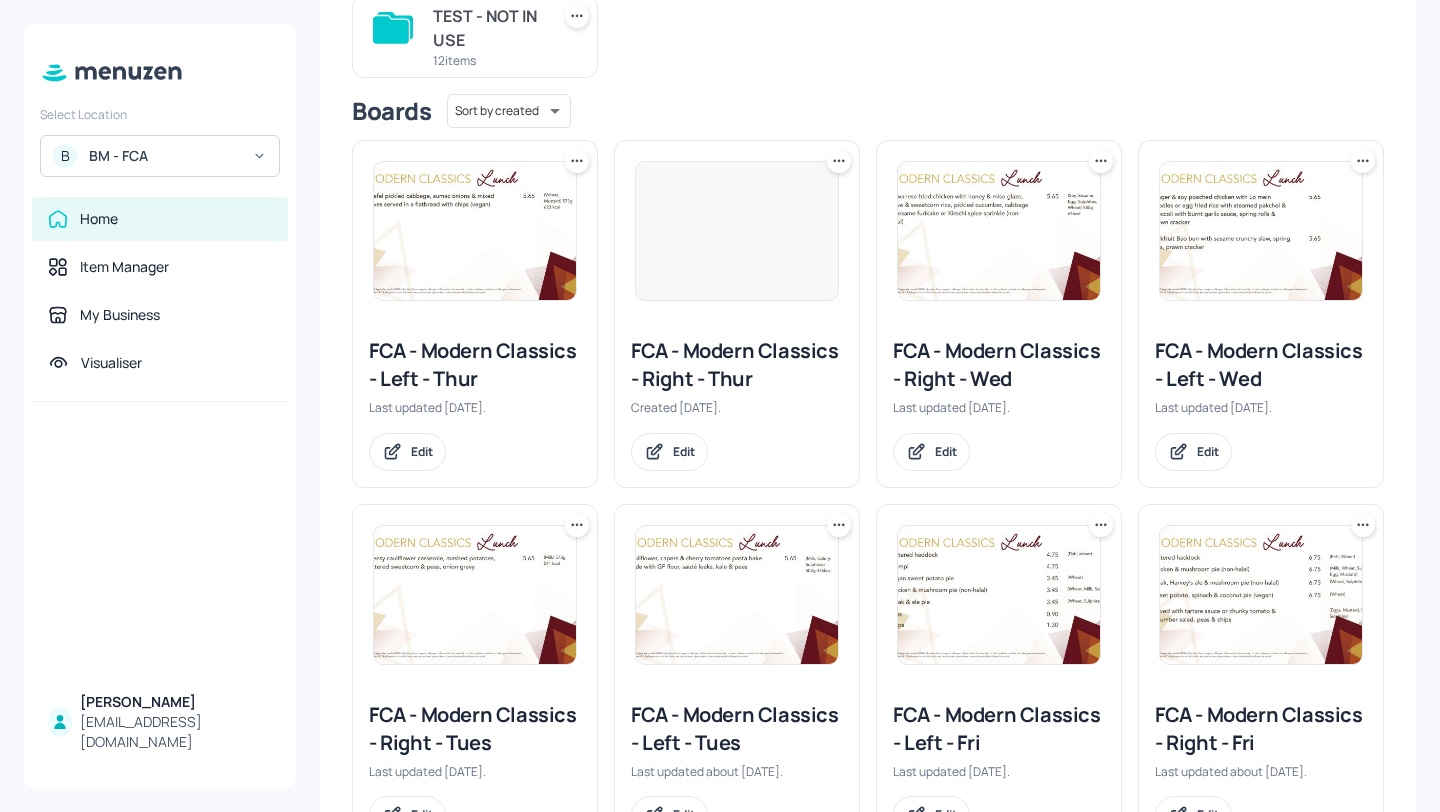 click on "FCA - Modern Classics - Left - Wed" at bounding box center [1261, 365] 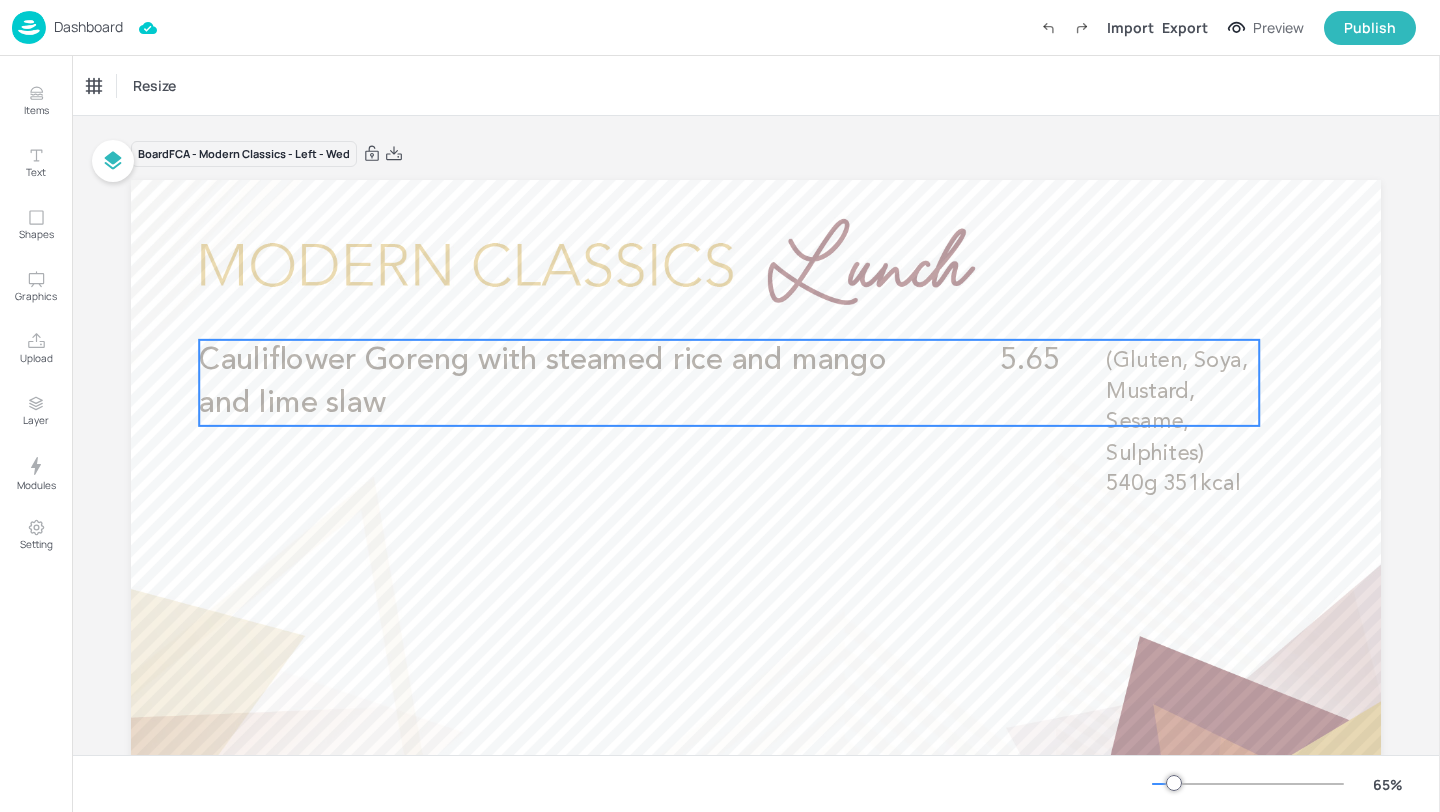 click on "Cauliflower Goreng with steamed rice and mango and lime slaw" at bounding box center (543, 382) 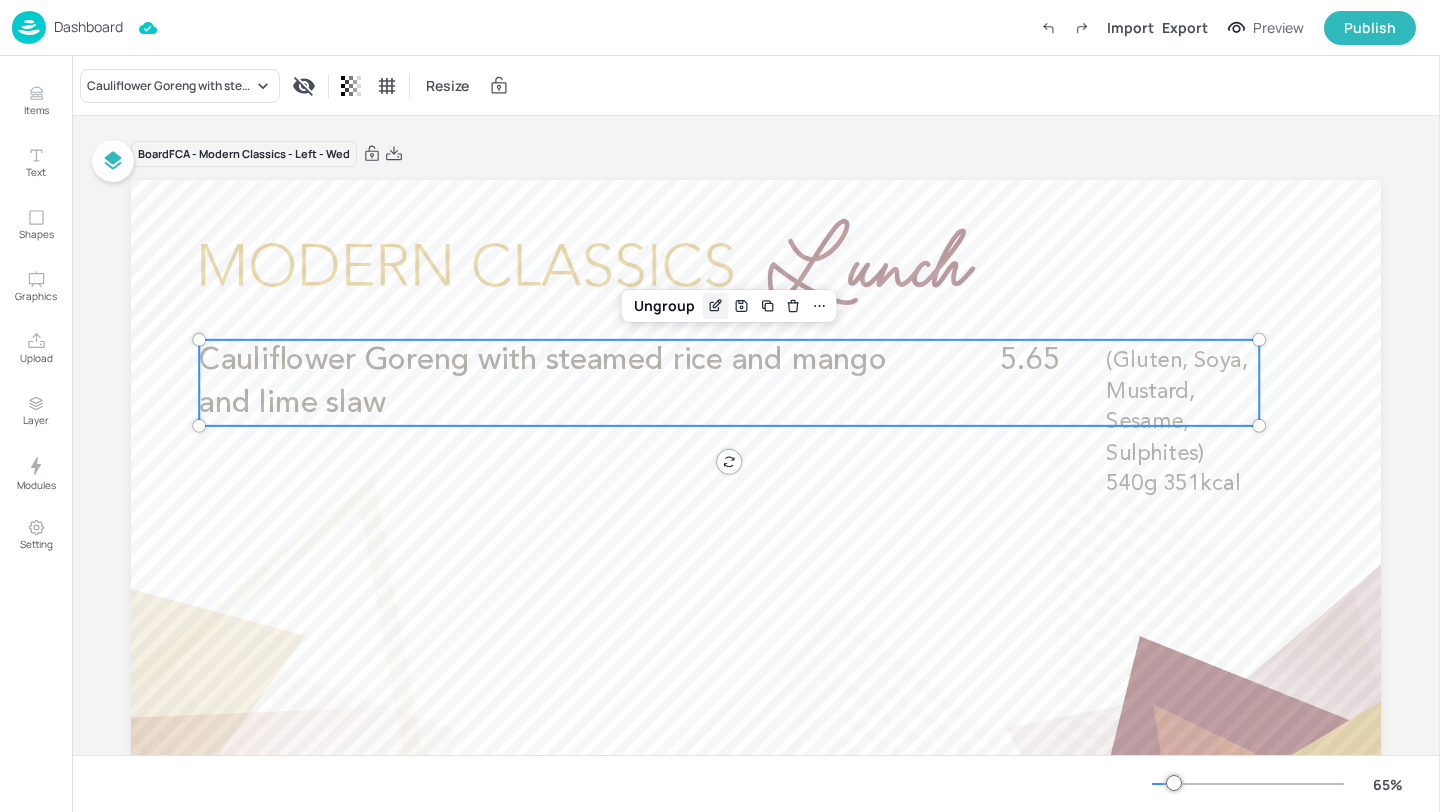 click 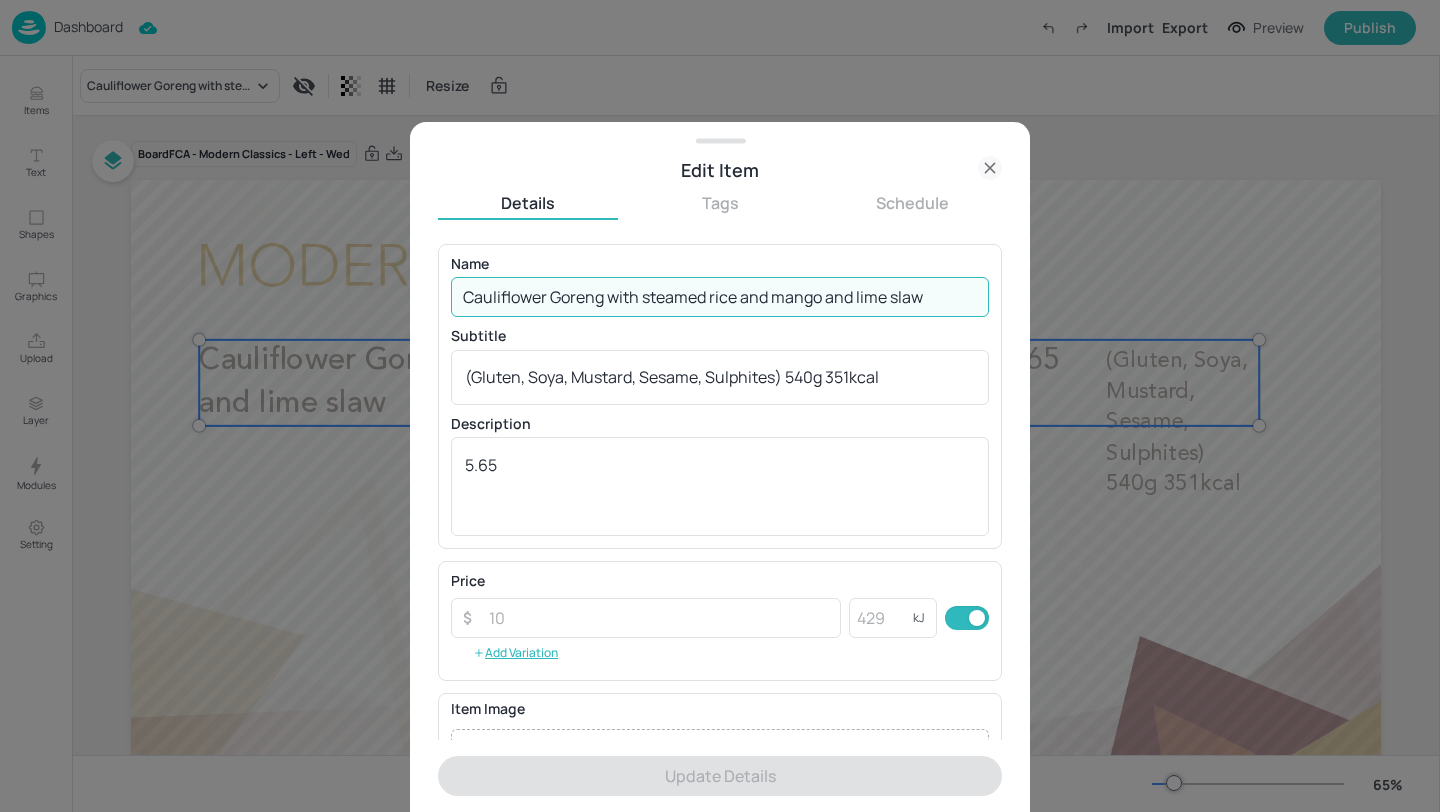 drag, startPoint x: 929, startPoint y: 298, endPoint x: 331, endPoint y: 298, distance: 598 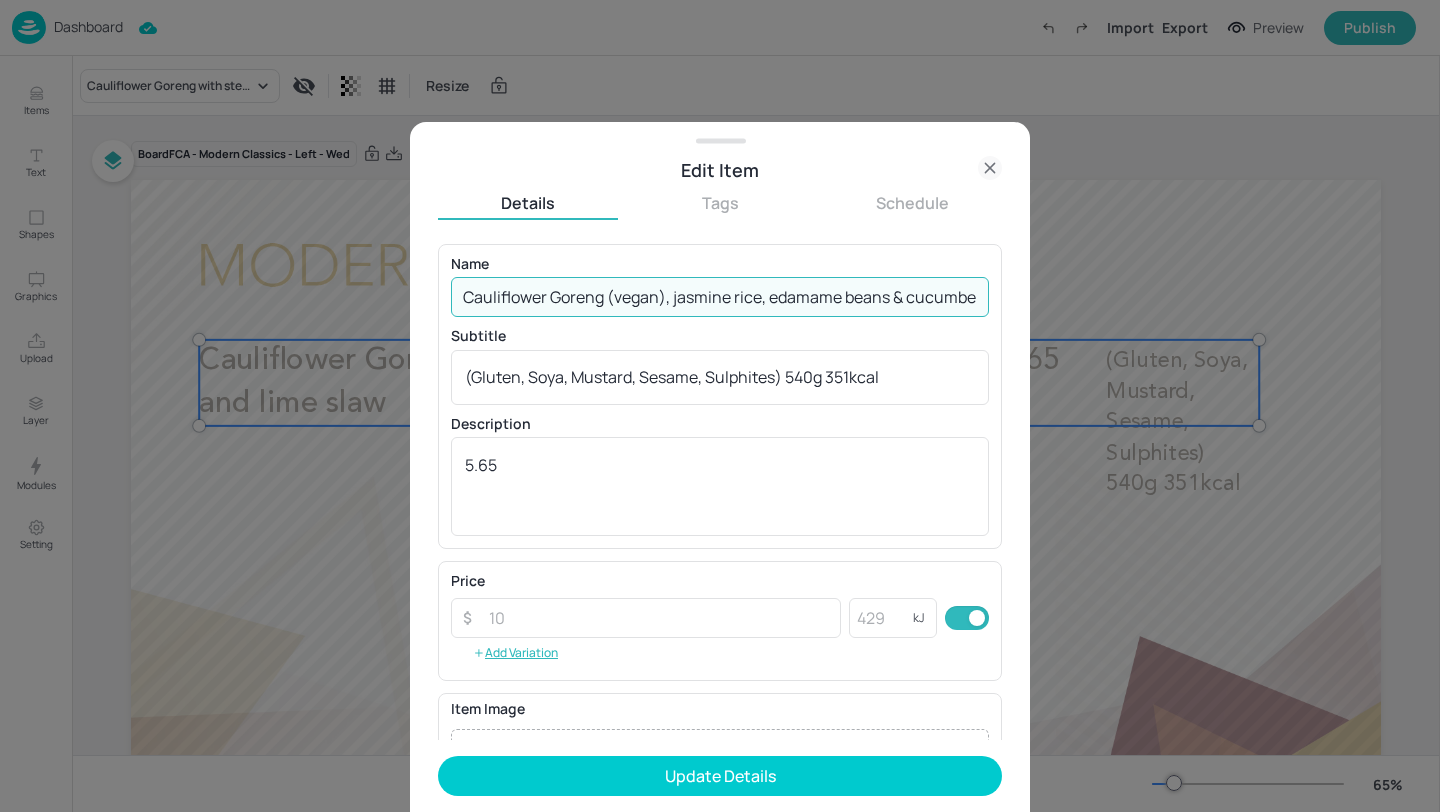 scroll, scrollTop: 0, scrollLeft: 53, axis: horizontal 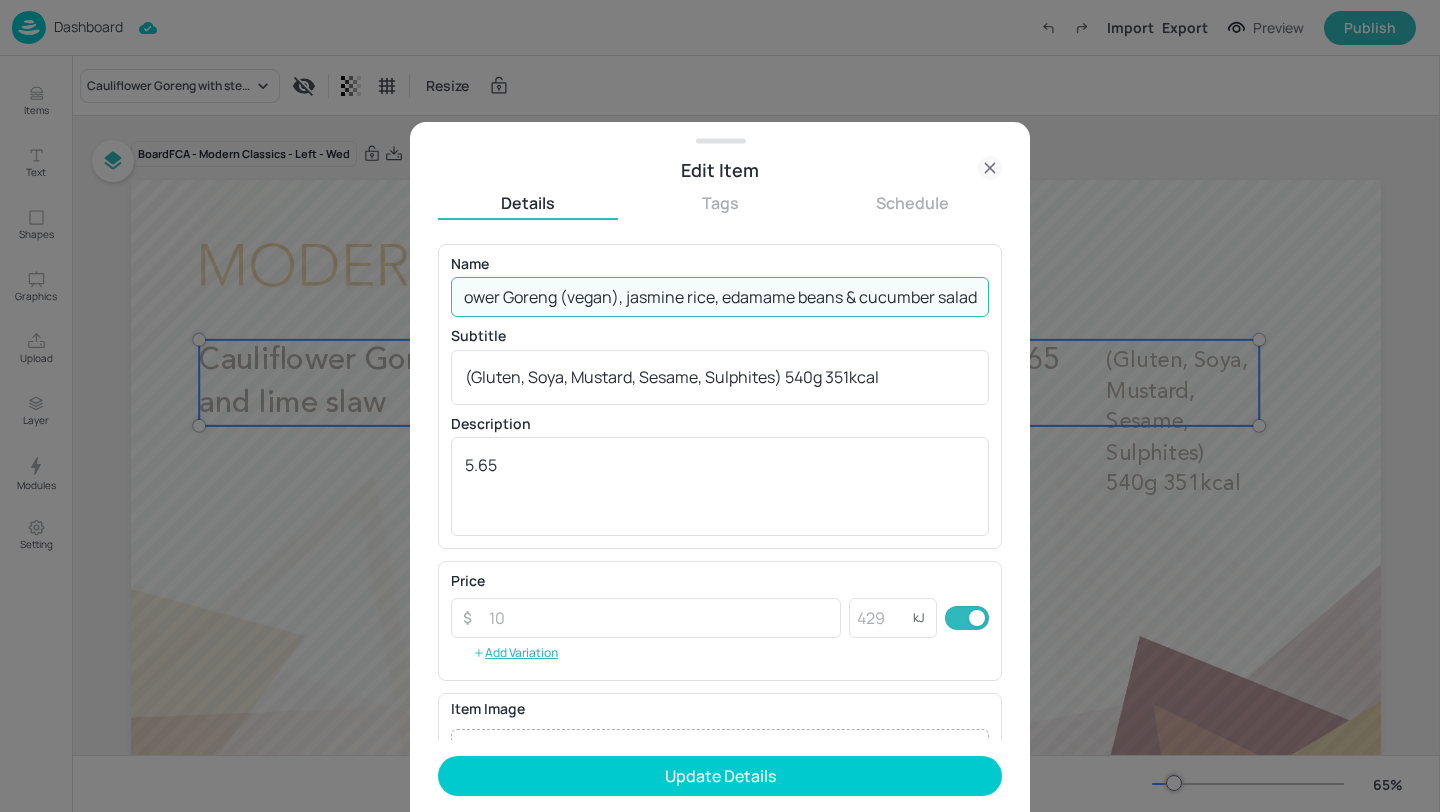 drag, startPoint x: 610, startPoint y: 297, endPoint x: 555, endPoint y: 297, distance: 55 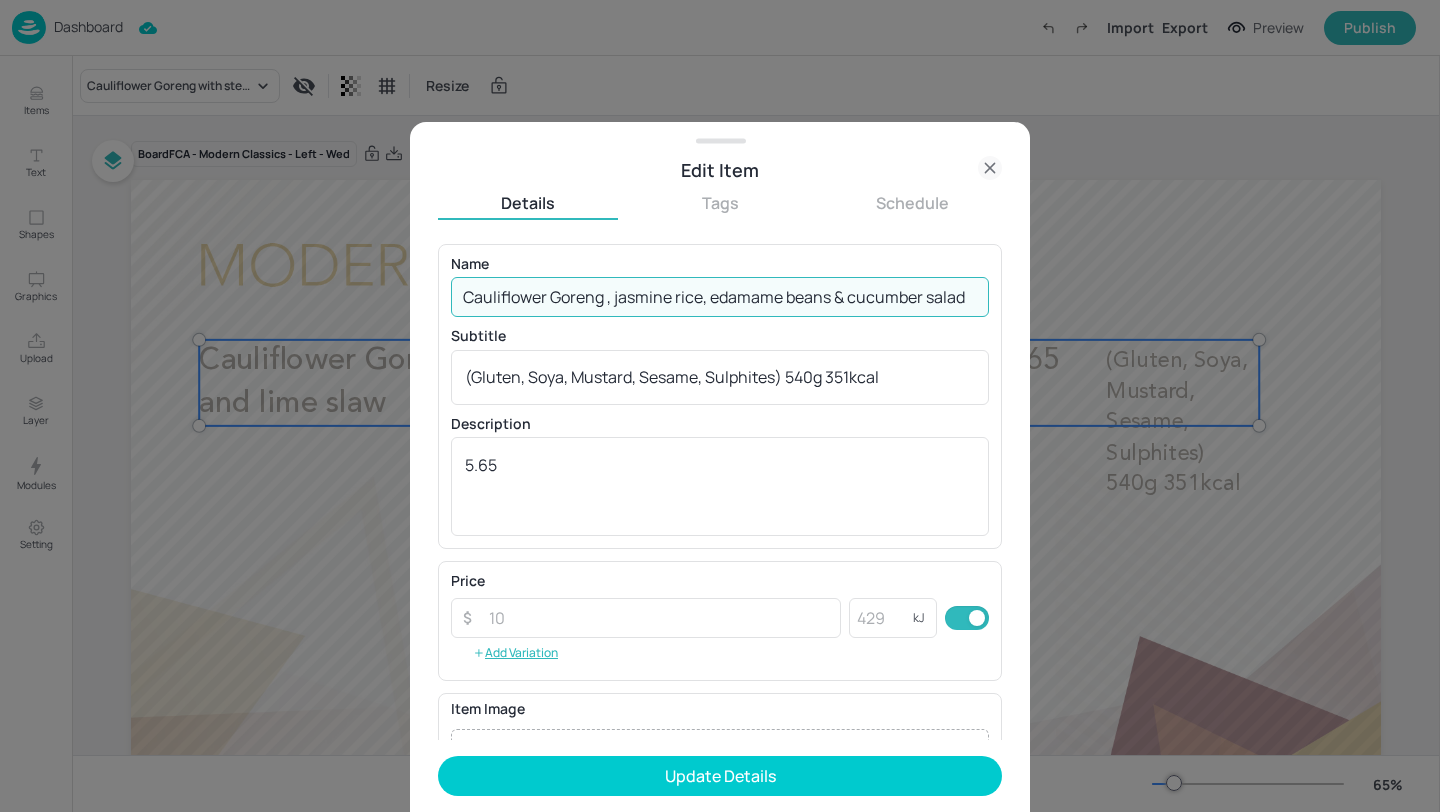 scroll, scrollTop: 0, scrollLeft: 0, axis: both 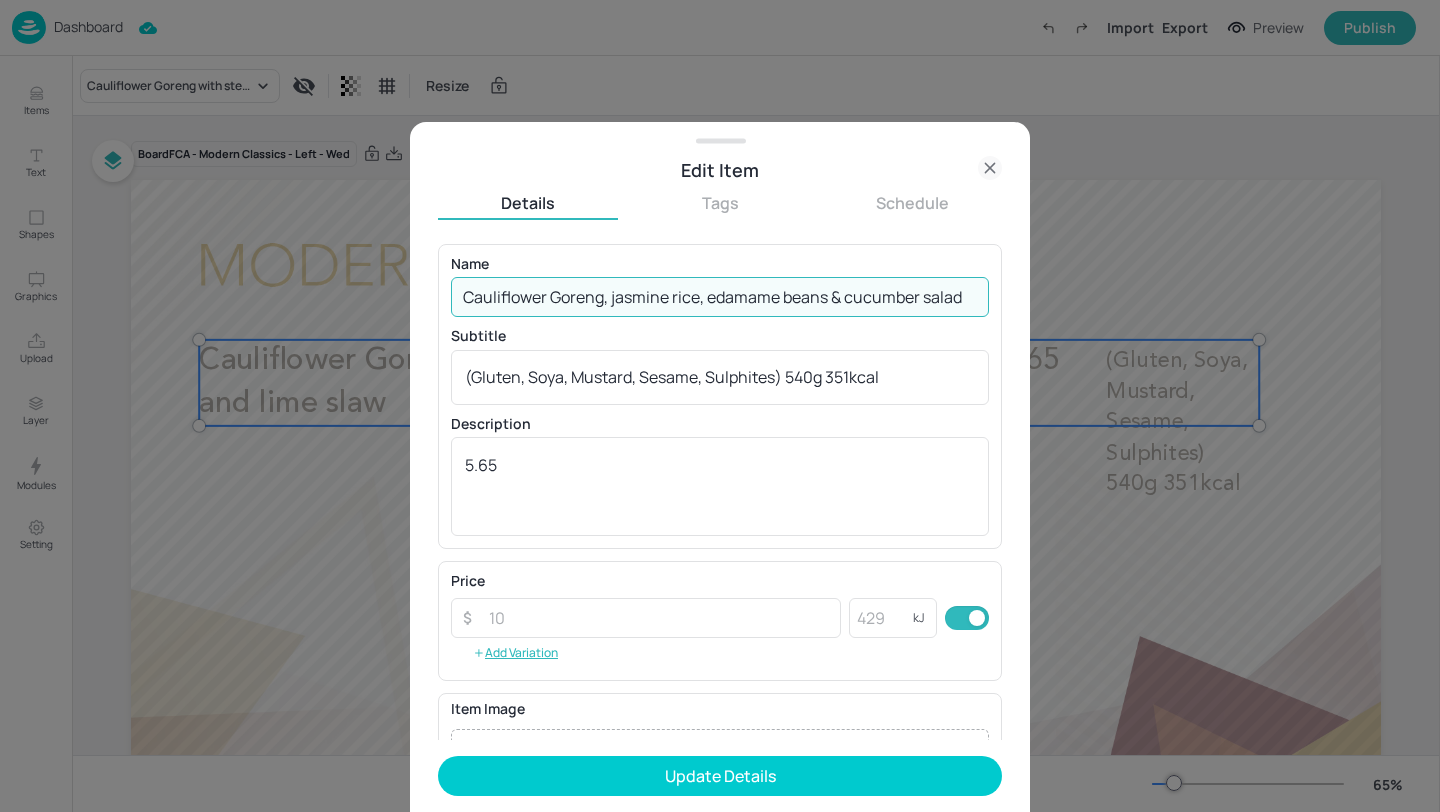 click on "Cauliflower Goreng, jasmine rice, edamame beans & cucumber salad" at bounding box center [720, 297] 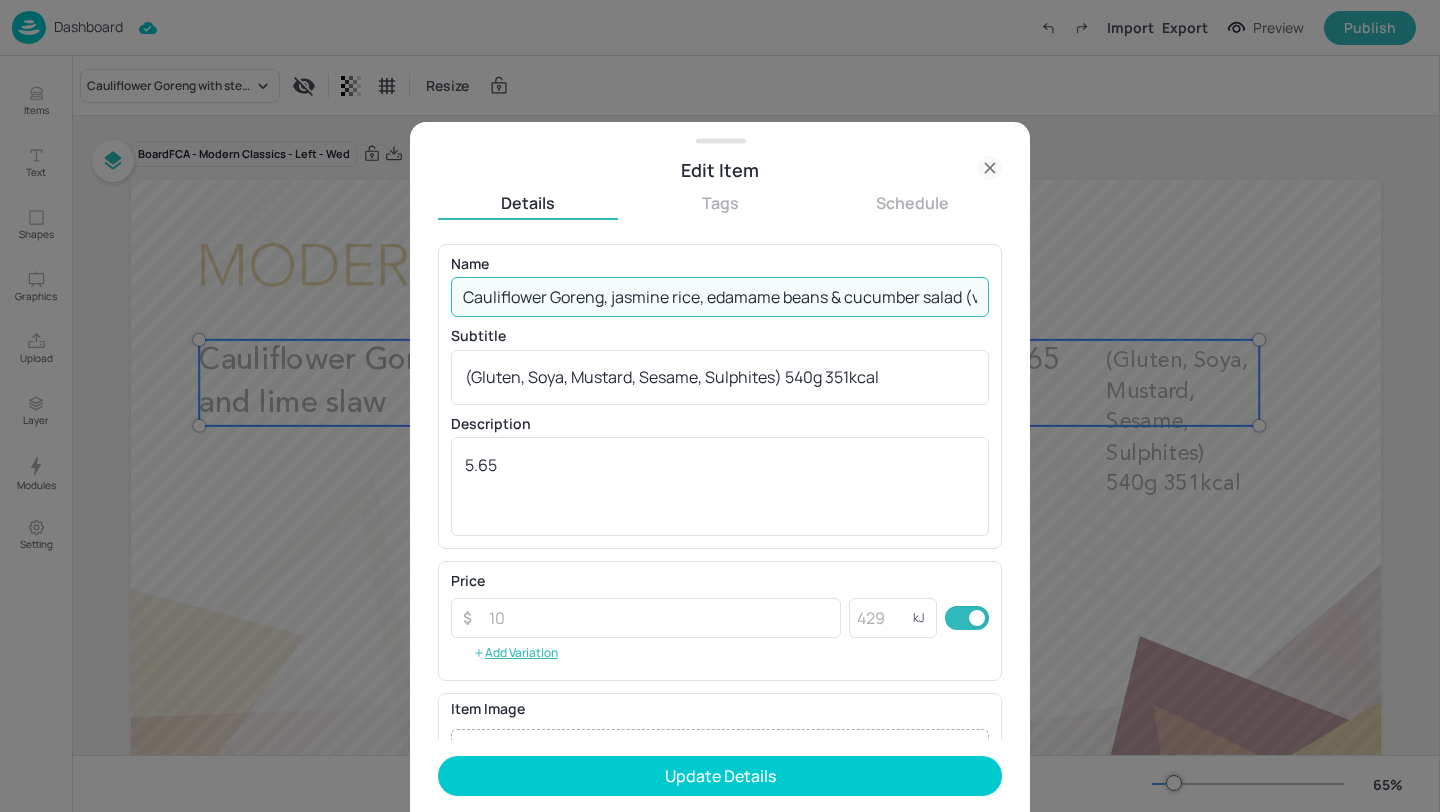 scroll, scrollTop: 0, scrollLeft: 53, axis: horizontal 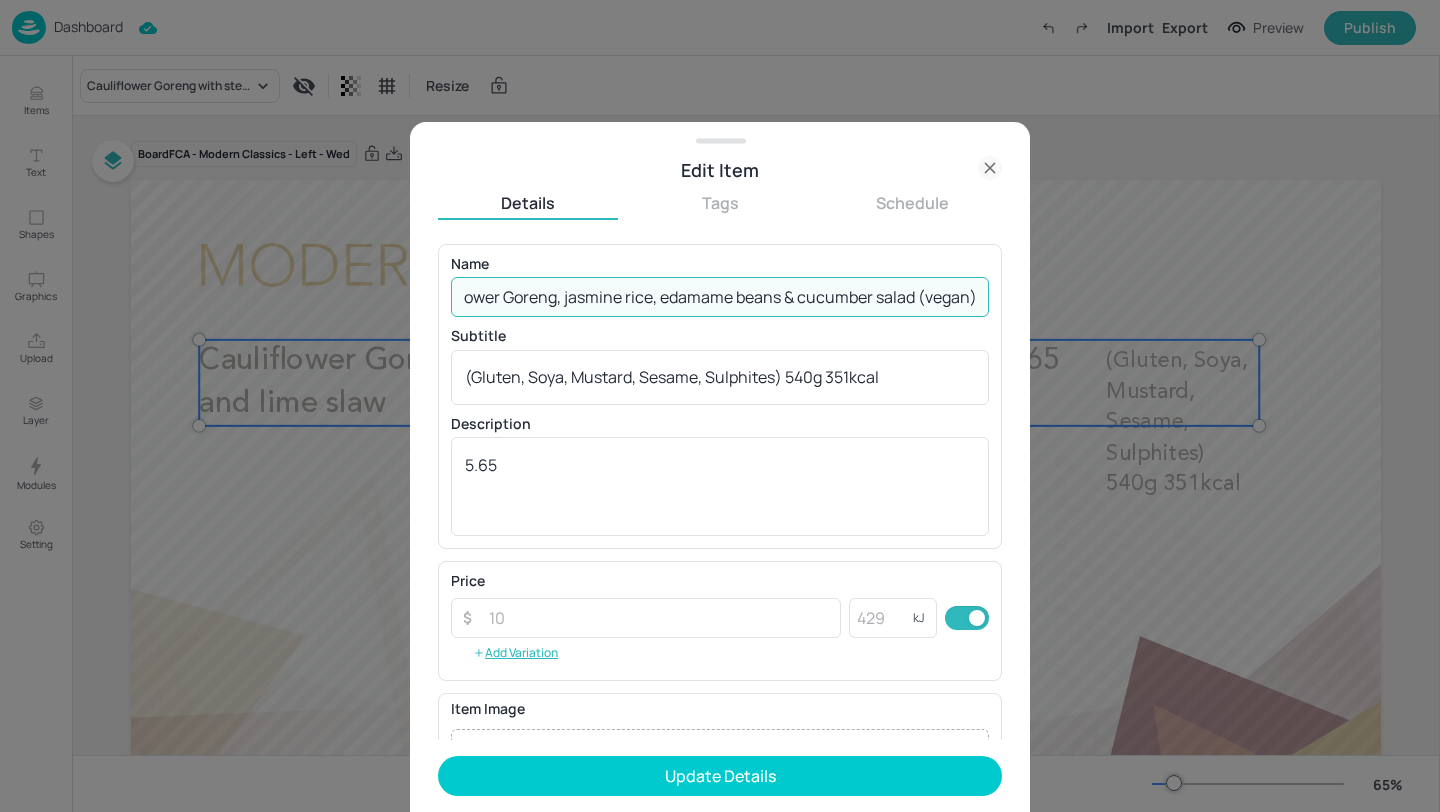 type on "Cauliflower Goreng, jasmine rice, edamame beans & cucumber salad (vegan)" 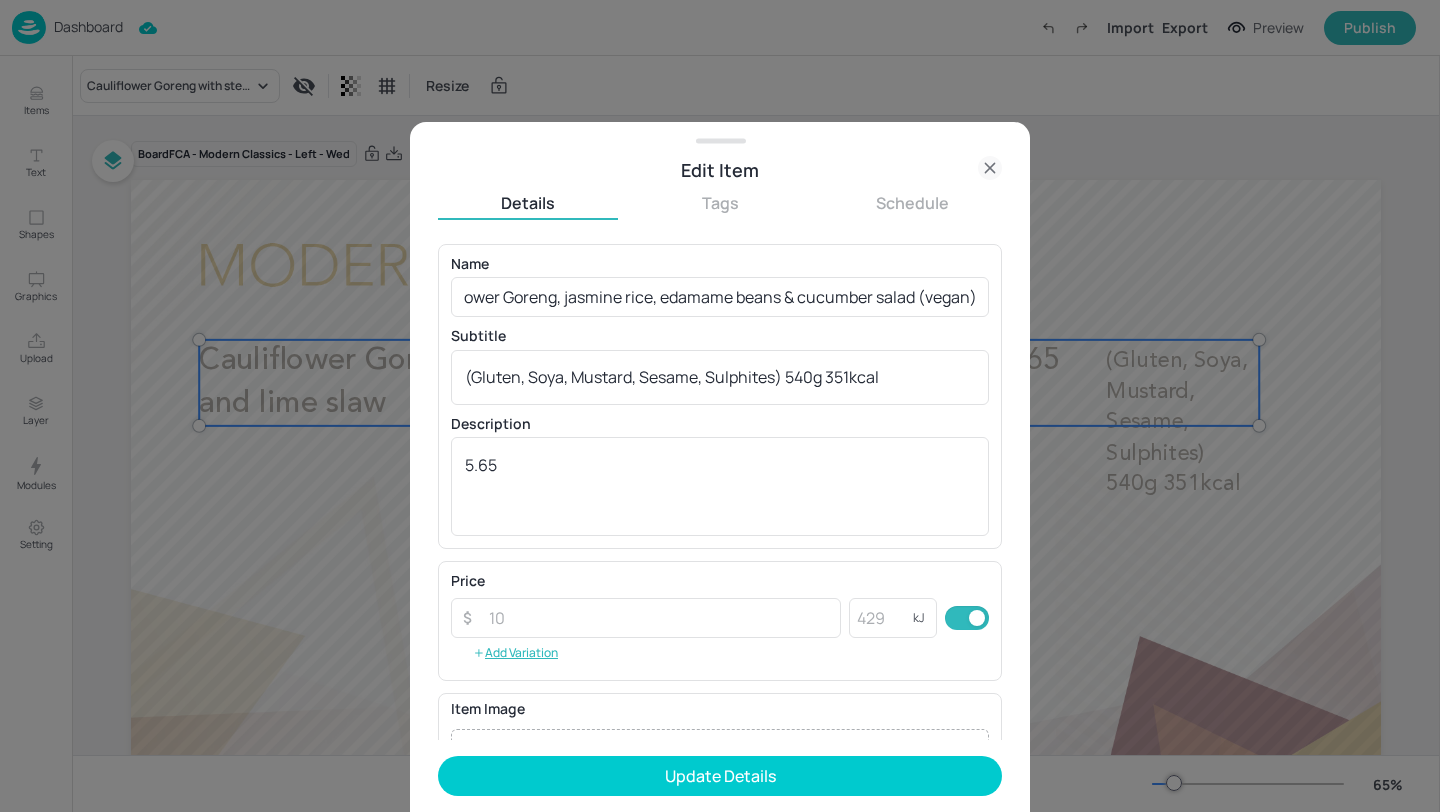 scroll, scrollTop: 0, scrollLeft: 0, axis: both 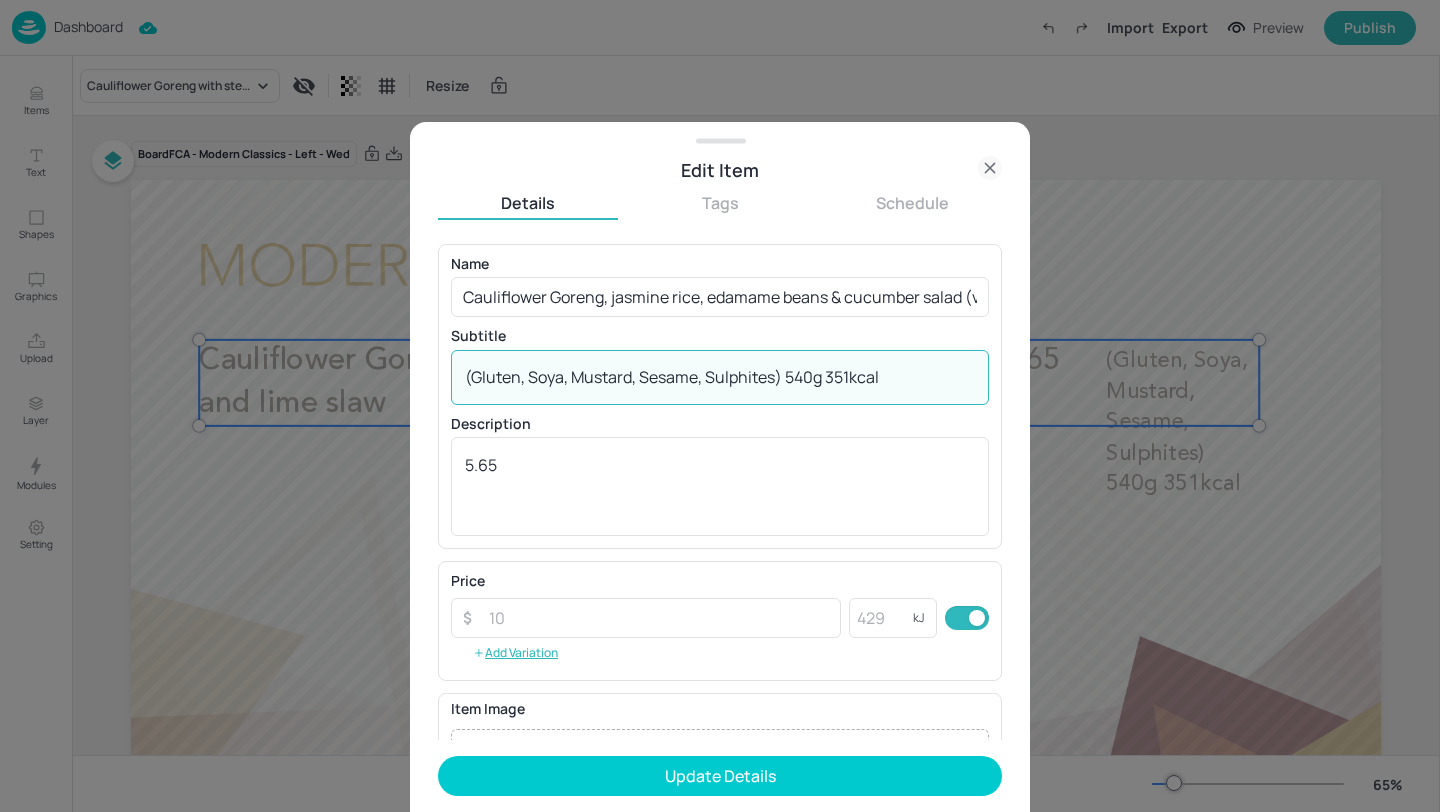 drag, startPoint x: 773, startPoint y: 377, endPoint x: 263, endPoint y: 306, distance: 514.91846 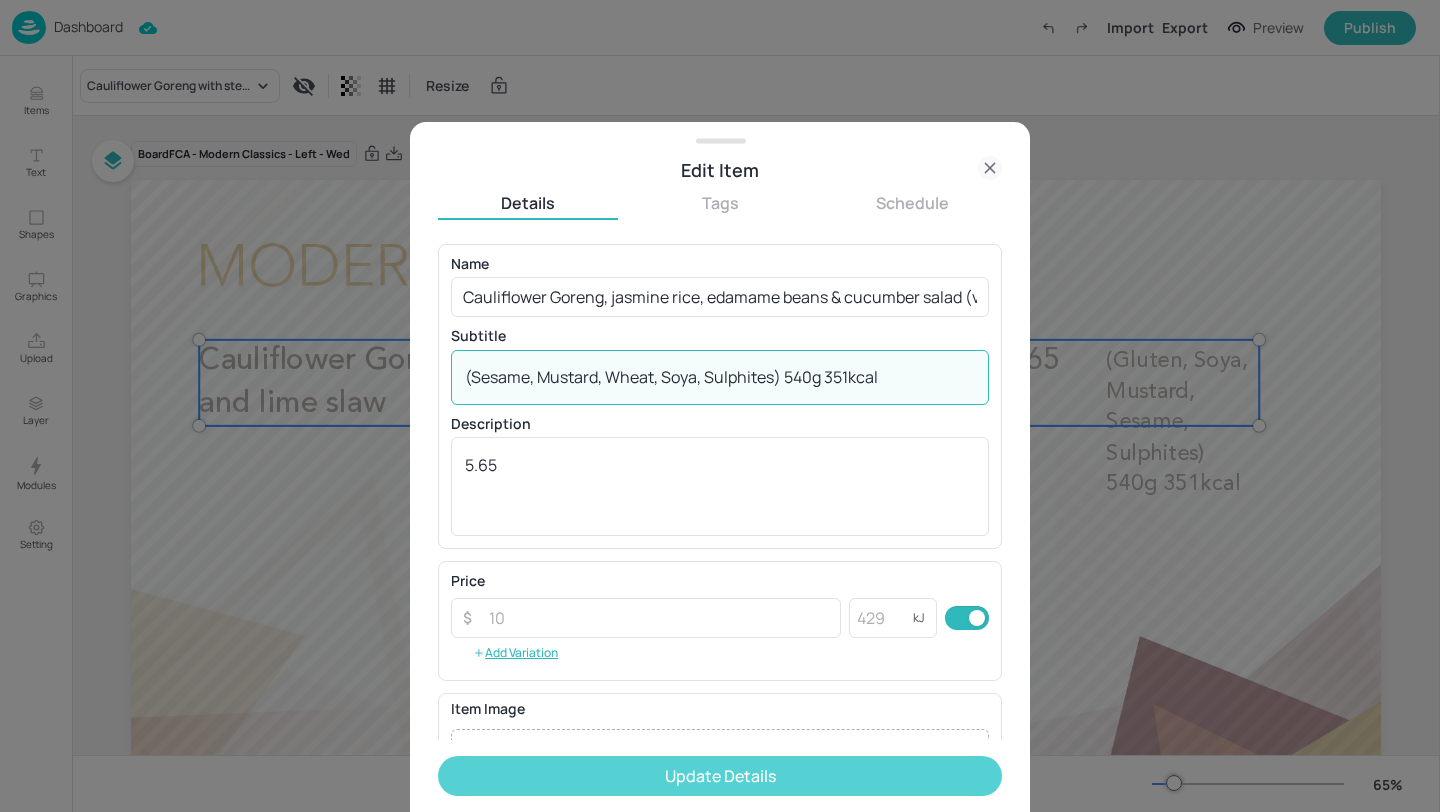 type on "(Sesame, Mustard, Wheat, Soya, Sulphites) 540g 351kcal" 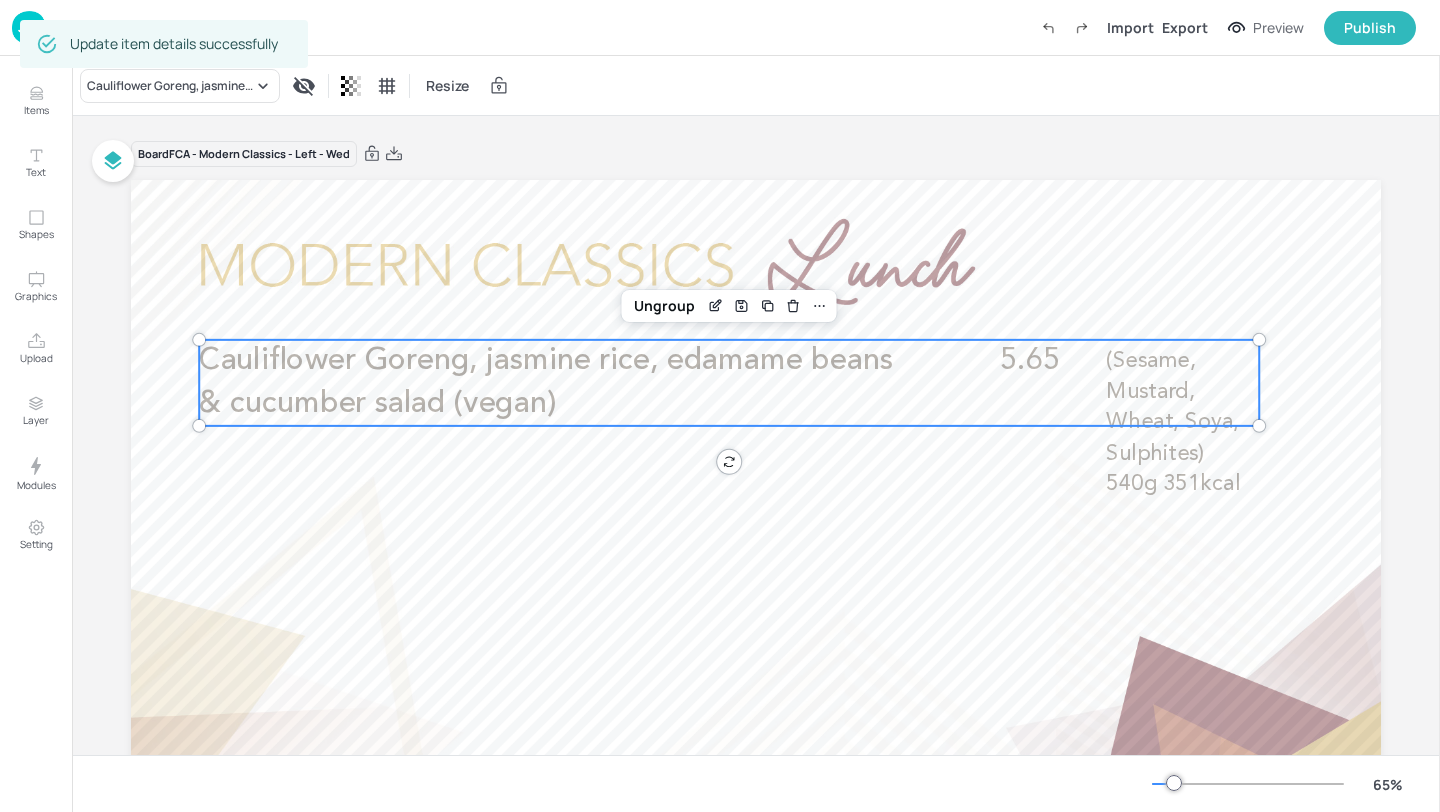 click on "Board  FCA - Modern Classics - Left - Wed" at bounding box center (756, 154) 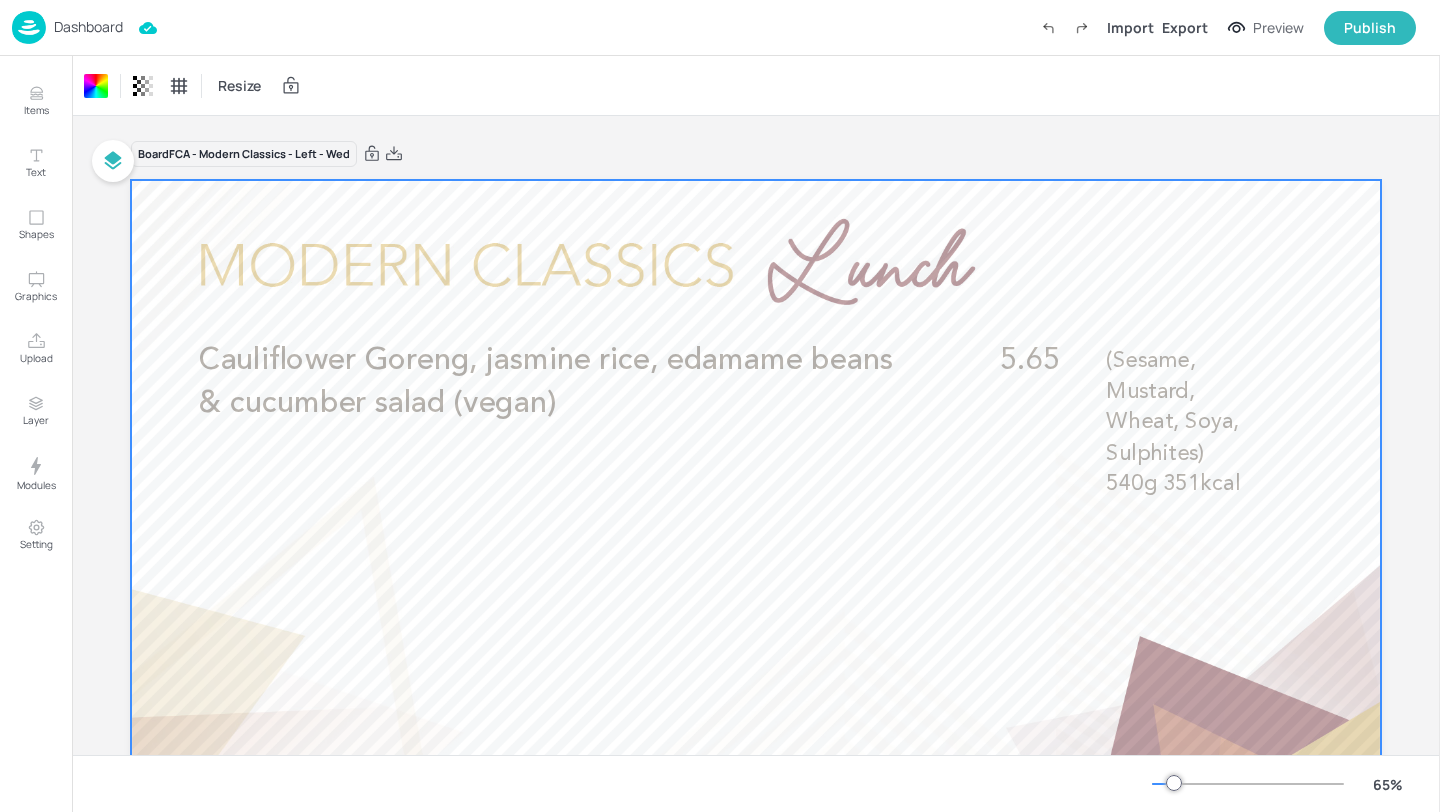 click on "Dashboard" at bounding box center [88, 27] 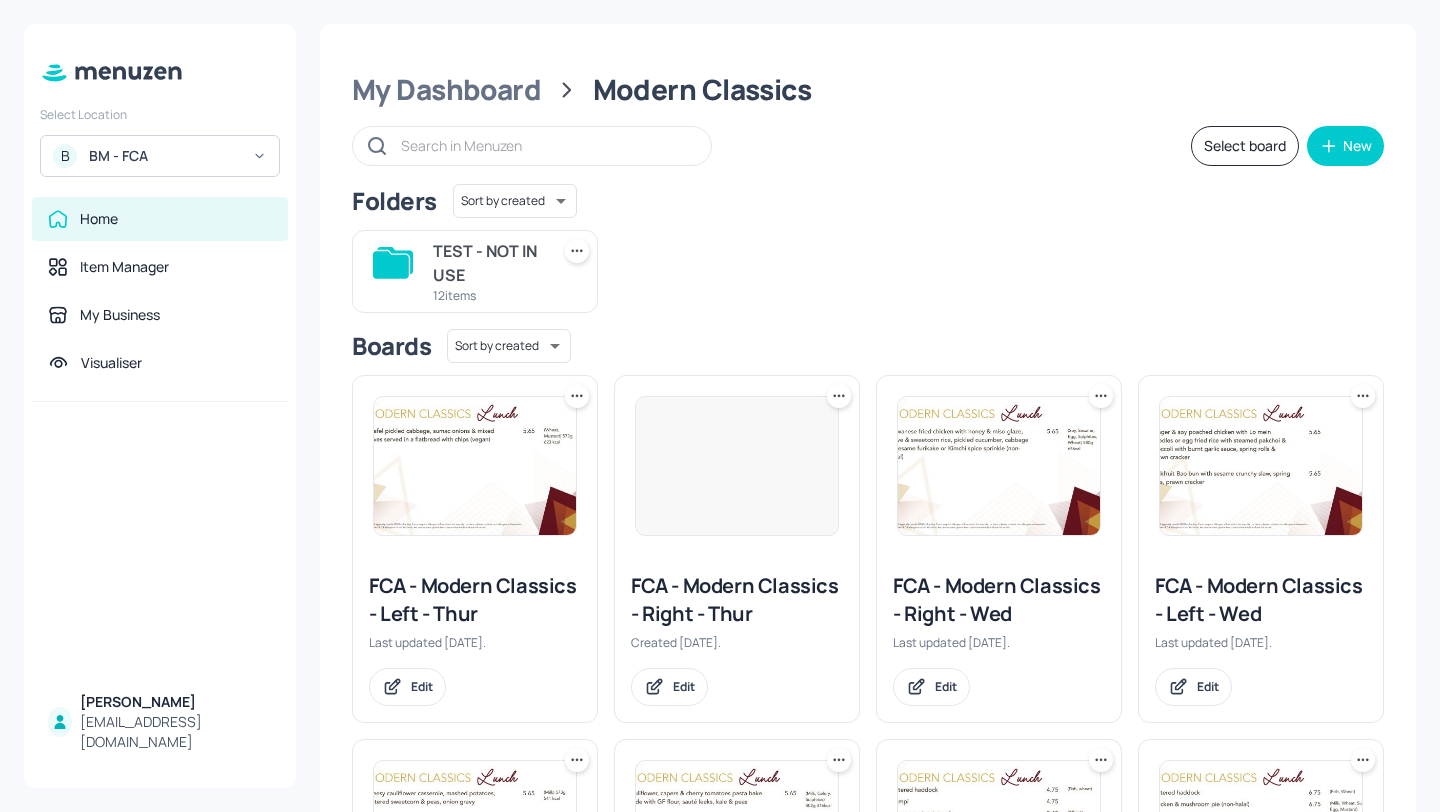scroll, scrollTop: 49, scrollLeft: 0, axis: vertical 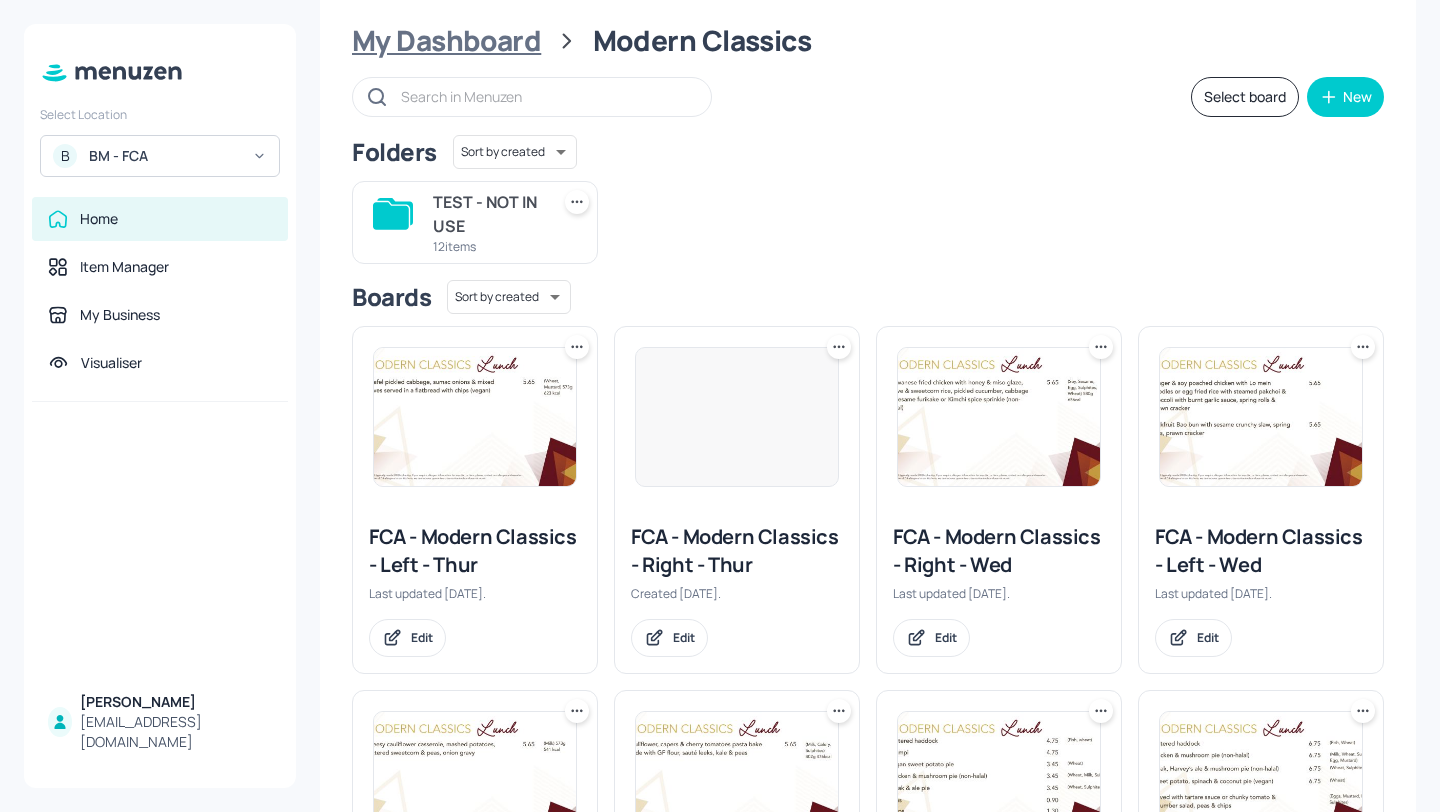 click on "My Dashboard" at bounding box center [446, 41] 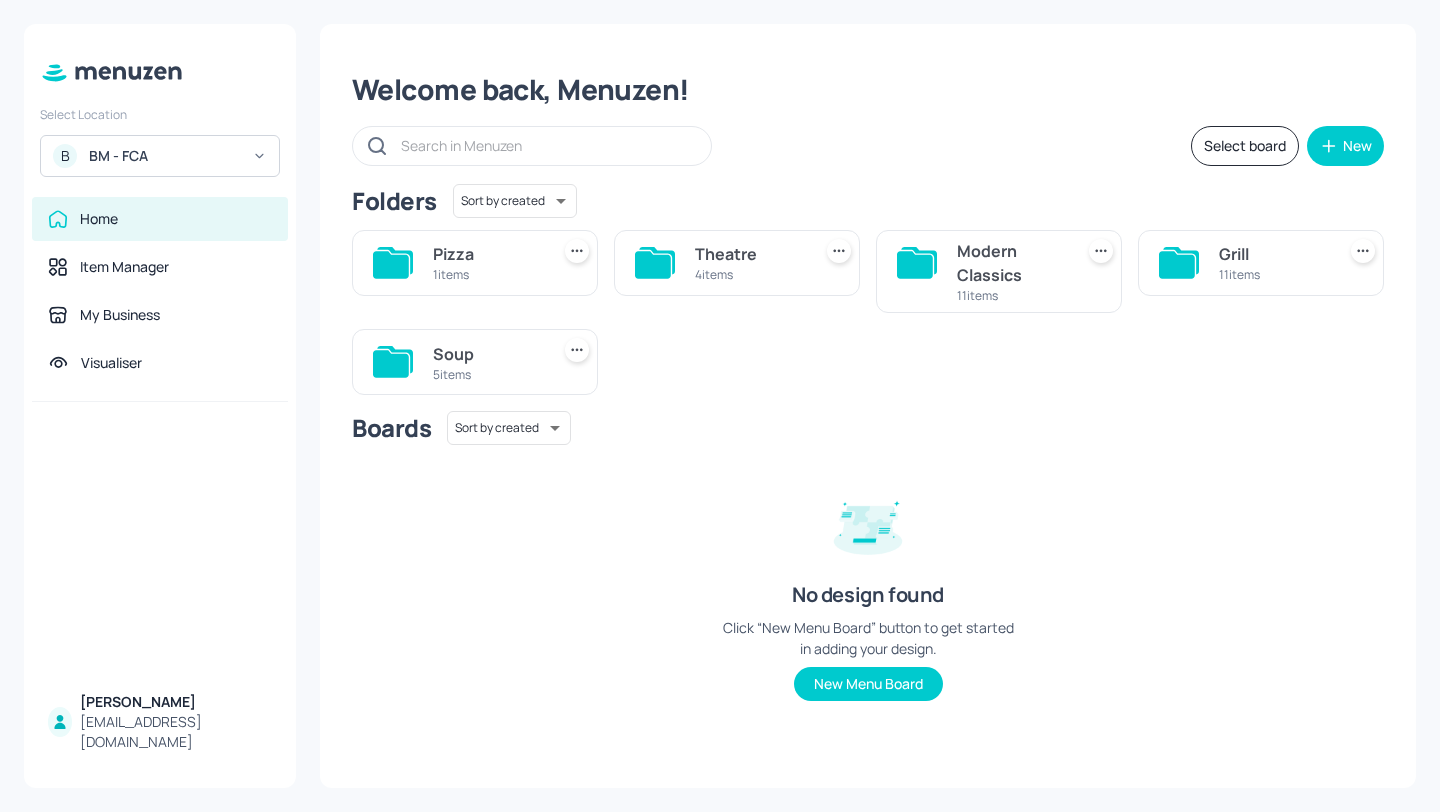 click on "11  items" at bounding box center (1273, 274) 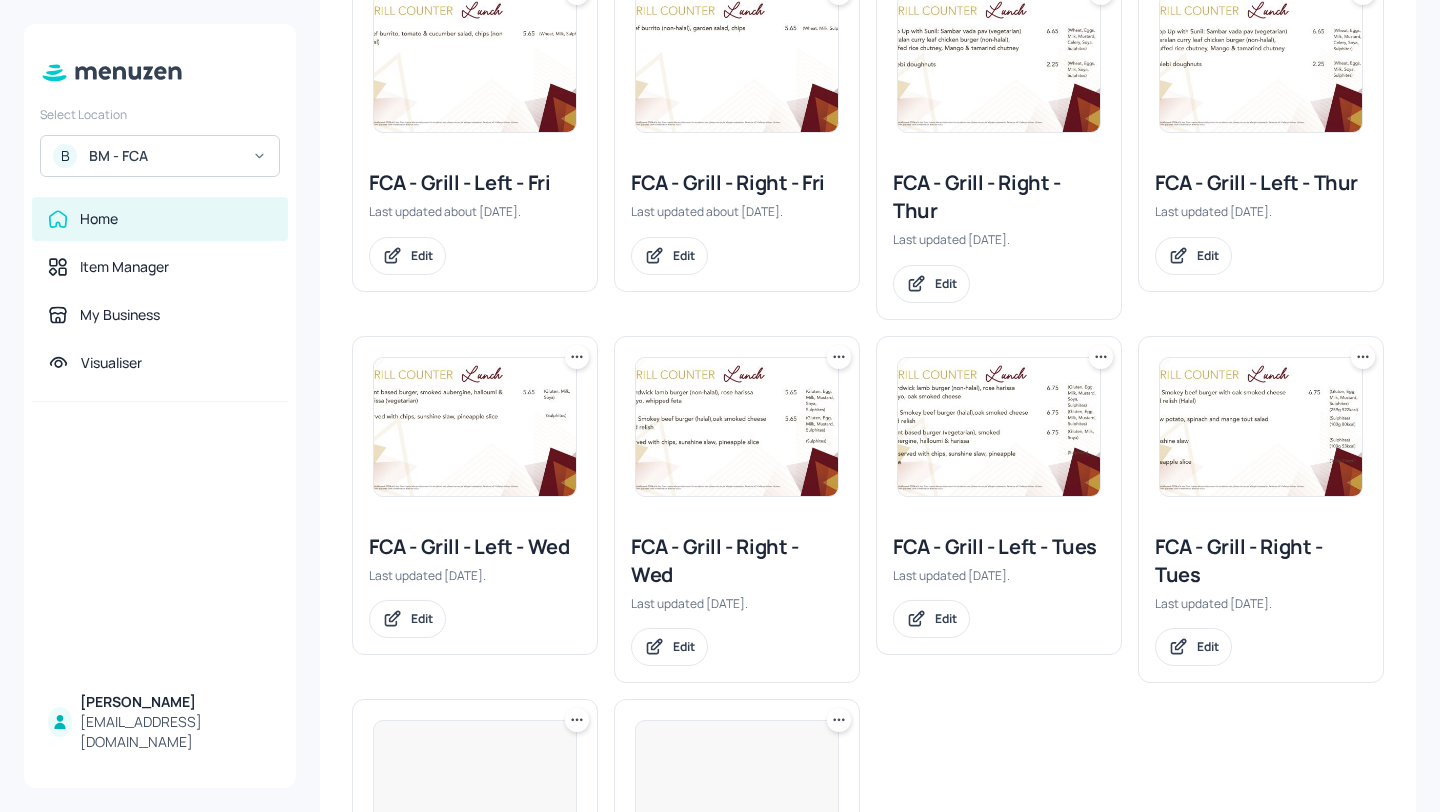 scroll, scrollTop: 454, scrollLeft: 0, axis: vertical 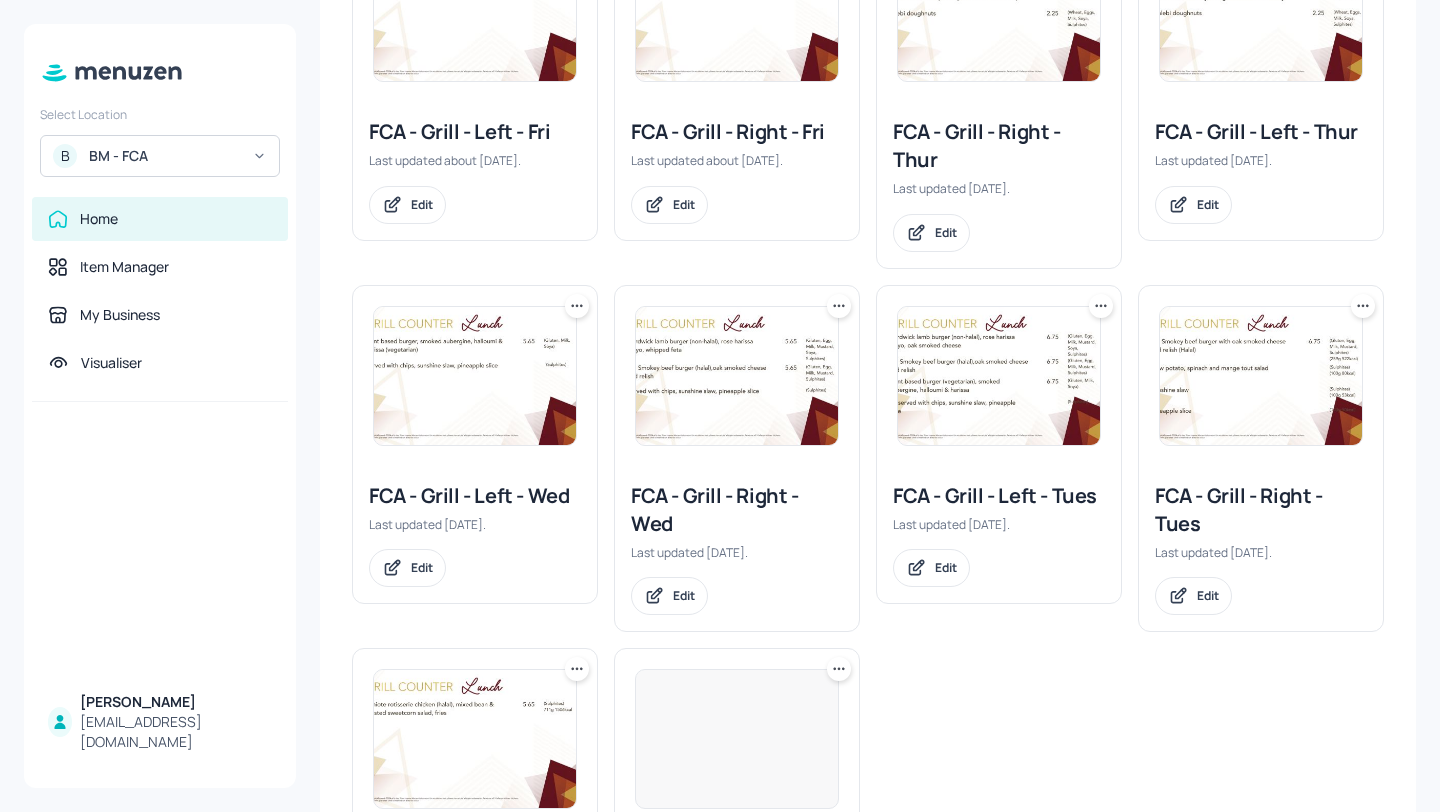 click on "FCA - Grill - Left - Wed" at bounding box center [475, 496] 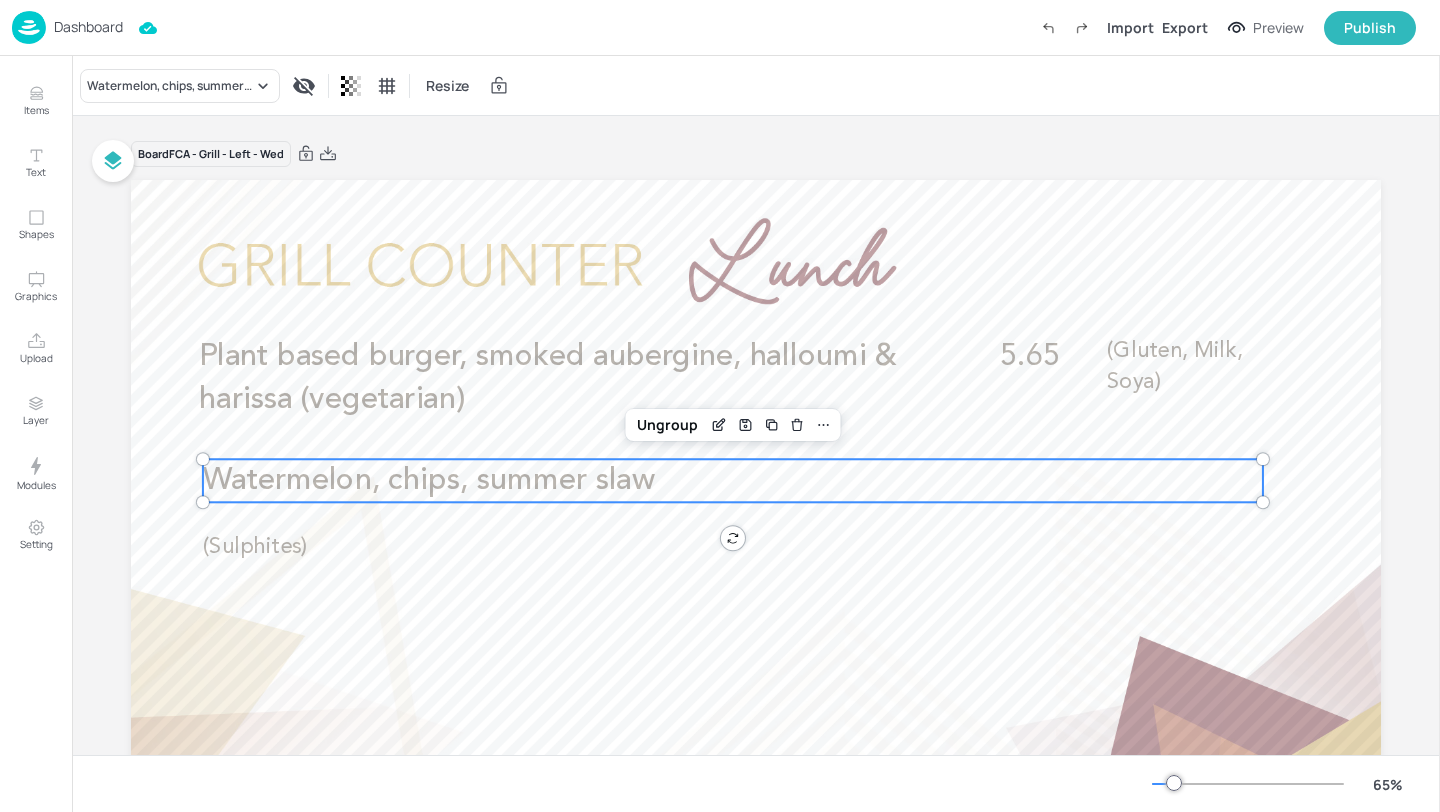 click on "Watermelon, chips, summer slaw" at bounding box center [429, 480] 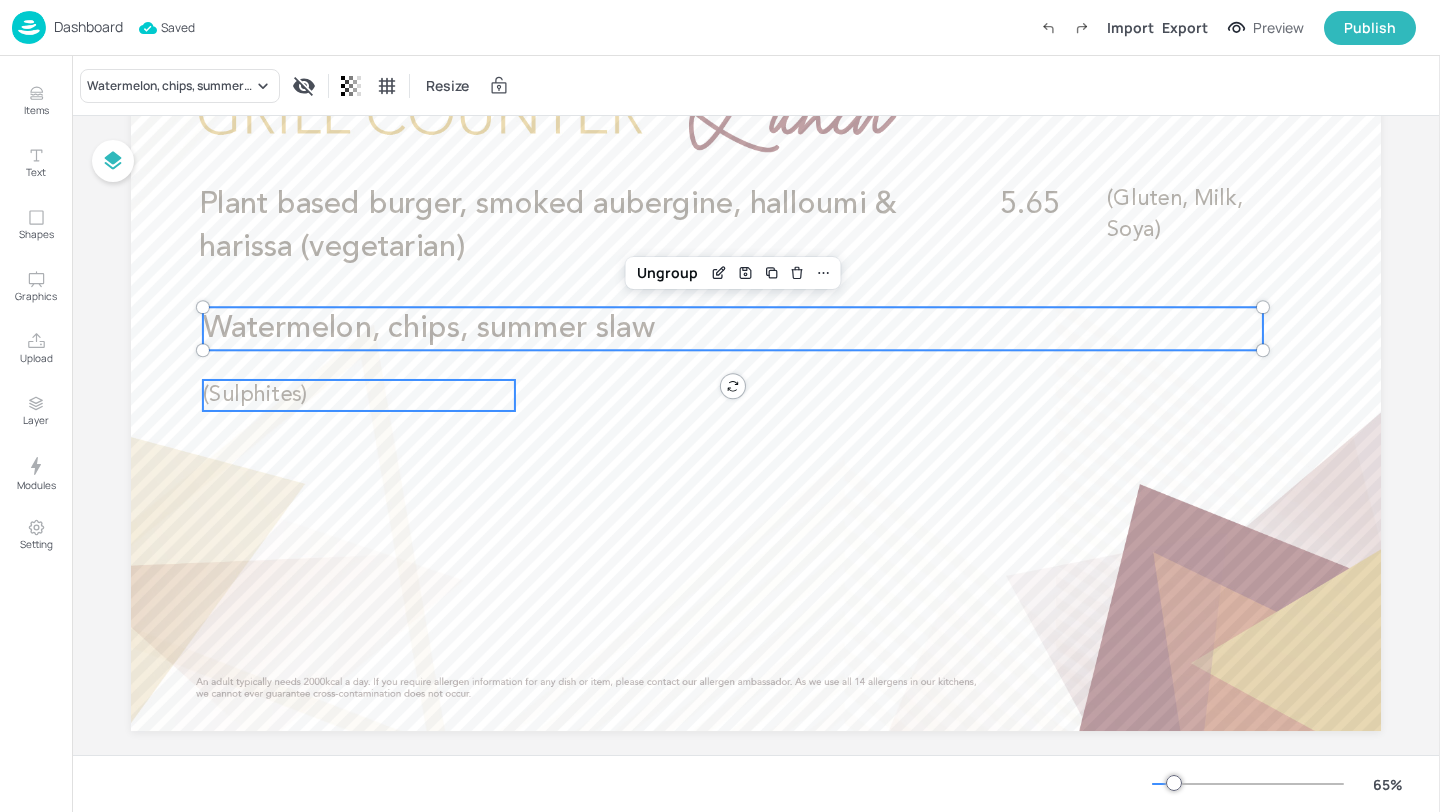 scroll, scrollTop: 158, scrollLeft: 0, axis: vertical 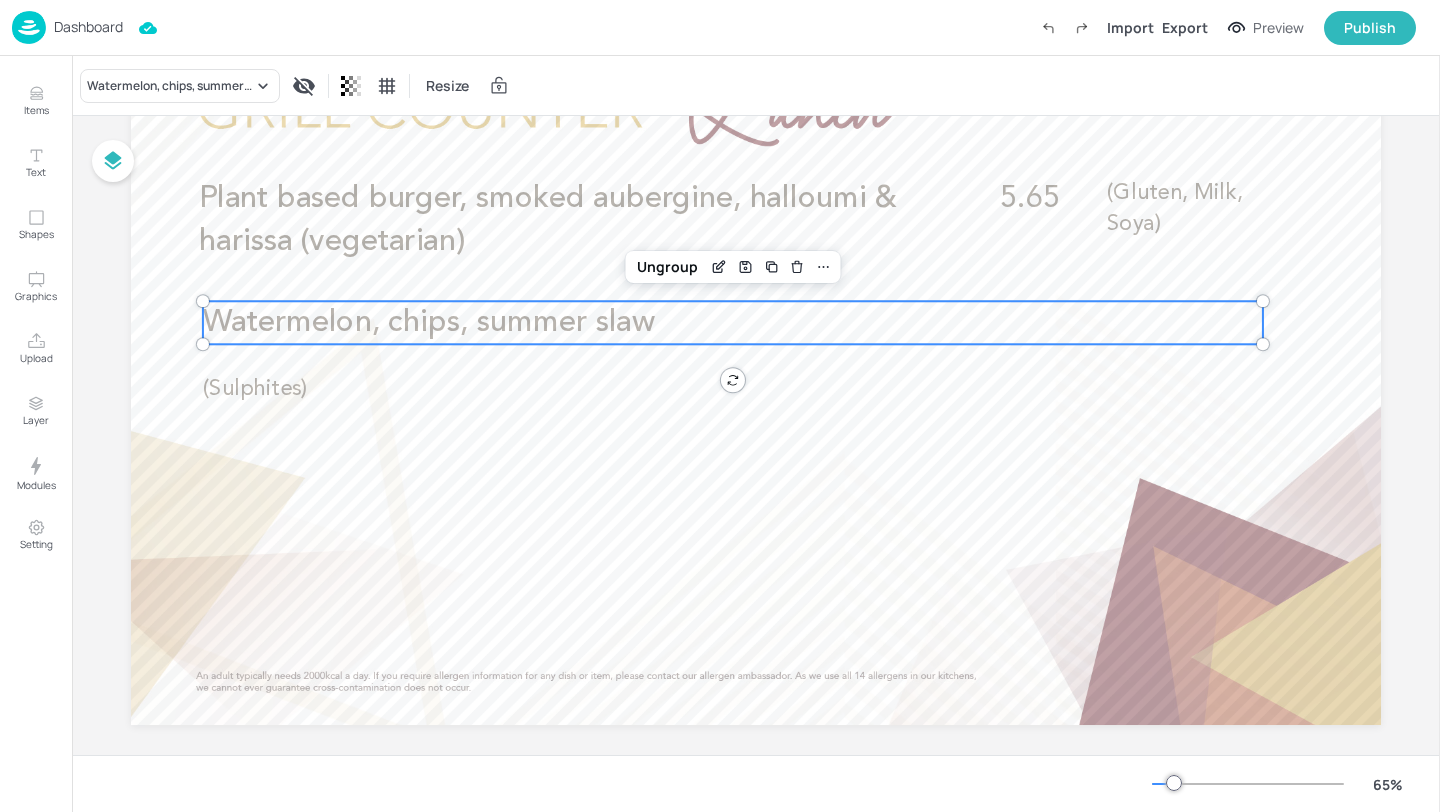 click on "Dashboard" at bounding box center (88, 27) 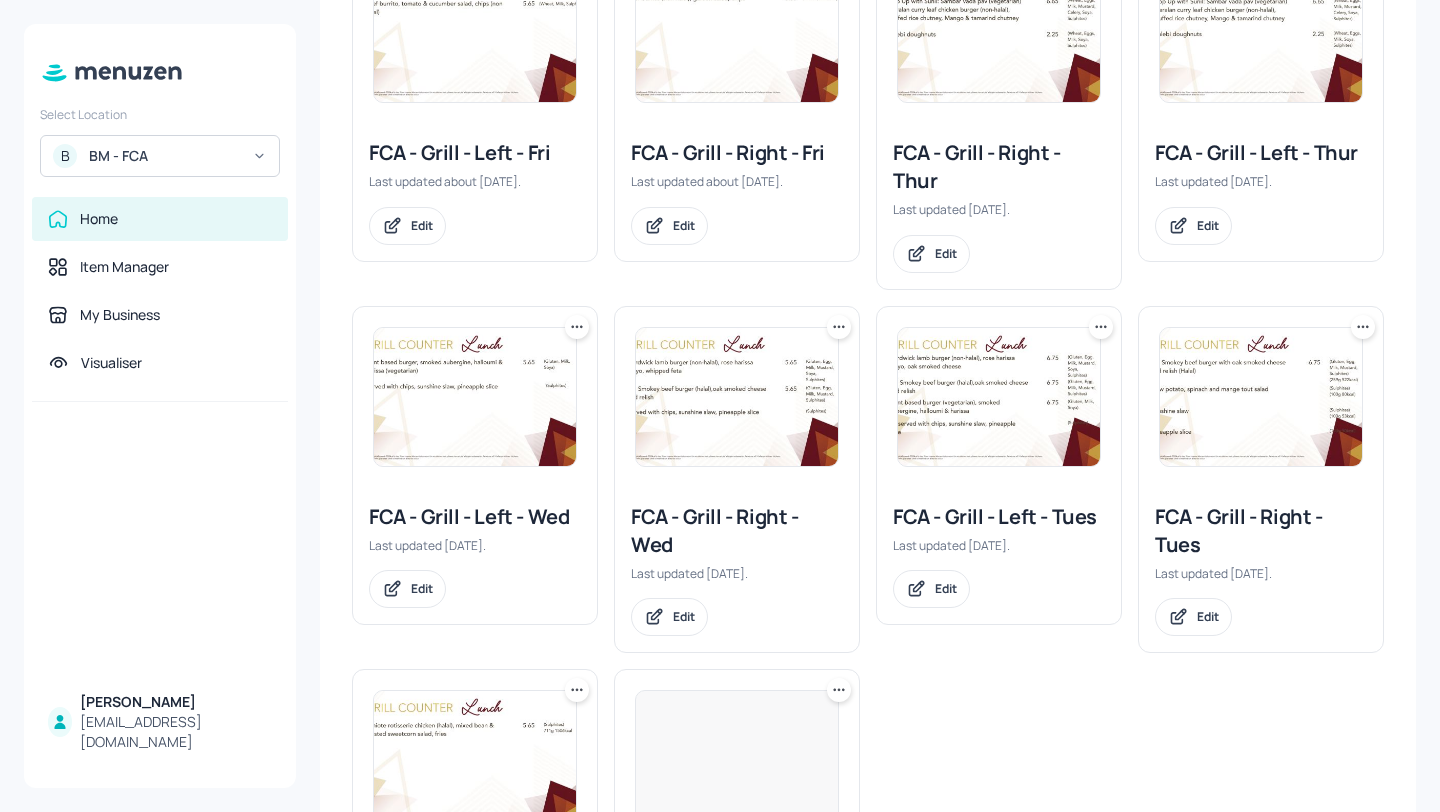 scroll, scrollTop: 432, scrollLeft: 0, axis: vertical 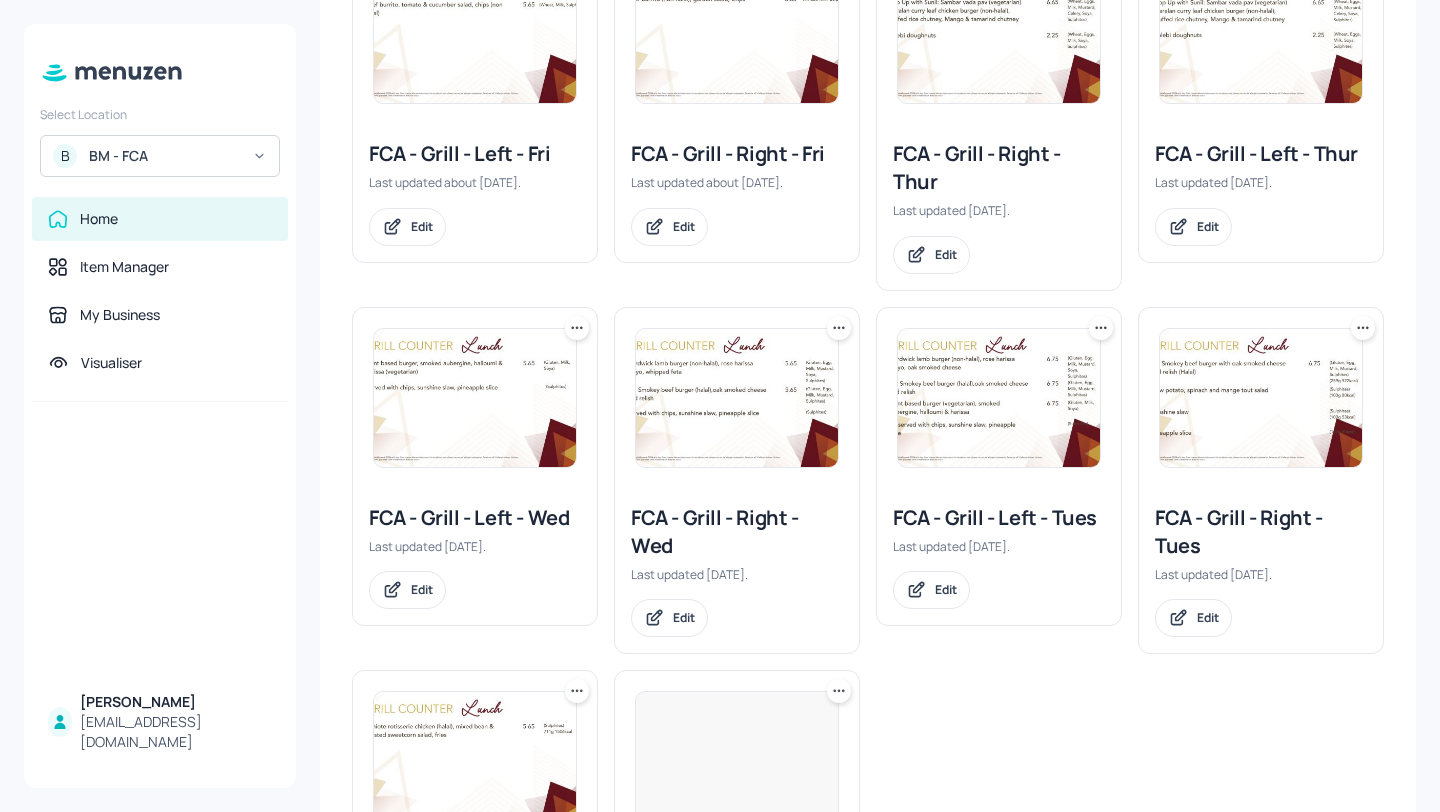 click on "FCA - Grill - Right - Wed" at bounding box center [737, 532] 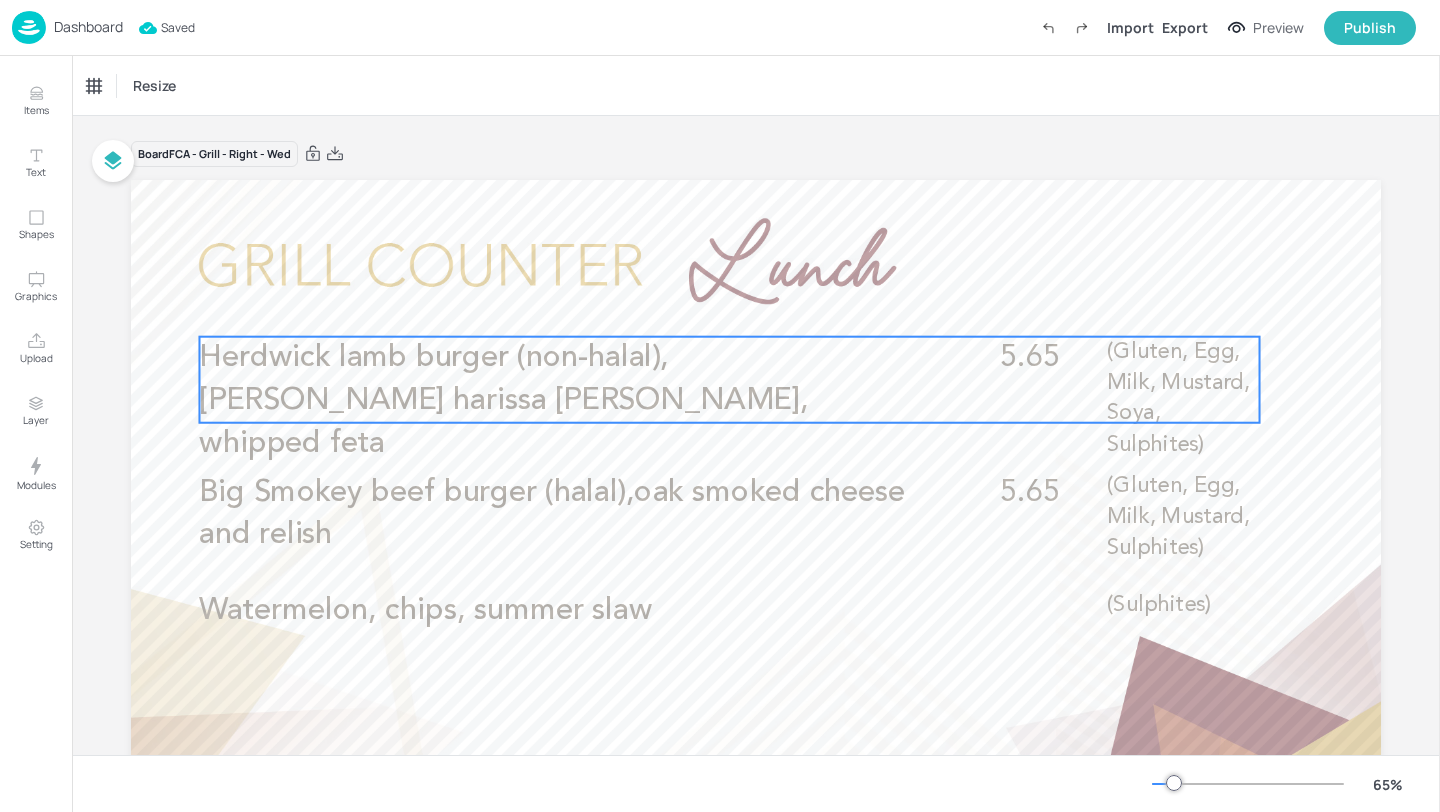 click on "Herdwick lamb burger (non-halal), [PERSON_NAME] harissa [PERSON_NAME], whipped feta" at bounding box center [503, 401] 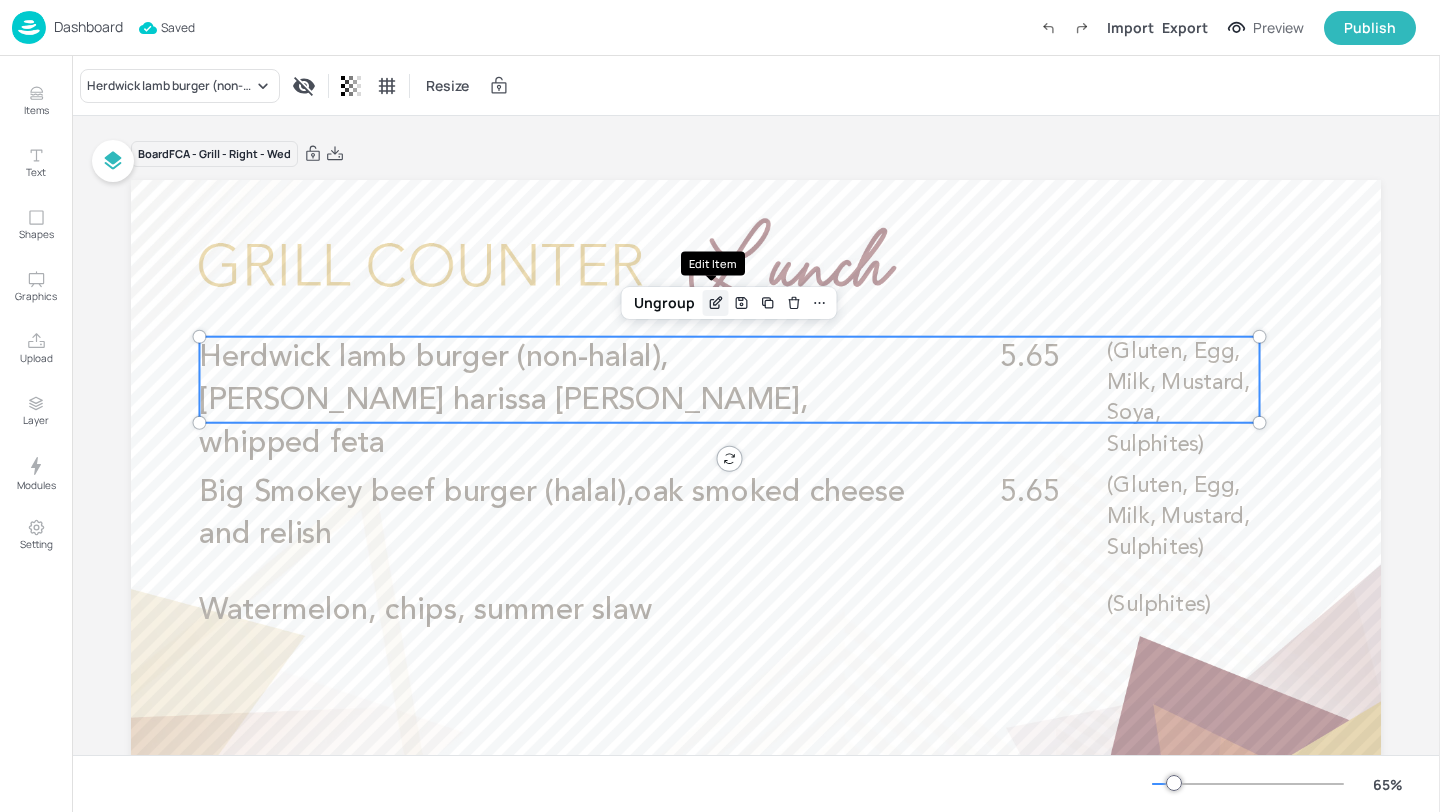 click 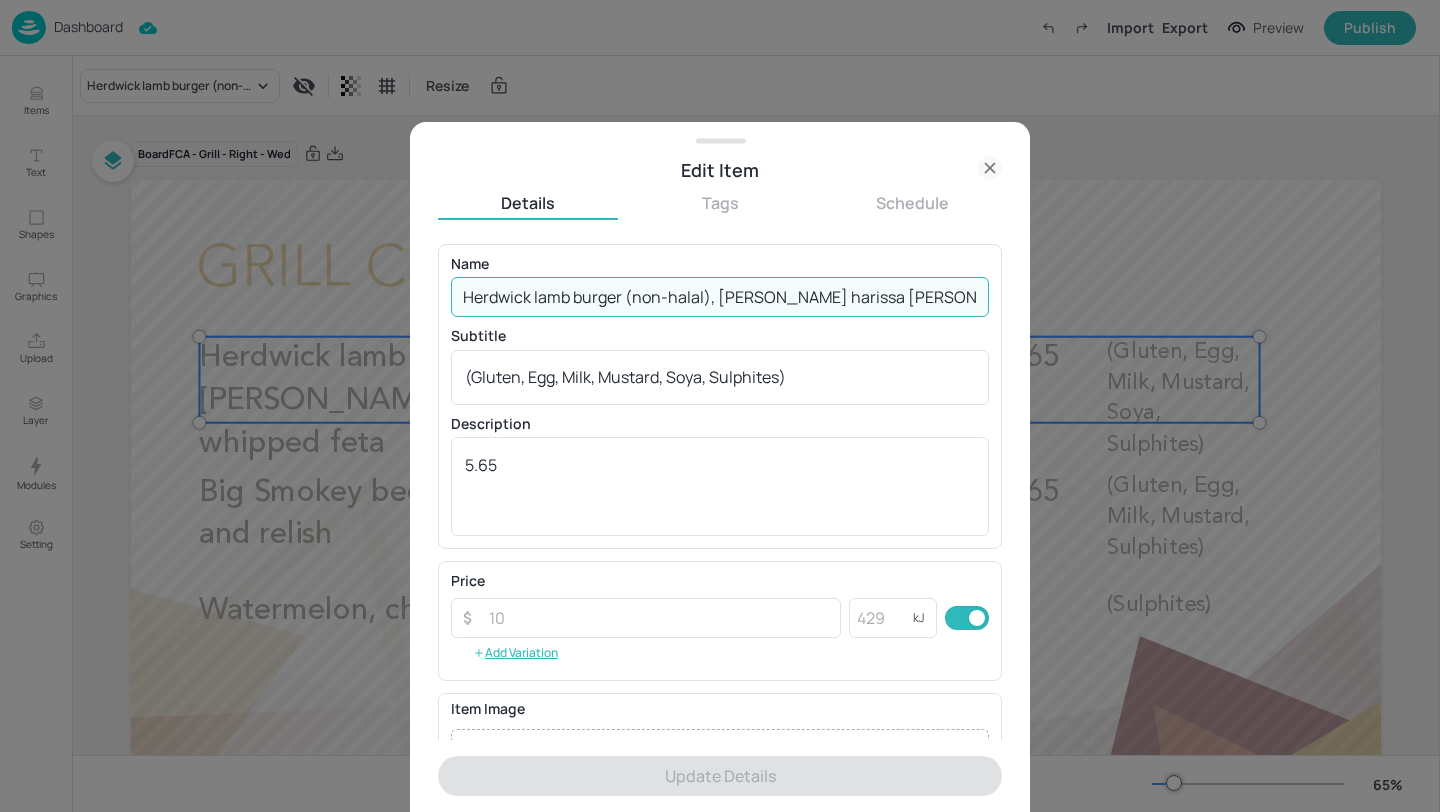 drag, startPoint x: 463, startPoint y: 302, endPoint x: 1295, endPoint y: 343, distance: 833.0096 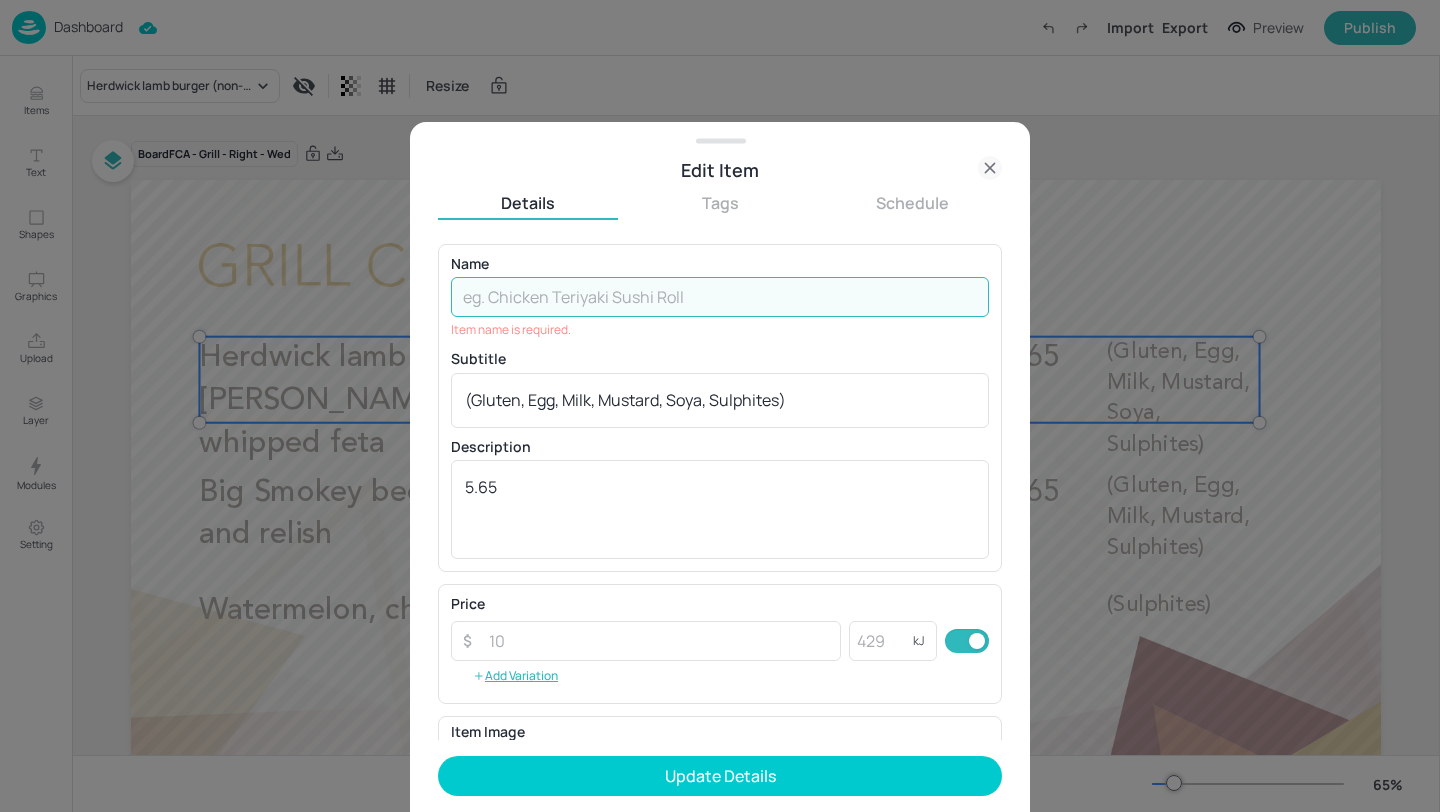 paste on "BBQ combo" 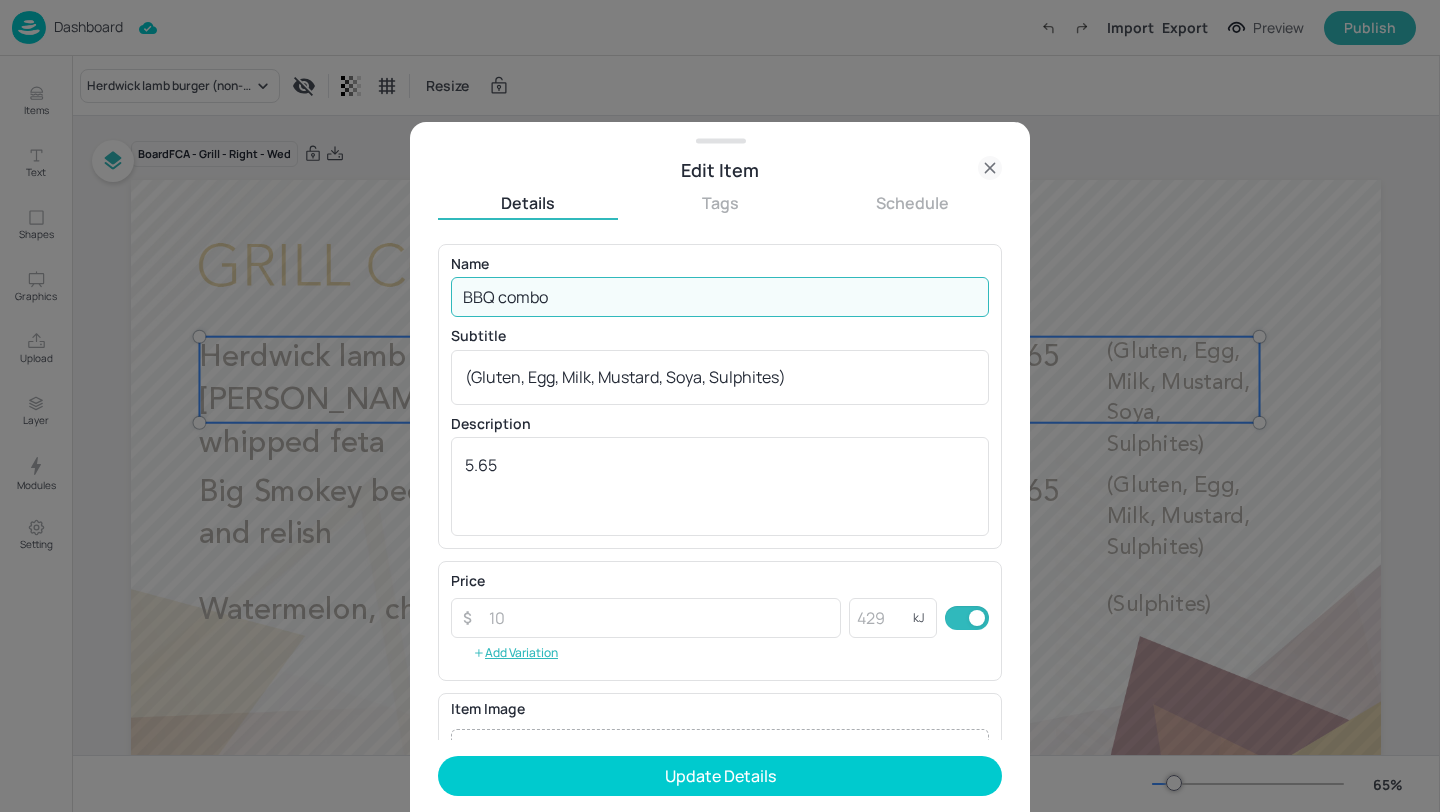 type on "BBQ combo" 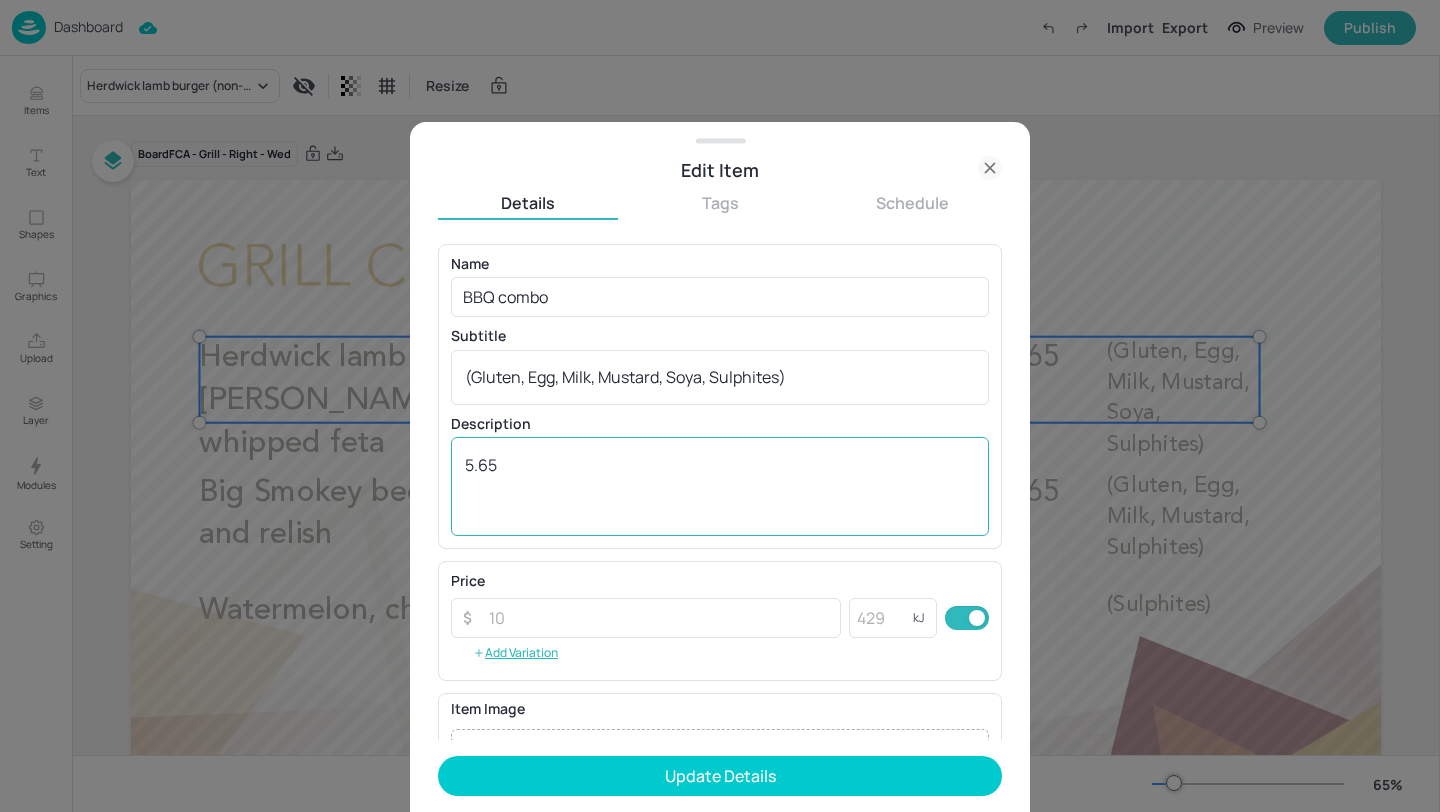 drag, startPoint x: 596, startPoint y: 449, endPoint x: 529, endPoint y: 476, distance: 72.235725 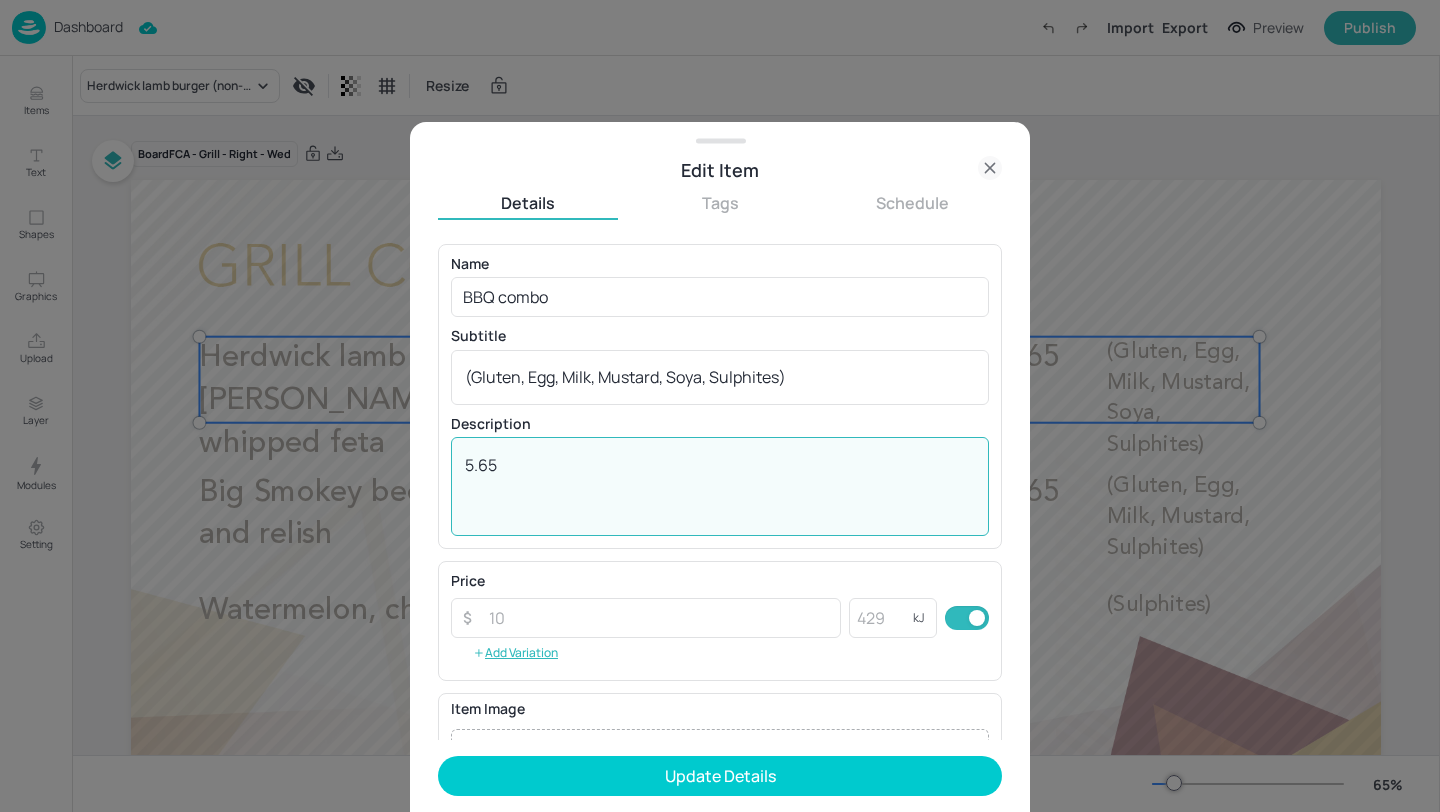 drag, startPoint x: 529, startPoint y: 476, endPoint x: 411, endPoint y: 465, distance: 118.511604 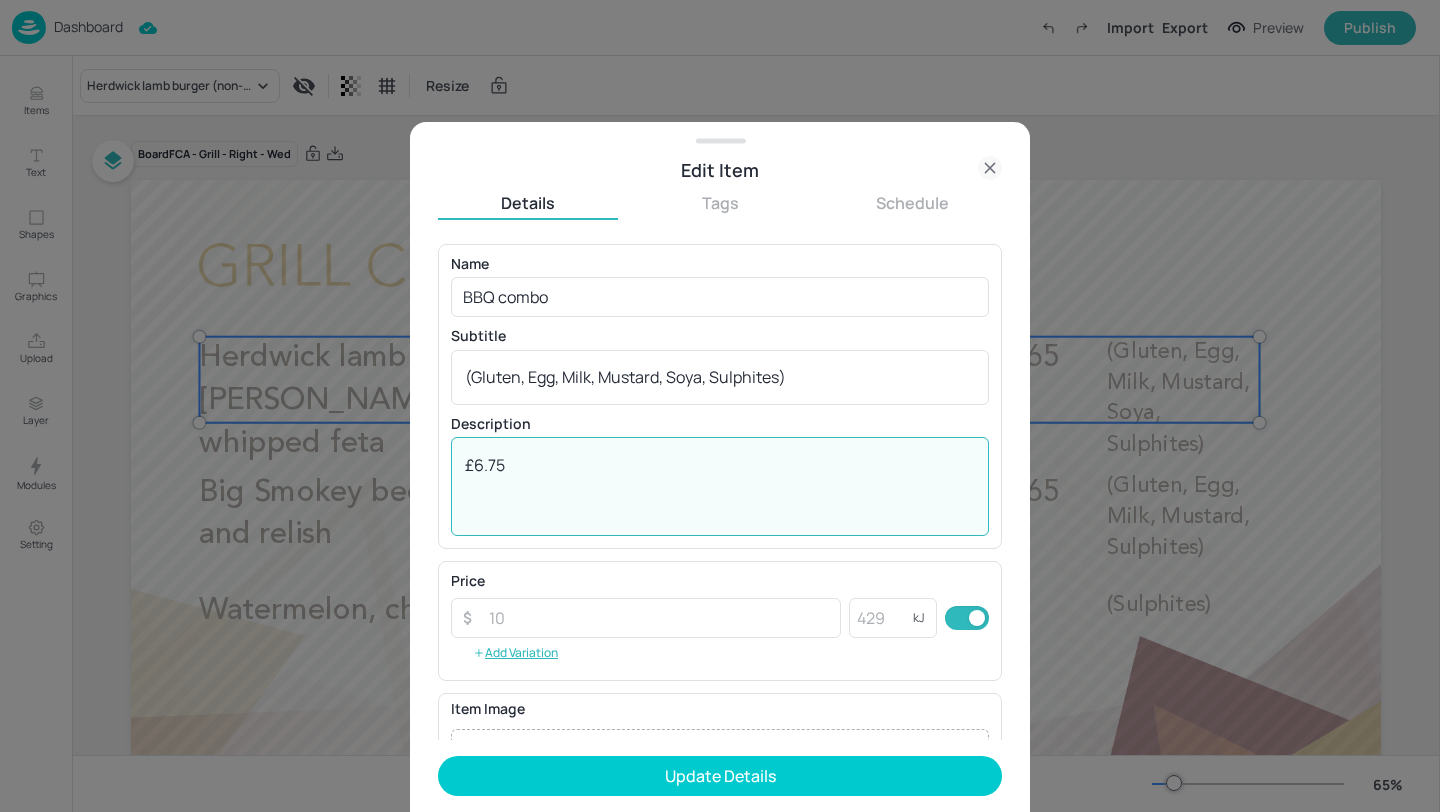 click on "£6.75" at bounding box center (720, 487) 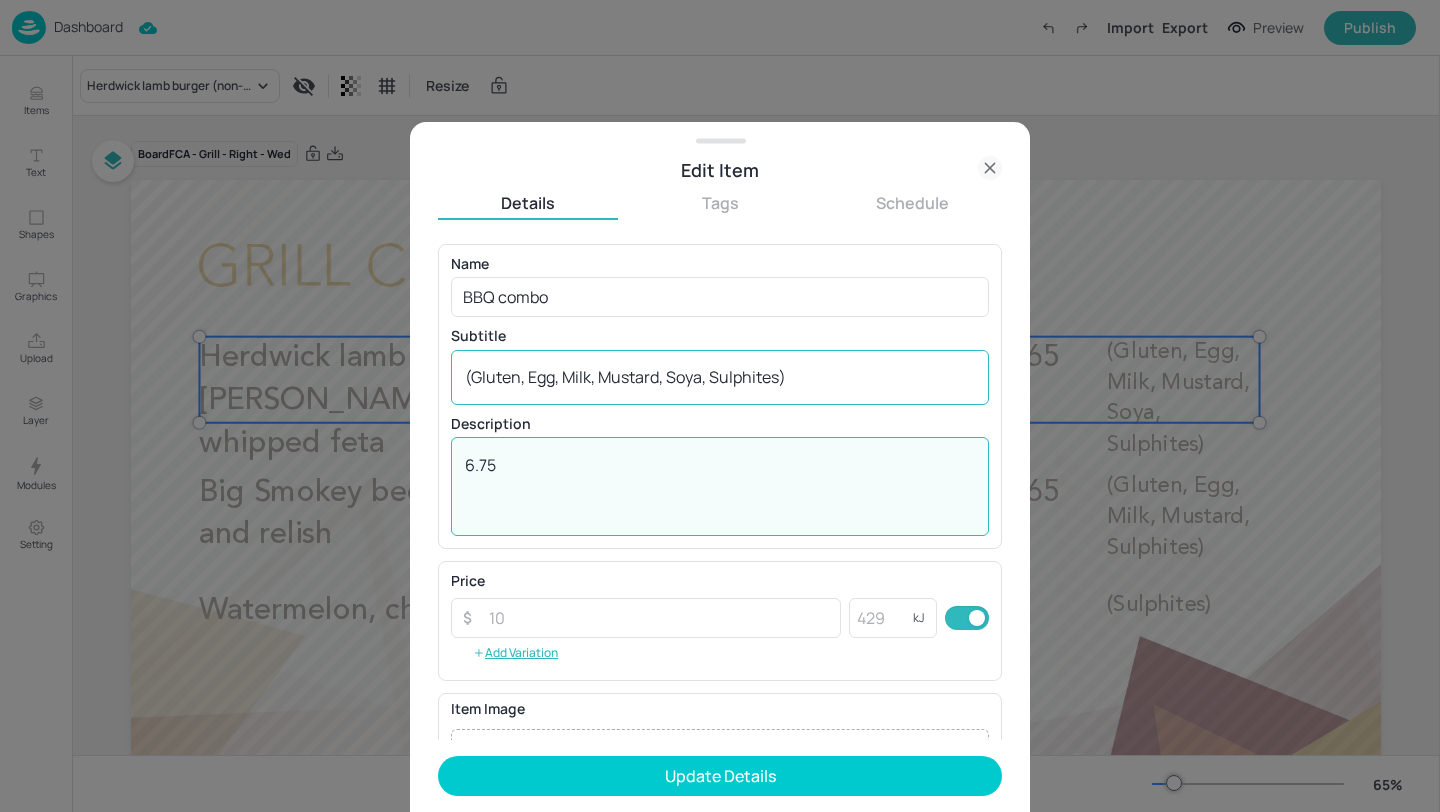 type on "6.75" 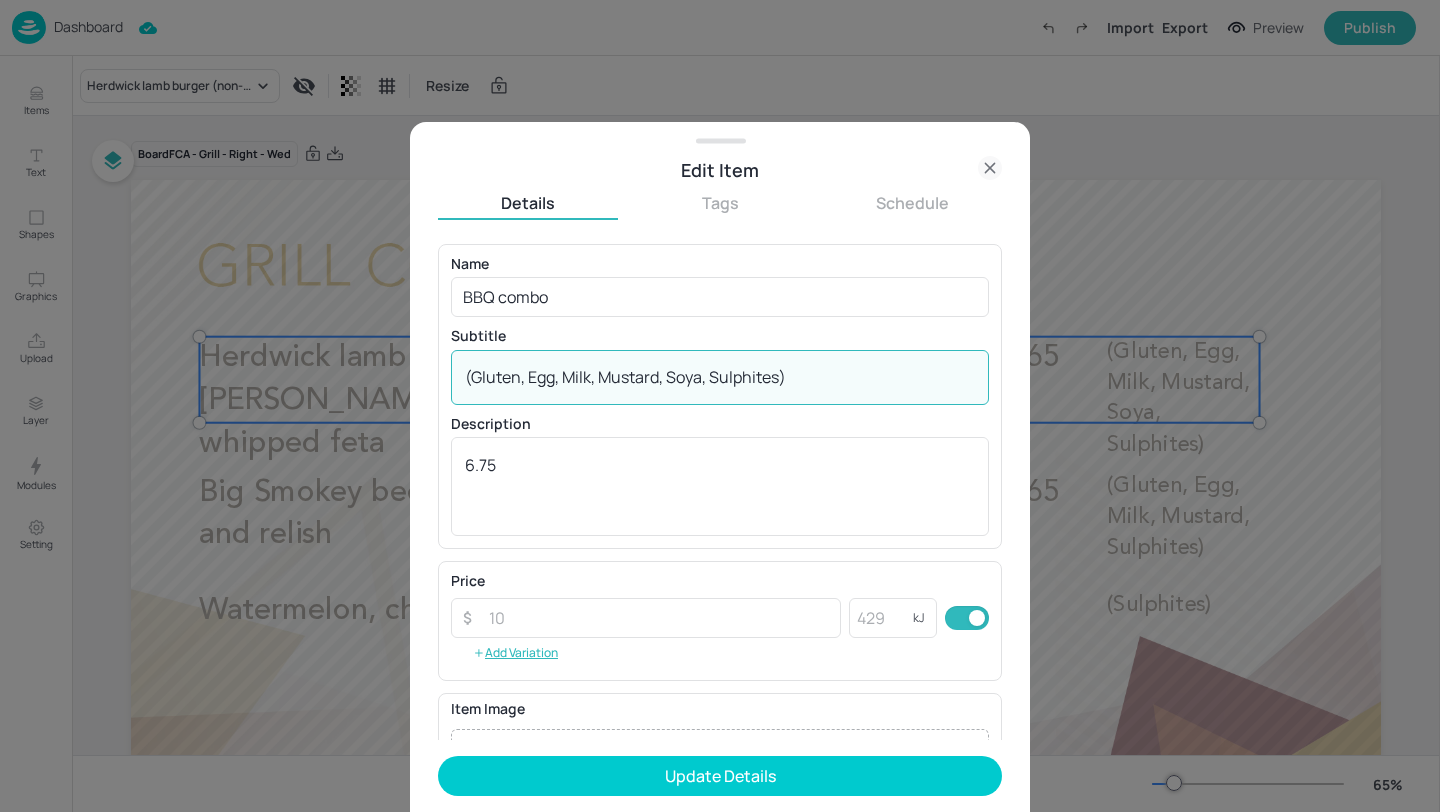 drag, startPoint x: 815, startPoint y: 378, endPoint x: 269, endPoint y: 363, distance: 546.206 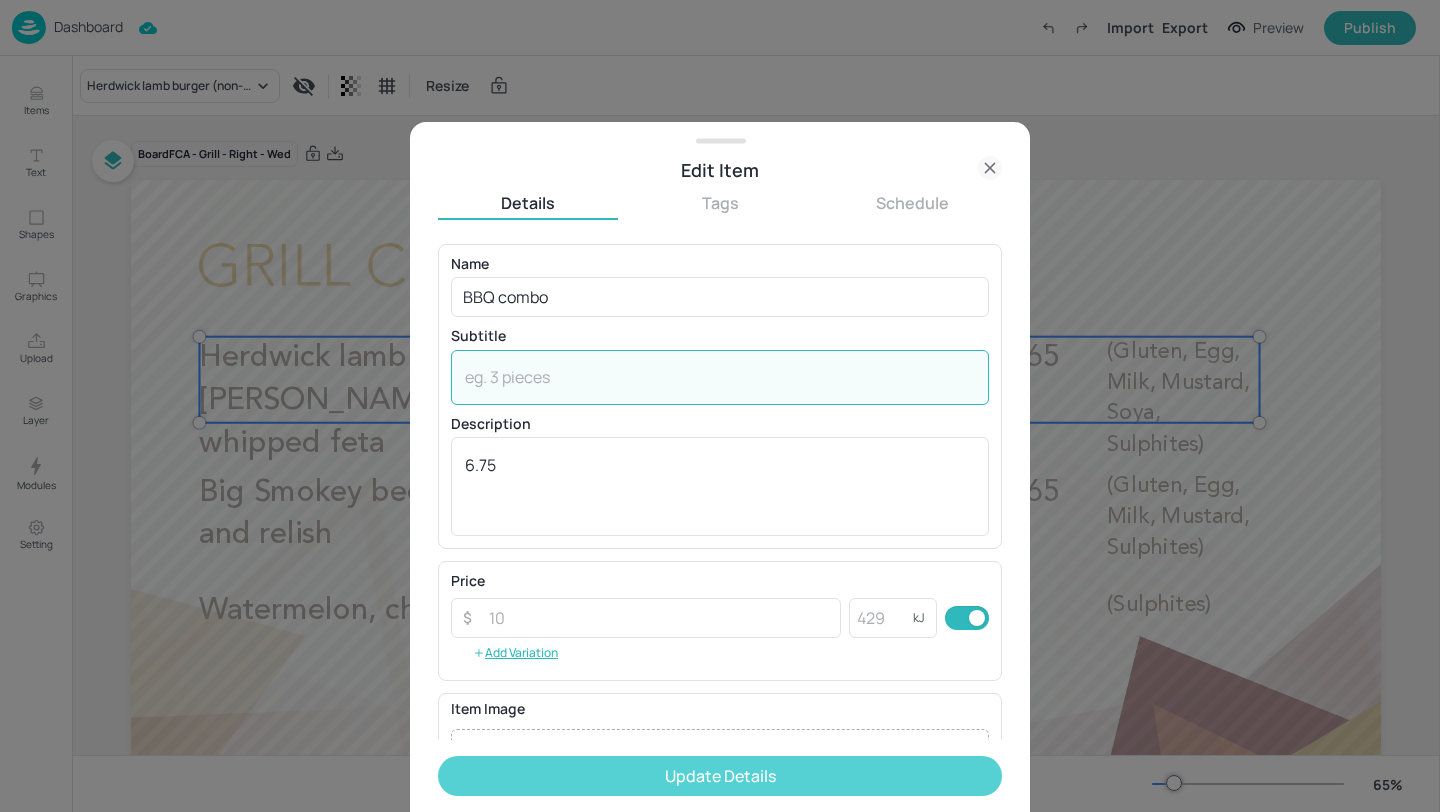 type 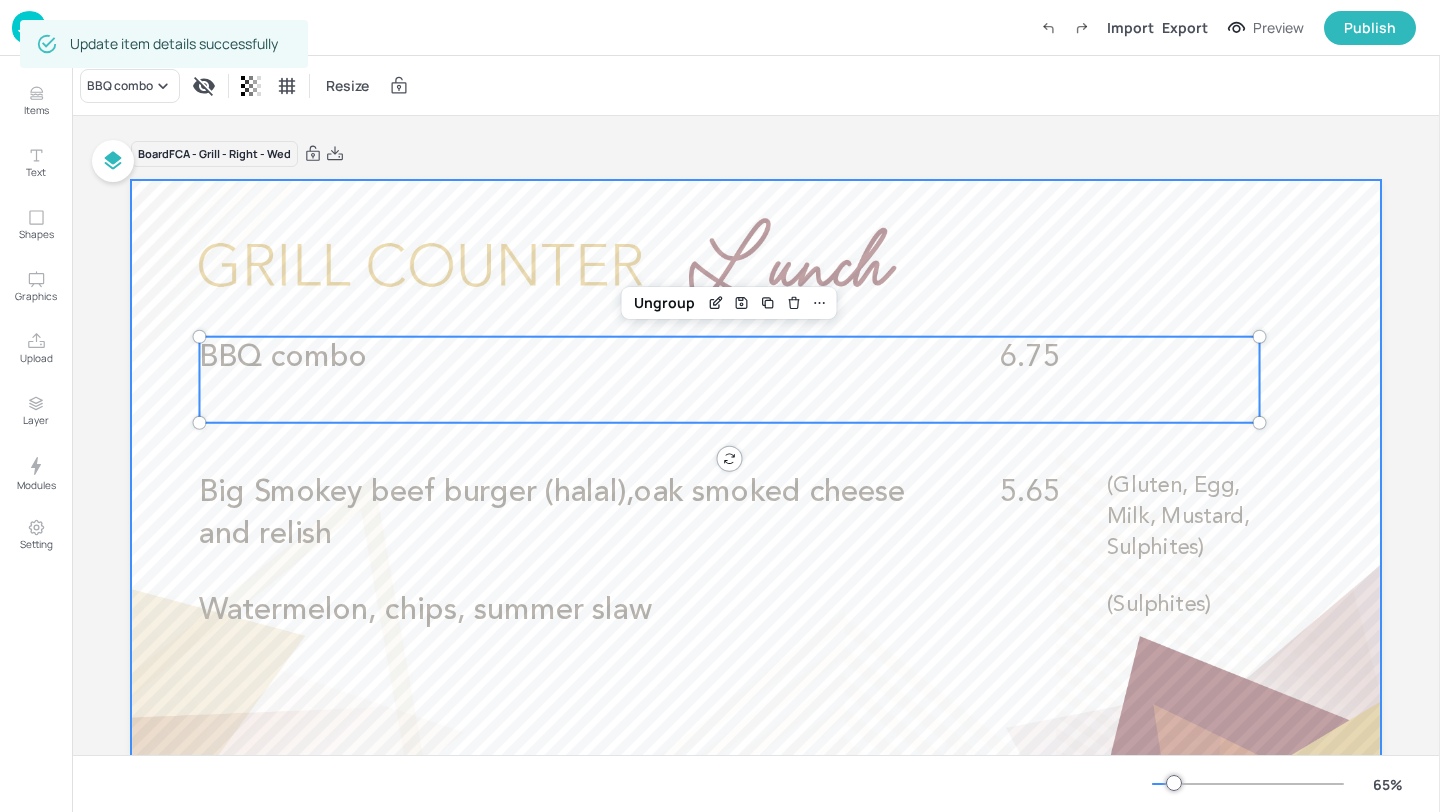 click on "Big Smokey beef burger (halal),oak smoked cheese and relish" at bounding box center (552, 513) 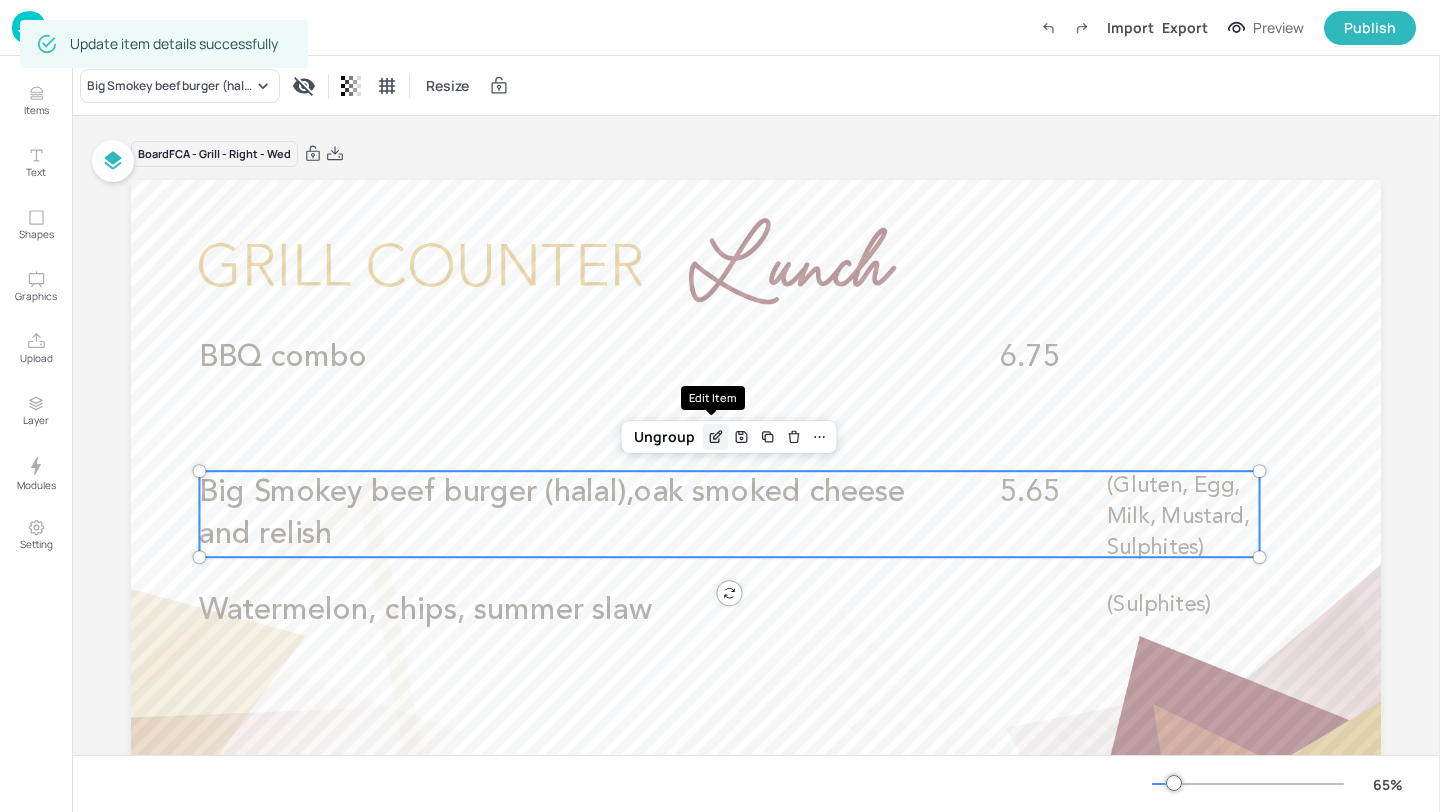 click 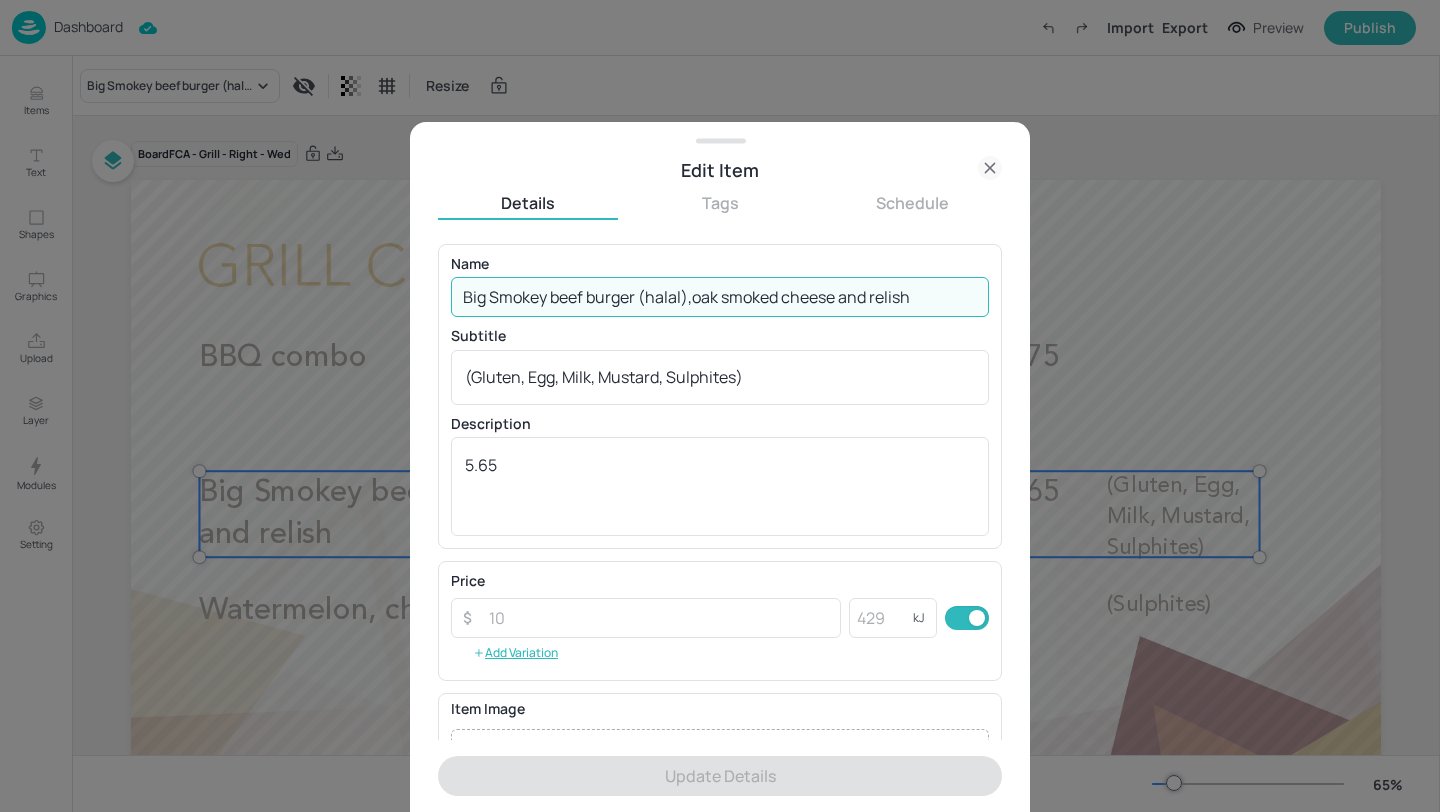 drag, startPoint x: 916, startPoint y: 292, endPoint x: 406, endPoint y: 282, distance: 510.09802 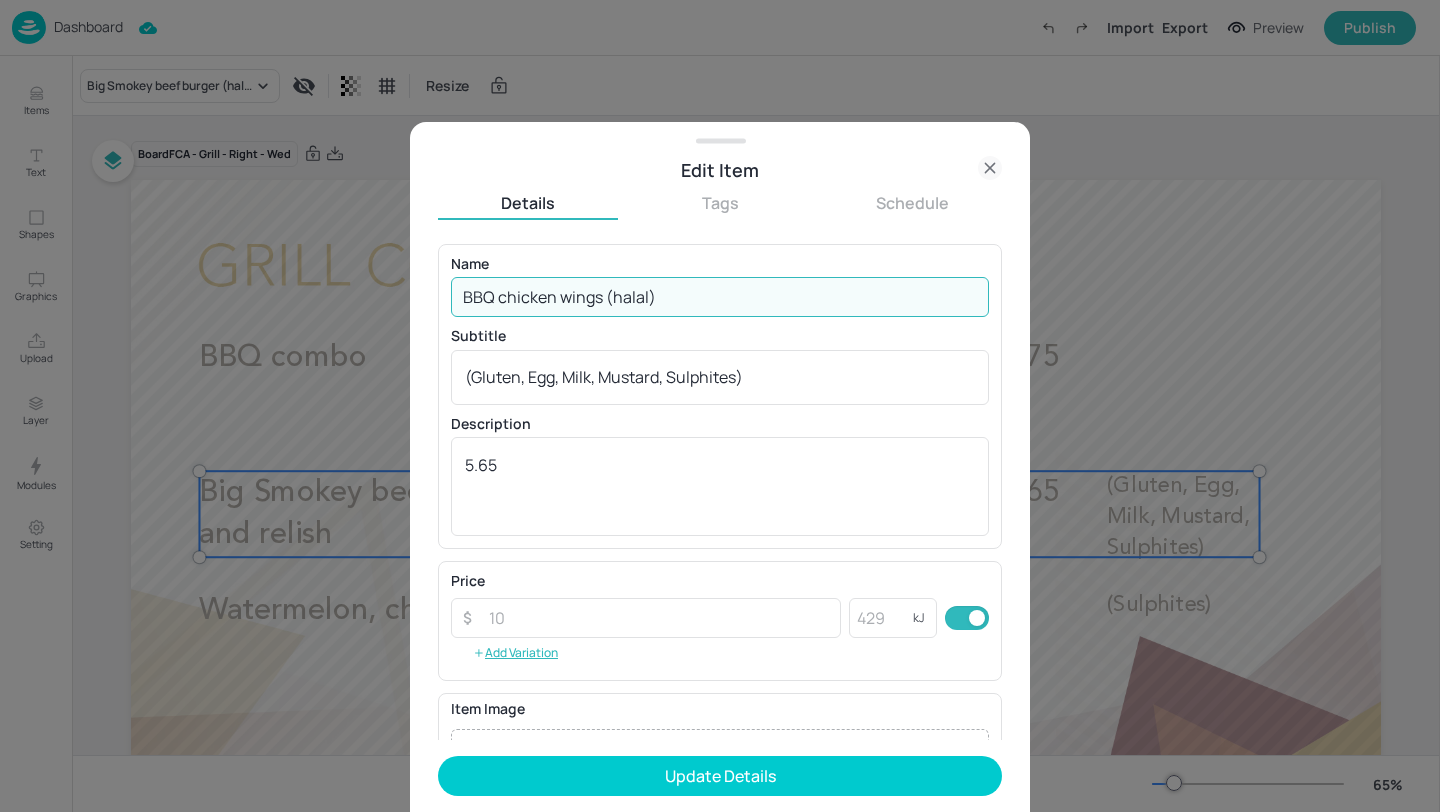 type on "BBQ chicken wings (halal)" 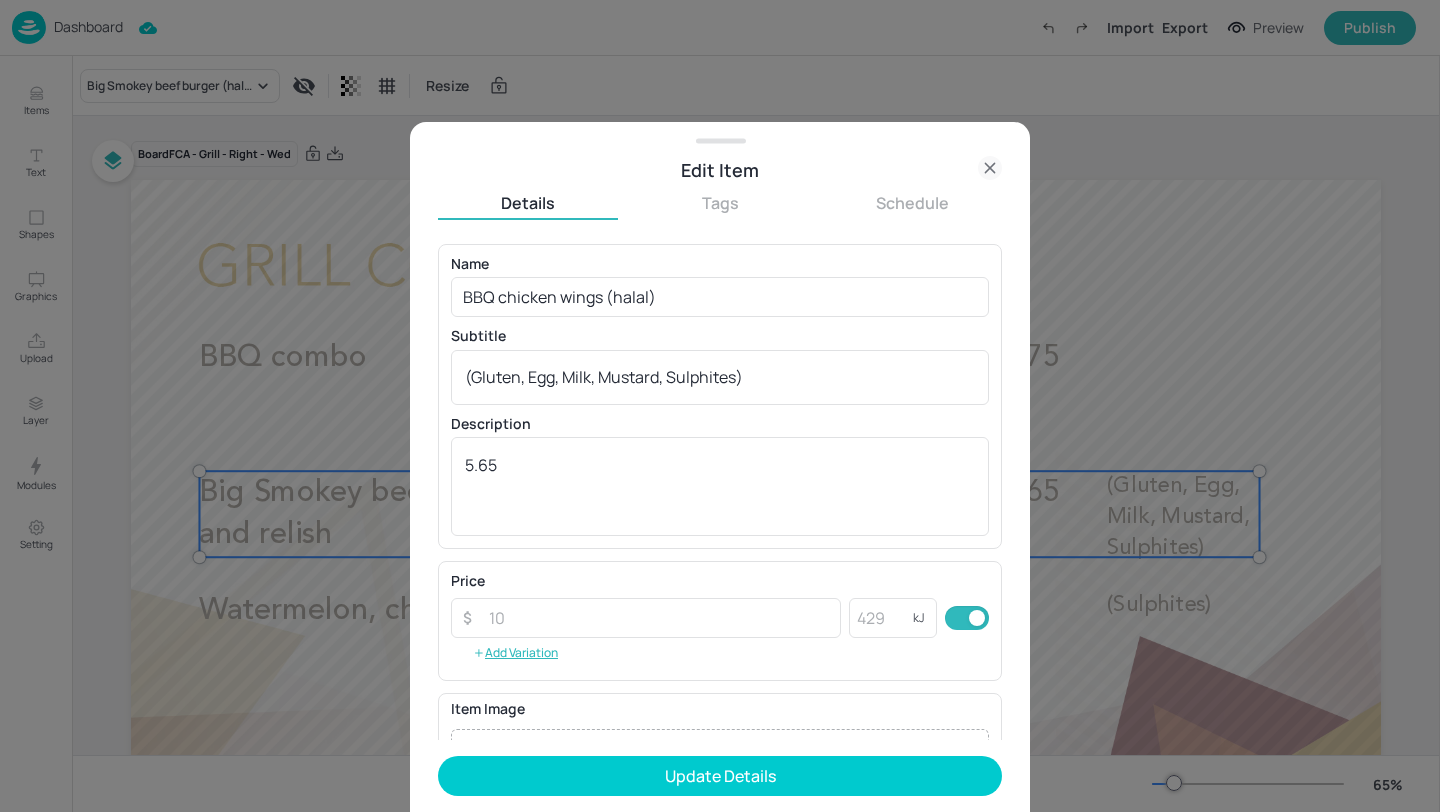 click 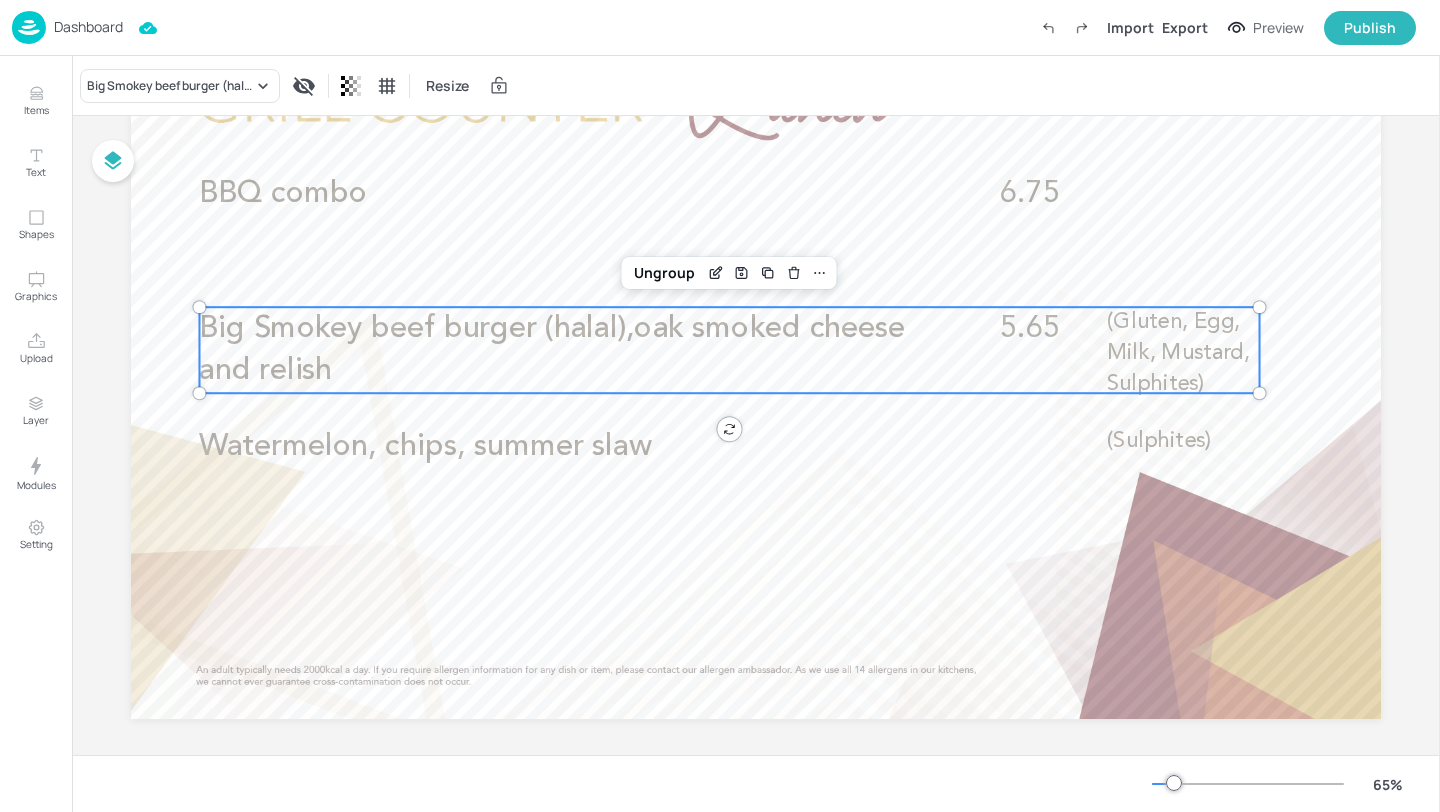scroll, scrollTop: 178, scrollLeft: 0, axis: vertical 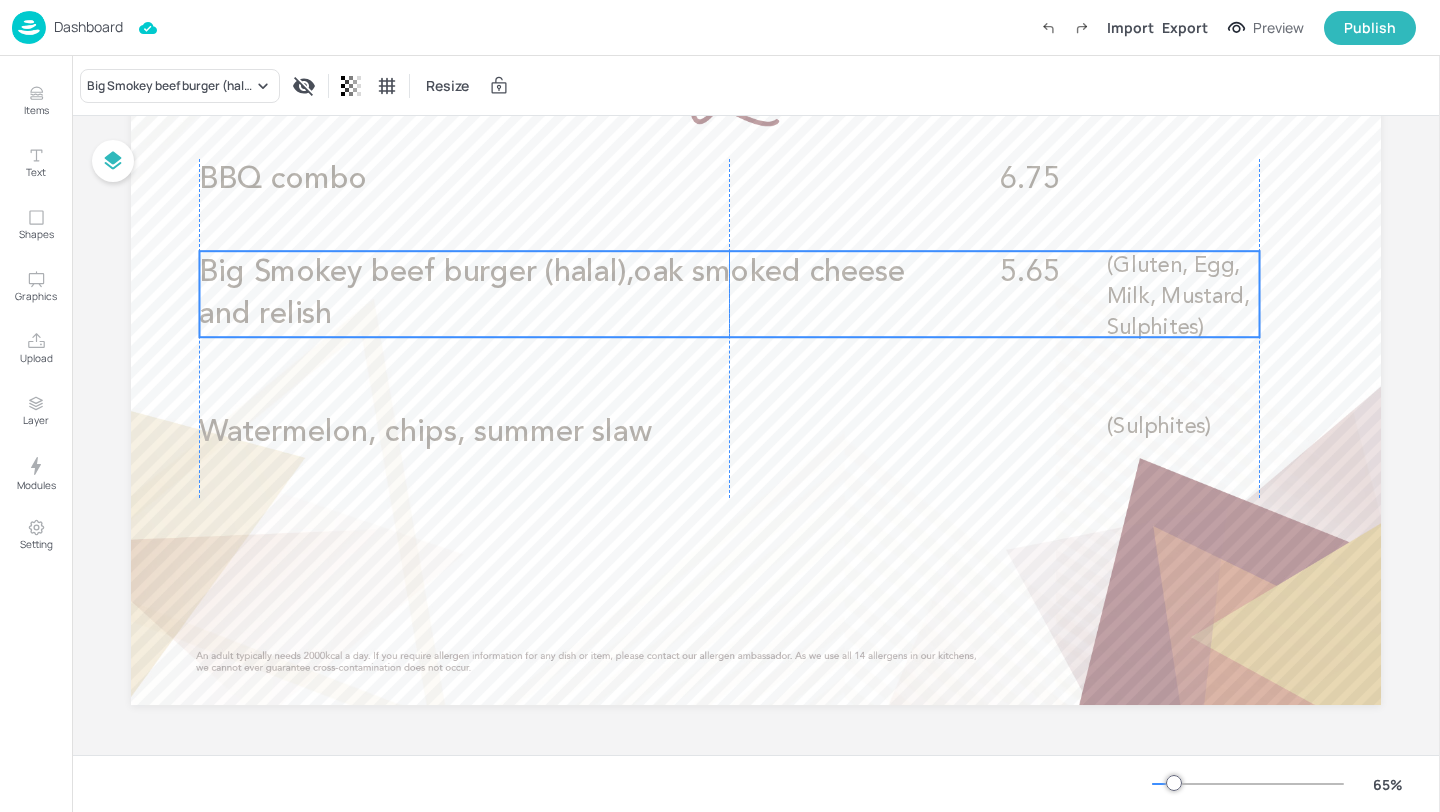 drag, startPoint x: 443, startPoint y: 326, endPoint x: 443, endPoint y: 284, distance: 42 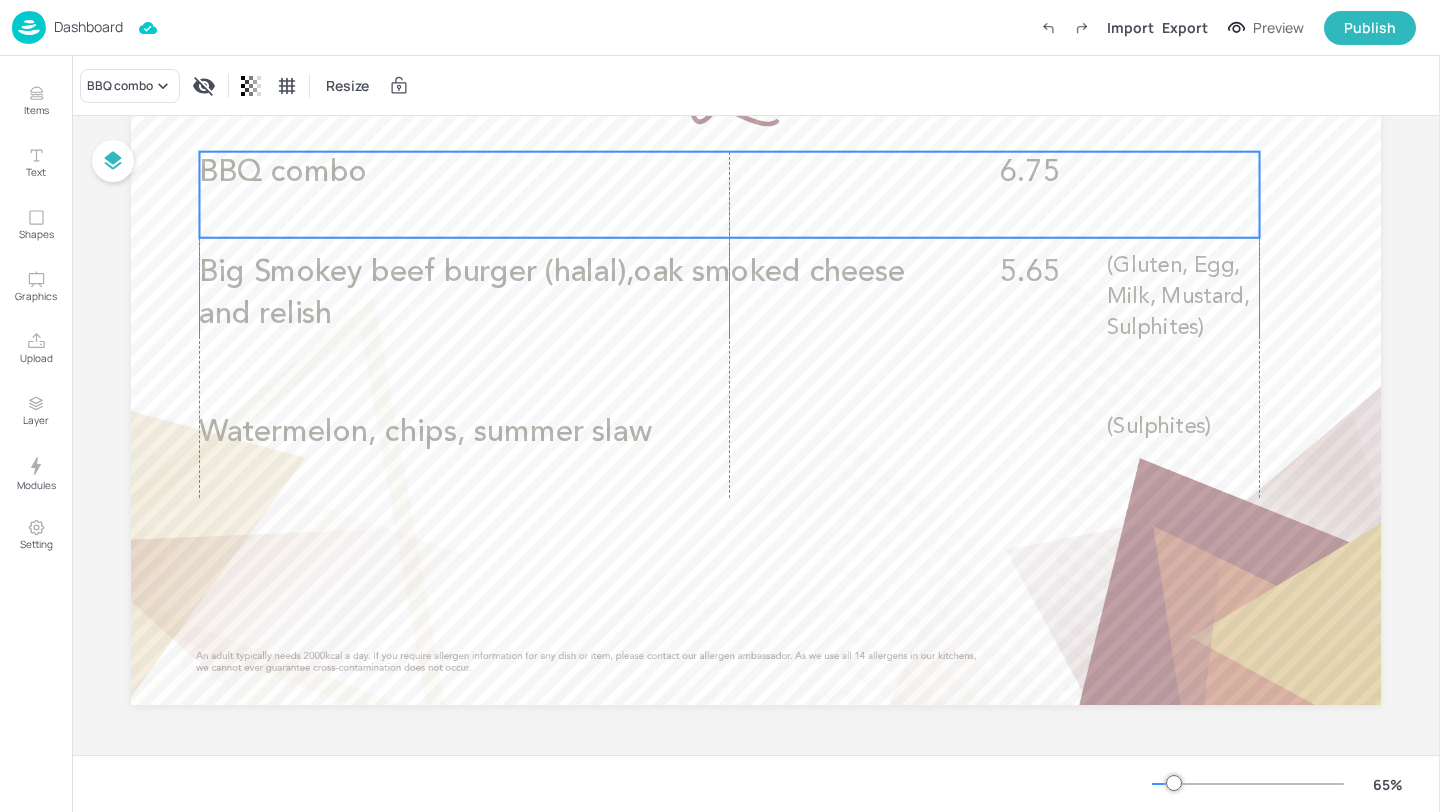 click on "BBQ combo" at bounding box center (552, 173) 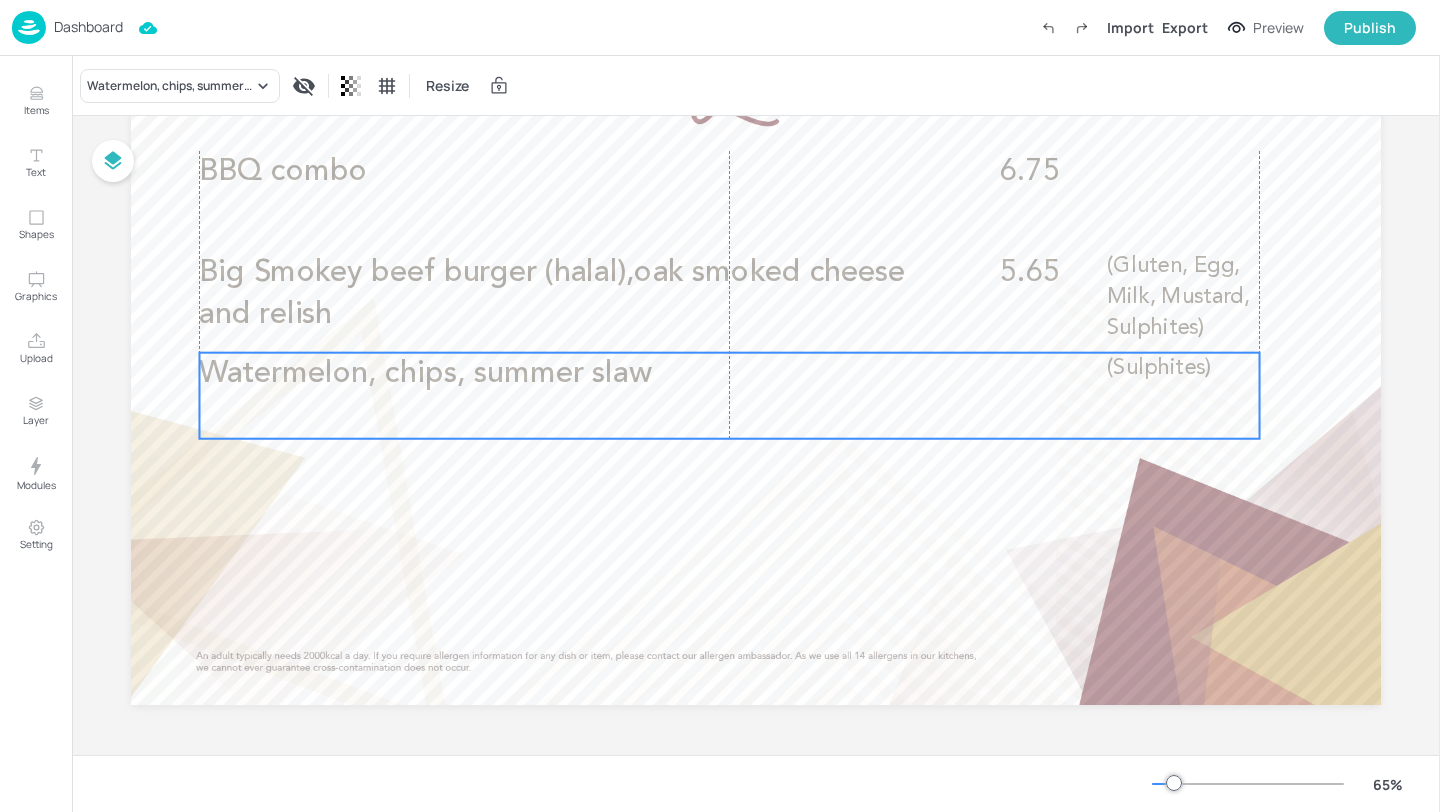 drag, startPoint x: 404, startPoint y: 425, endPoint x: 403, endPoint y: 366, distance: 59.008472 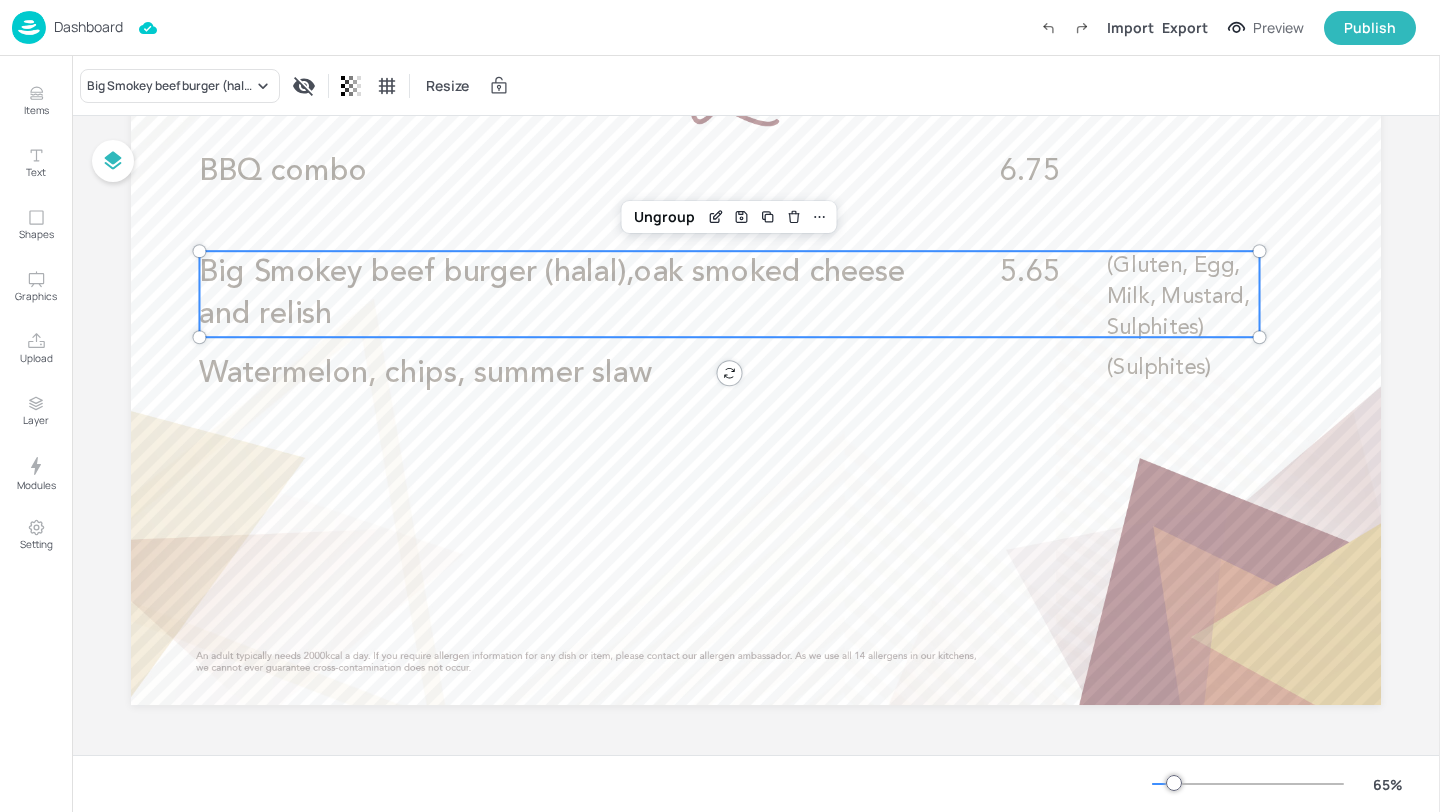 click on "Big Smokey beef burger (halal),oak smoked cheese and relish" at bounding box center [552, 293] 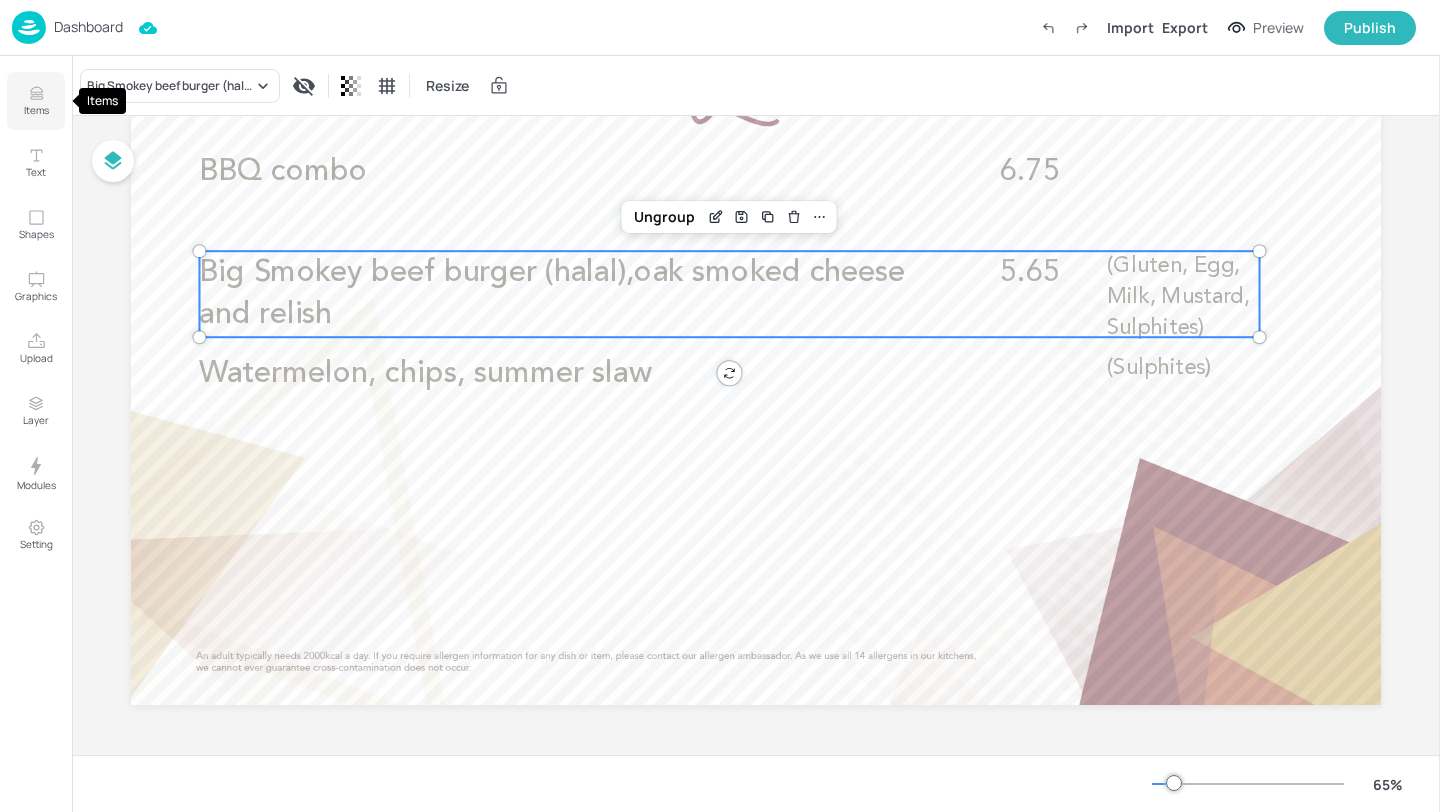 click 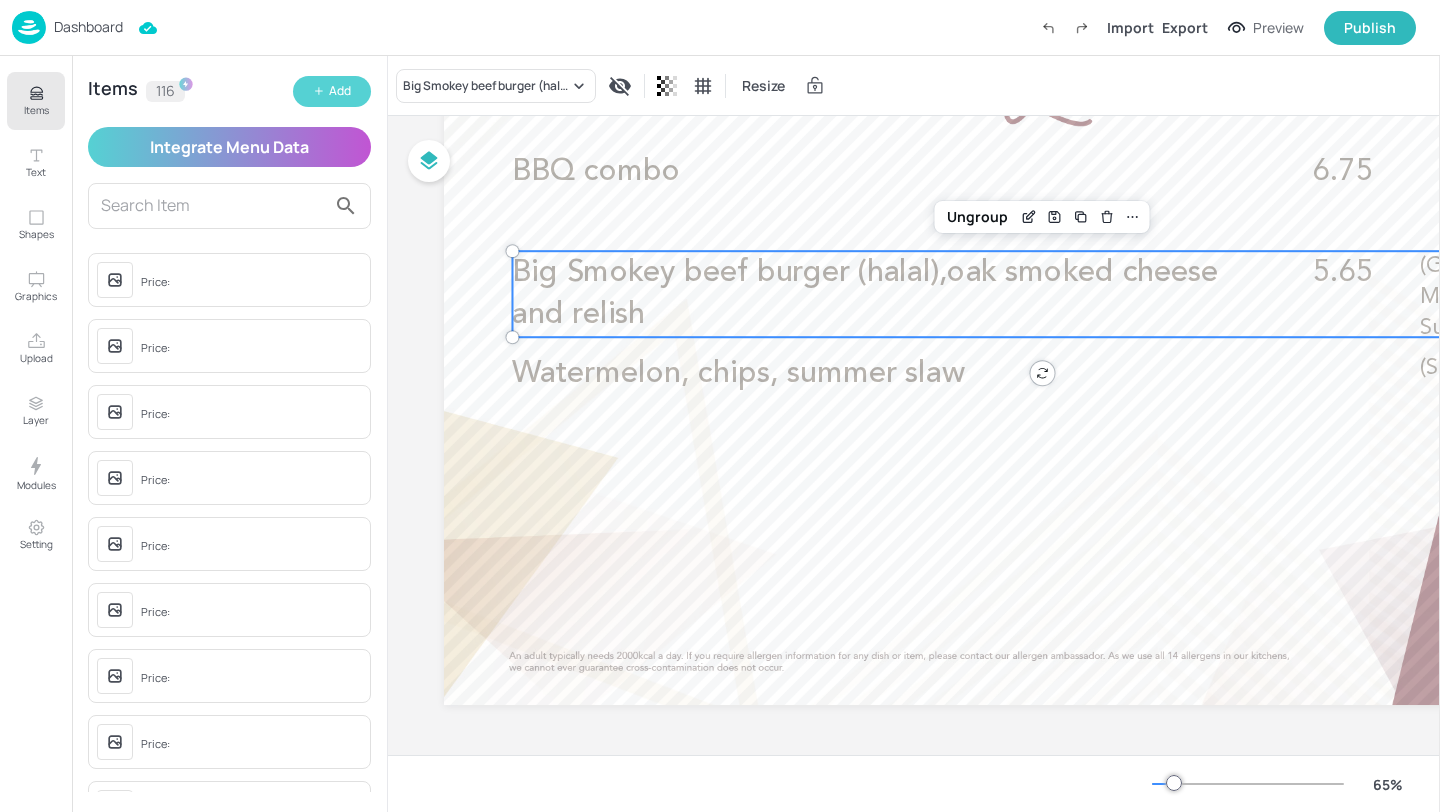 click 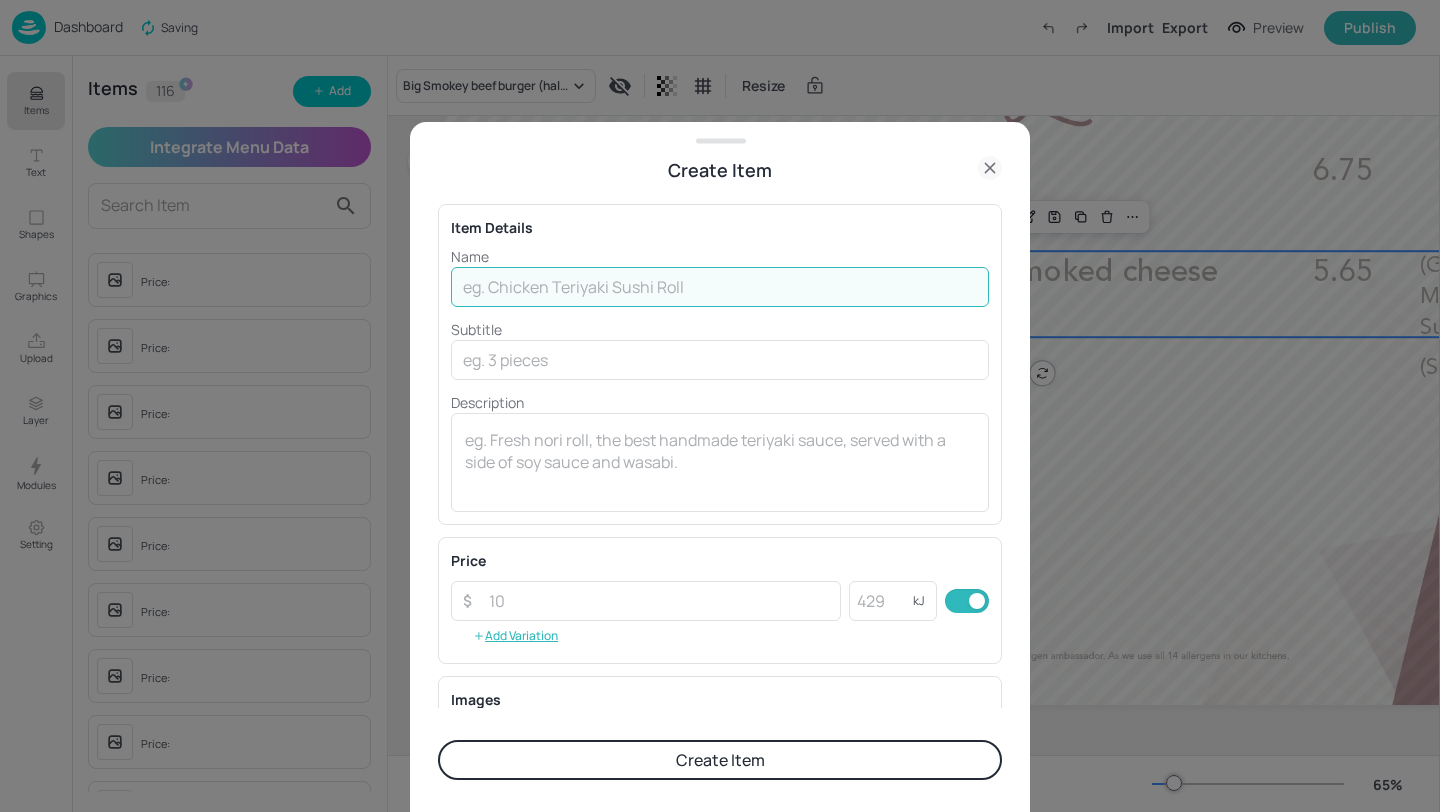 click at bounding box center [720, 287] 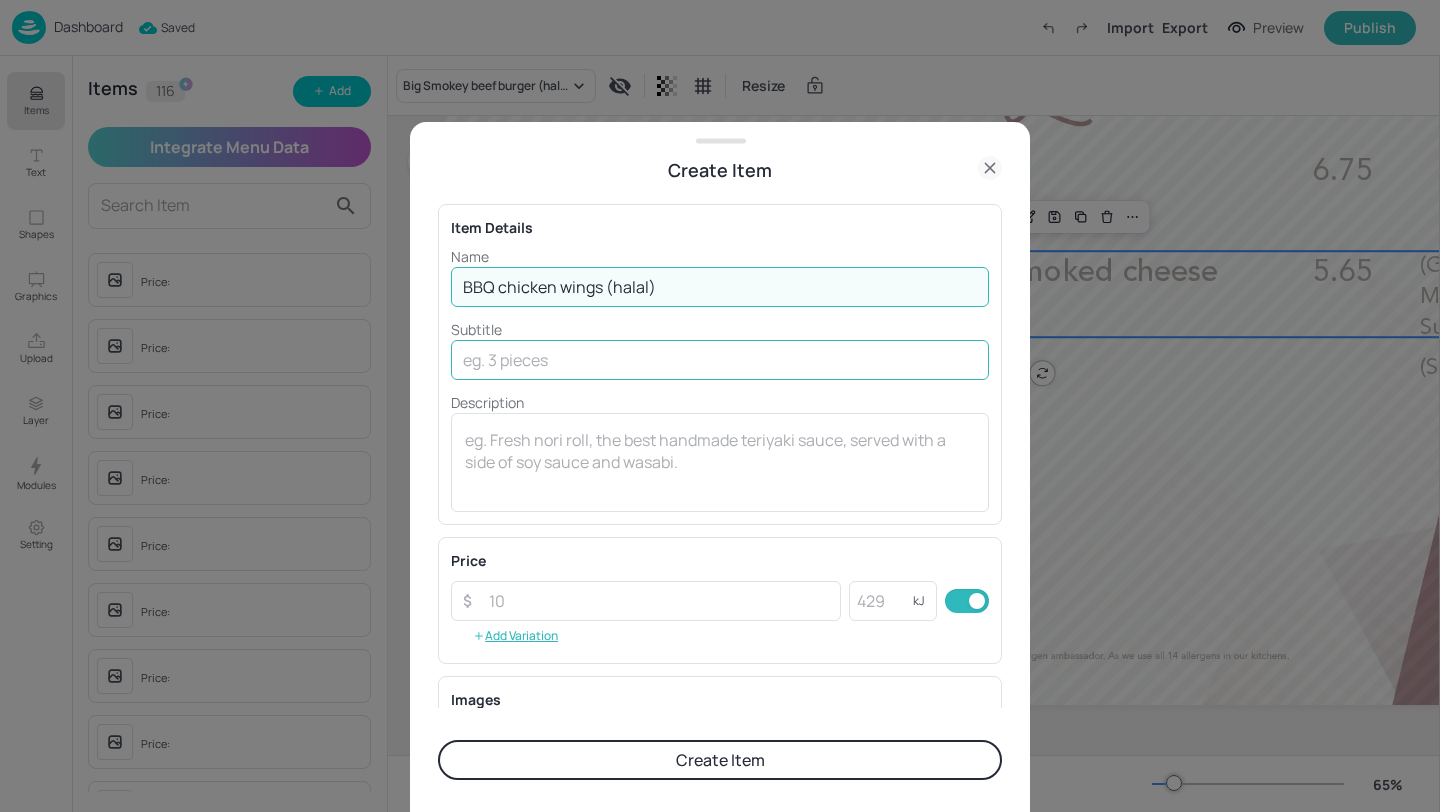 type on "BBQ chicken wings (halal)" 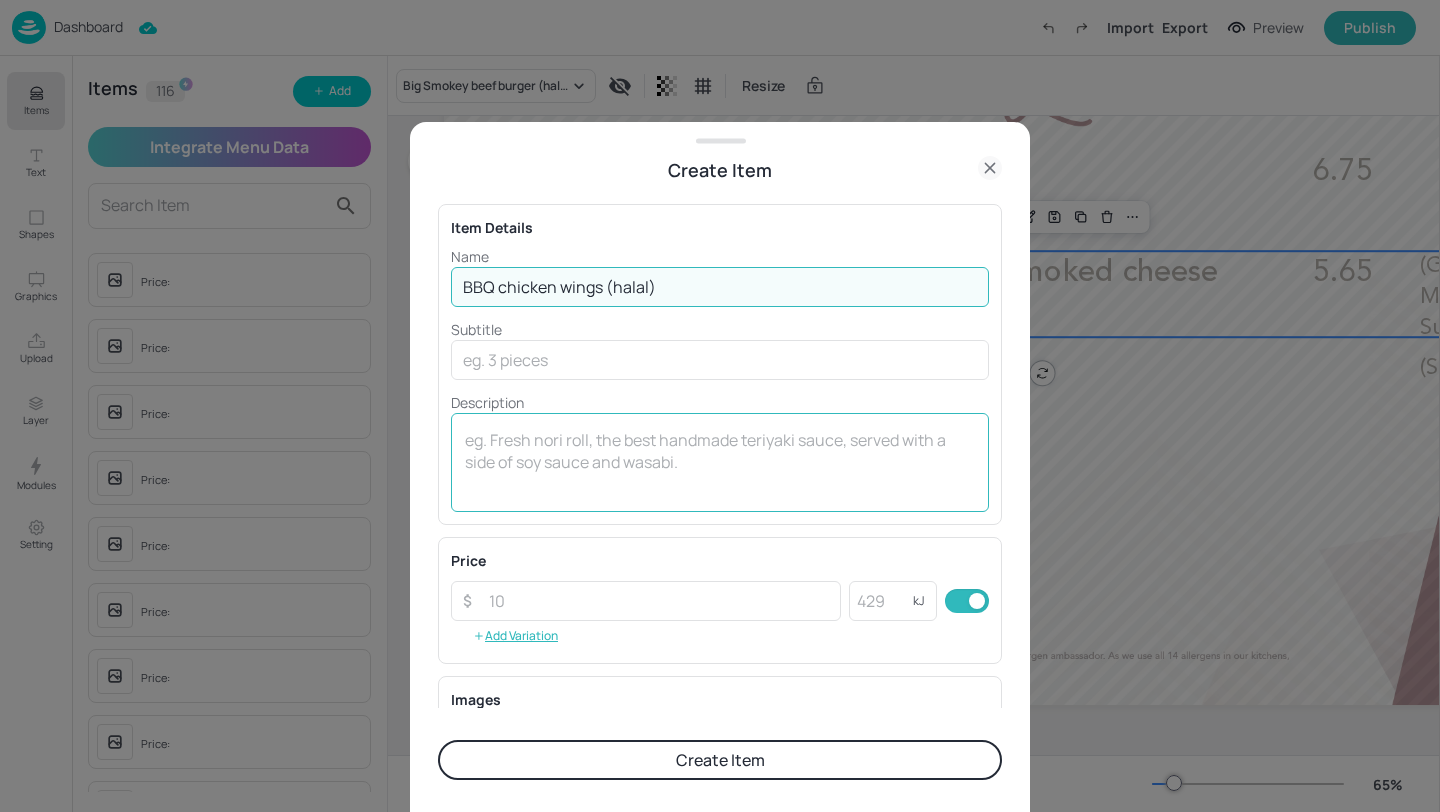click at bounding box center [720, 462] 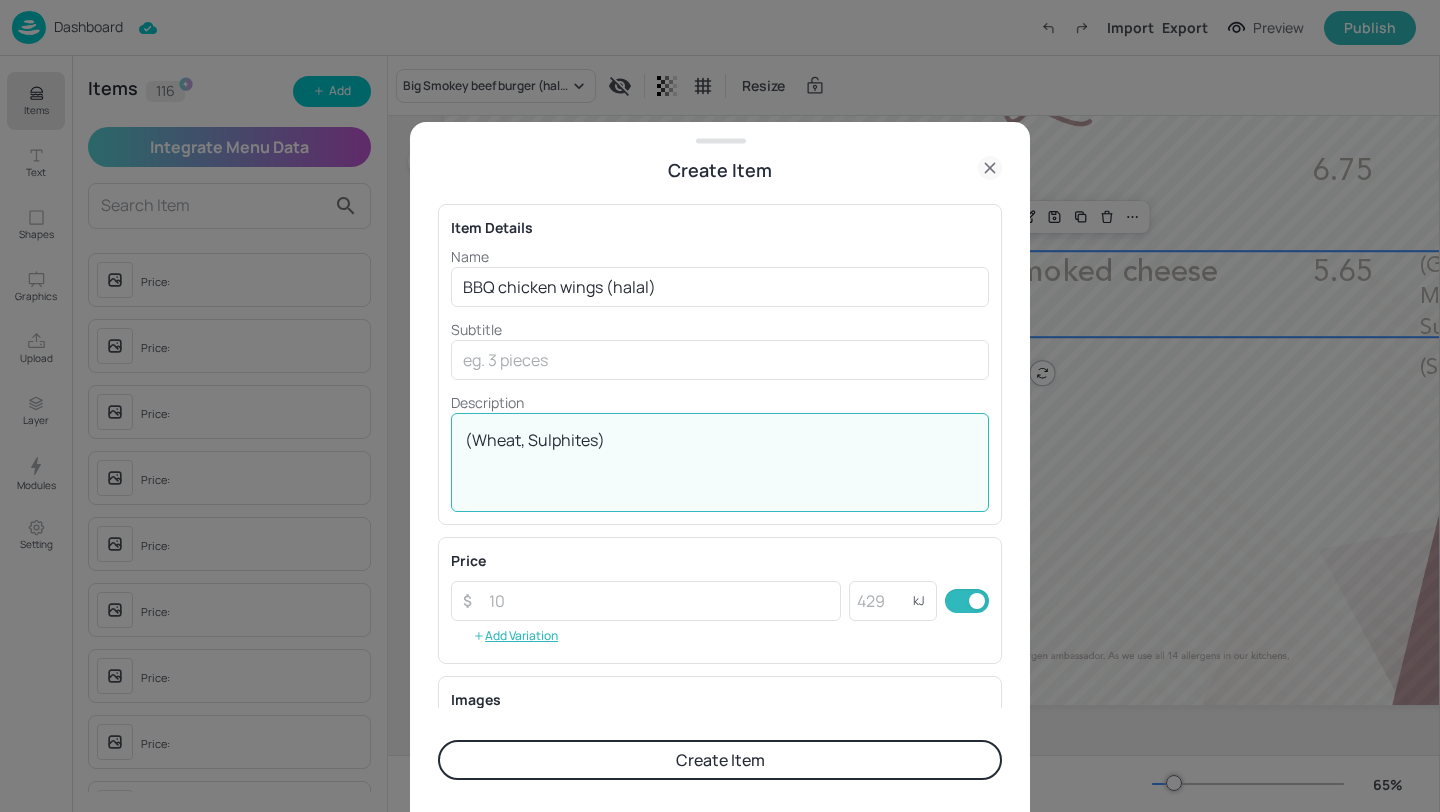 type on "(Wheat, Sulphites)" 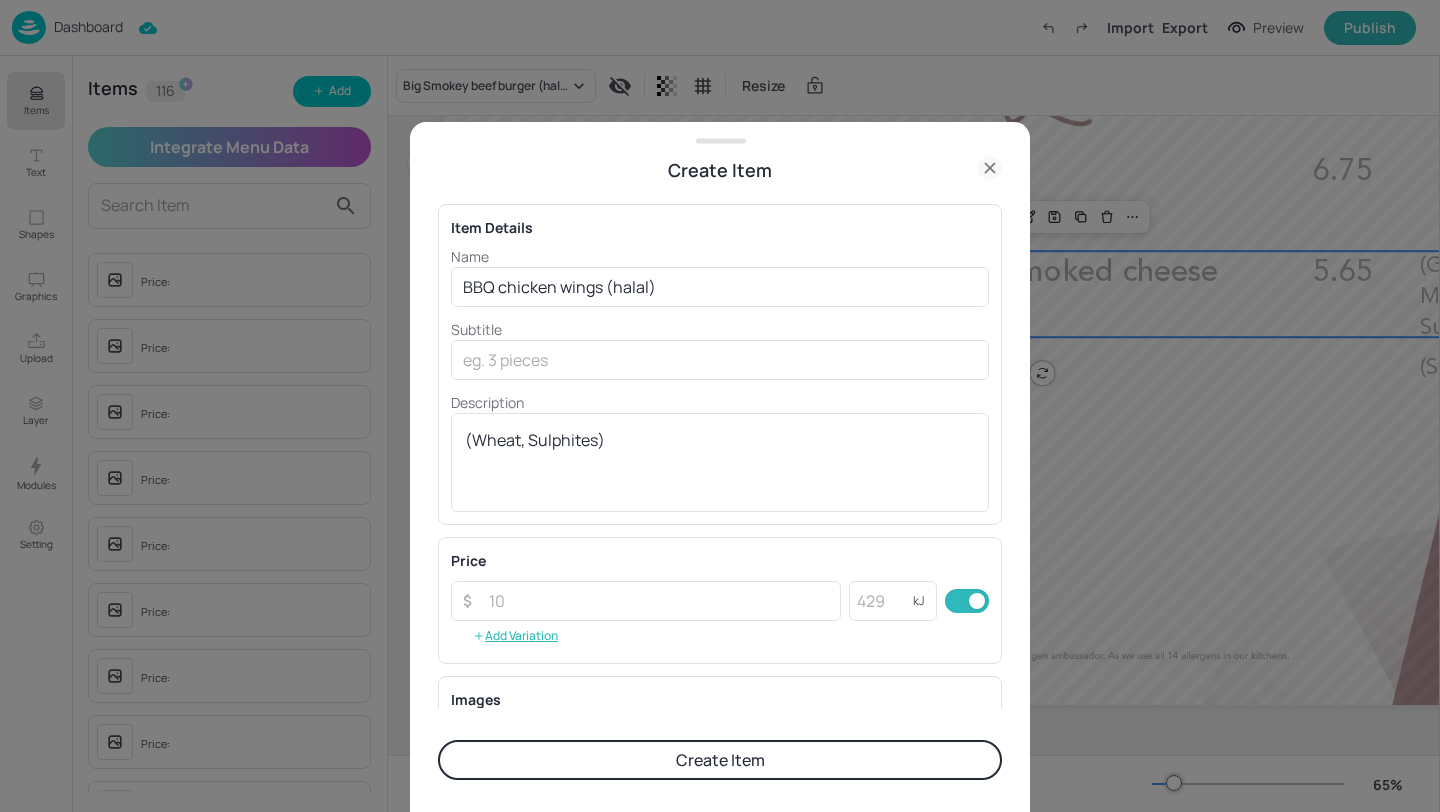 click on "Create Item" at bounding box center [720, 760] 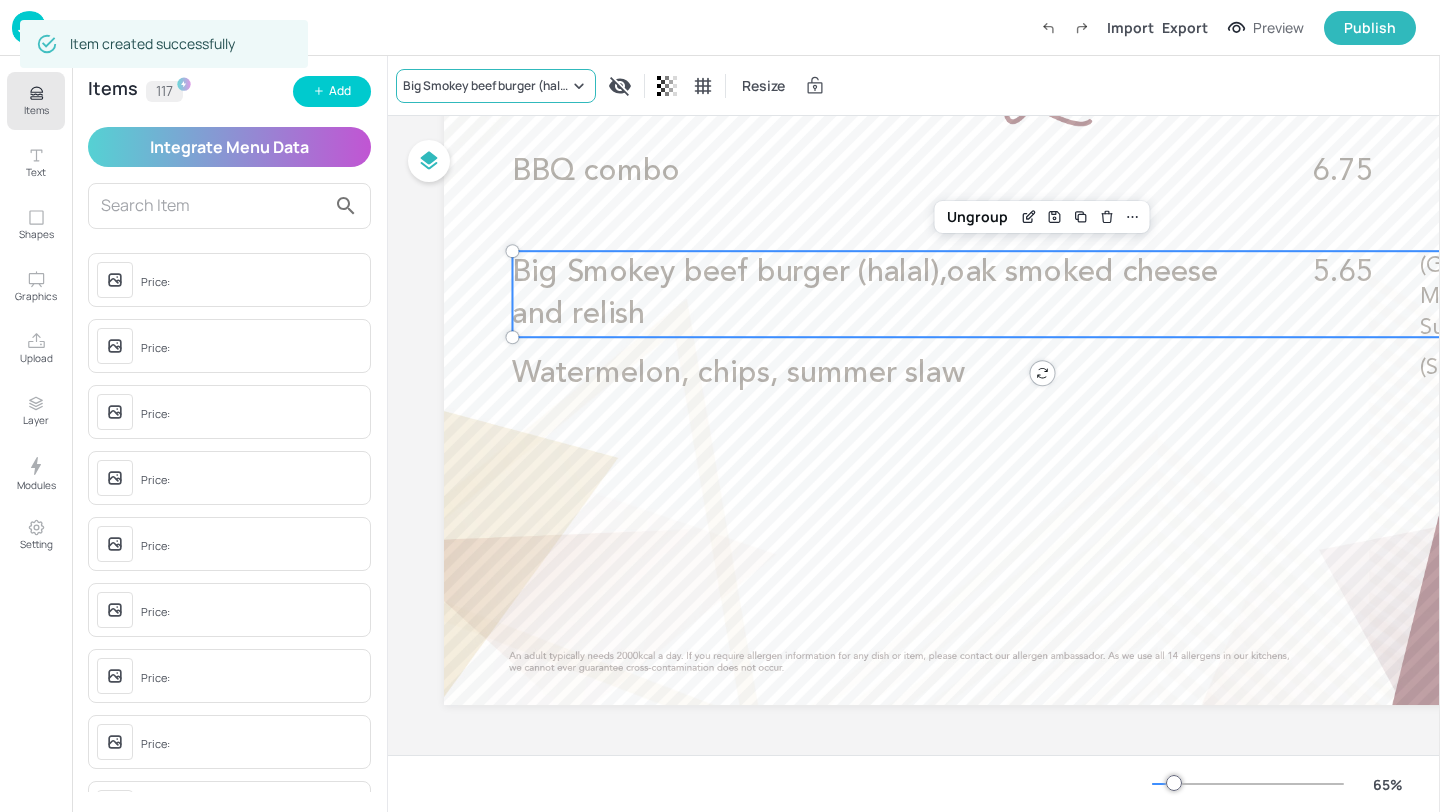 click on "Big Smokey beef burger (halal),oak smoked cheese and relish" at bounding box center (496, 86) 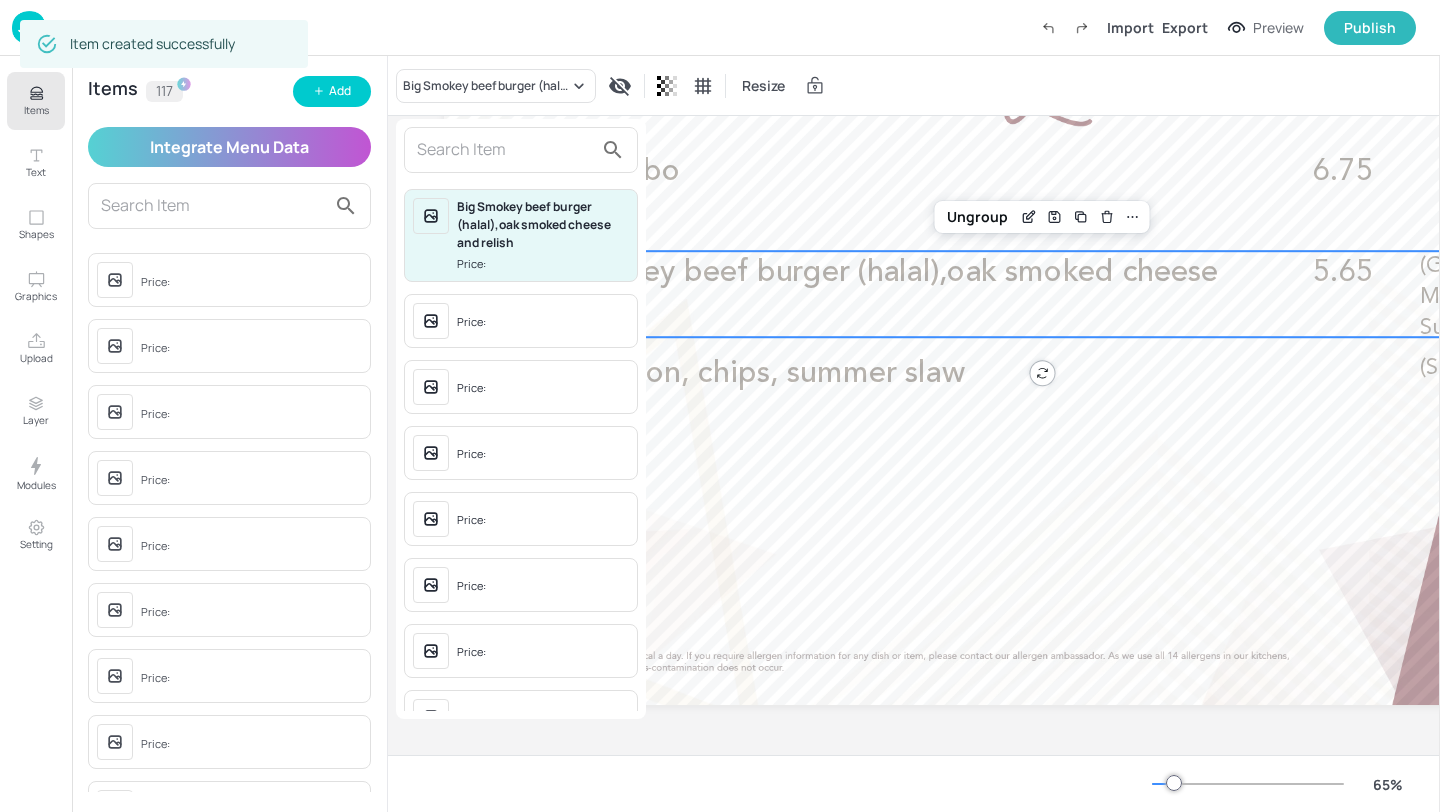 click at bounding box center (505, 150) 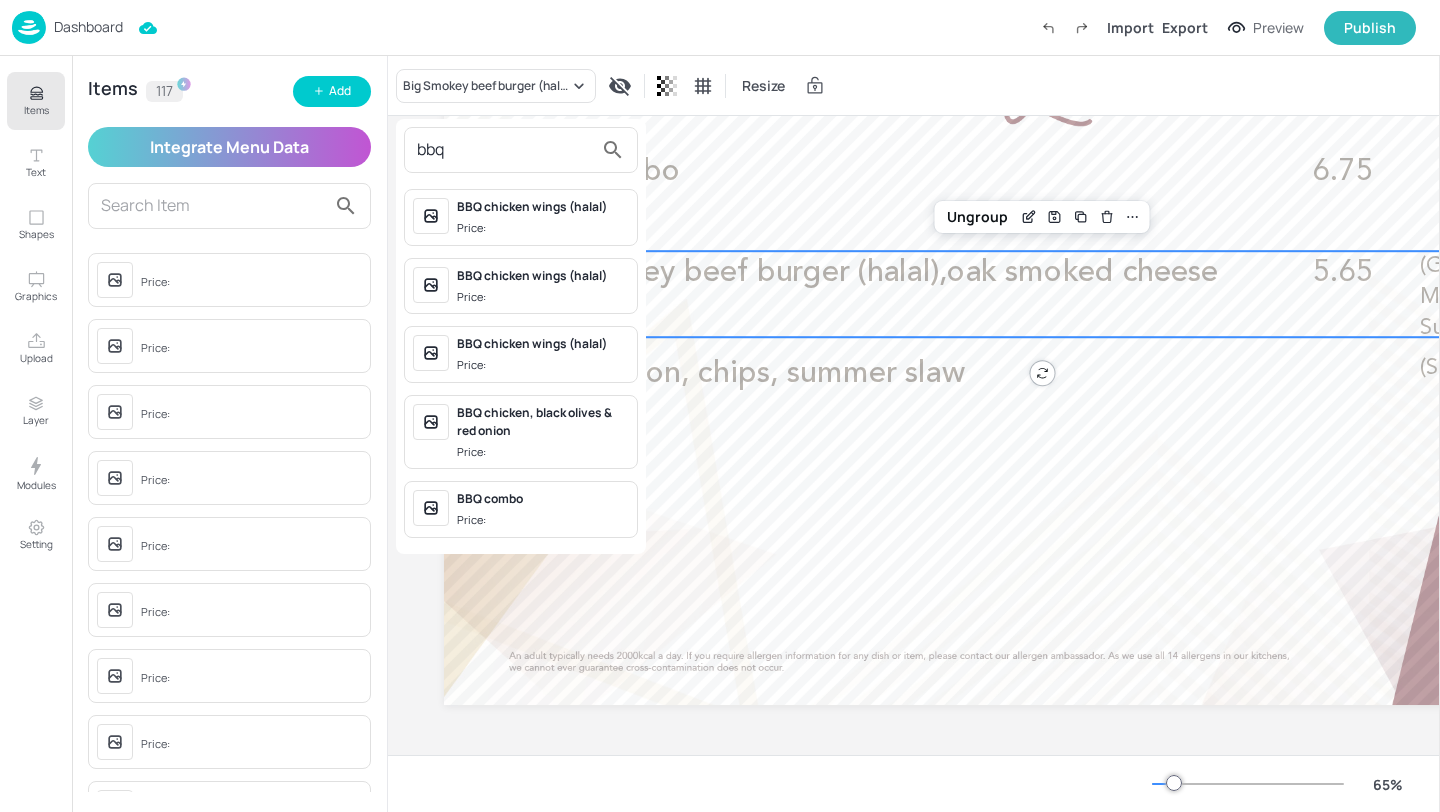 type on "bbq" 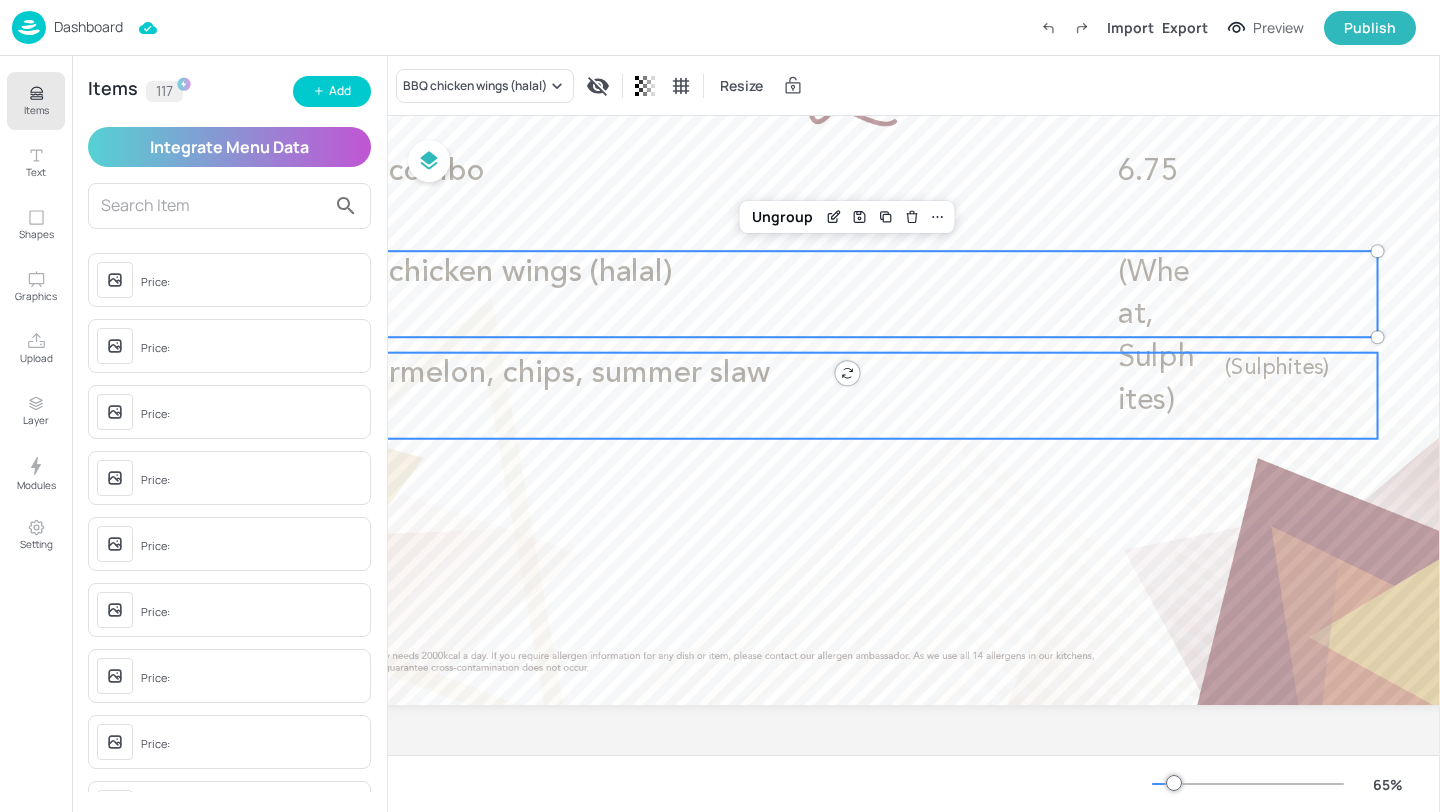 scroll, scrollTop: 178, scrollLeft: 316, axis: both 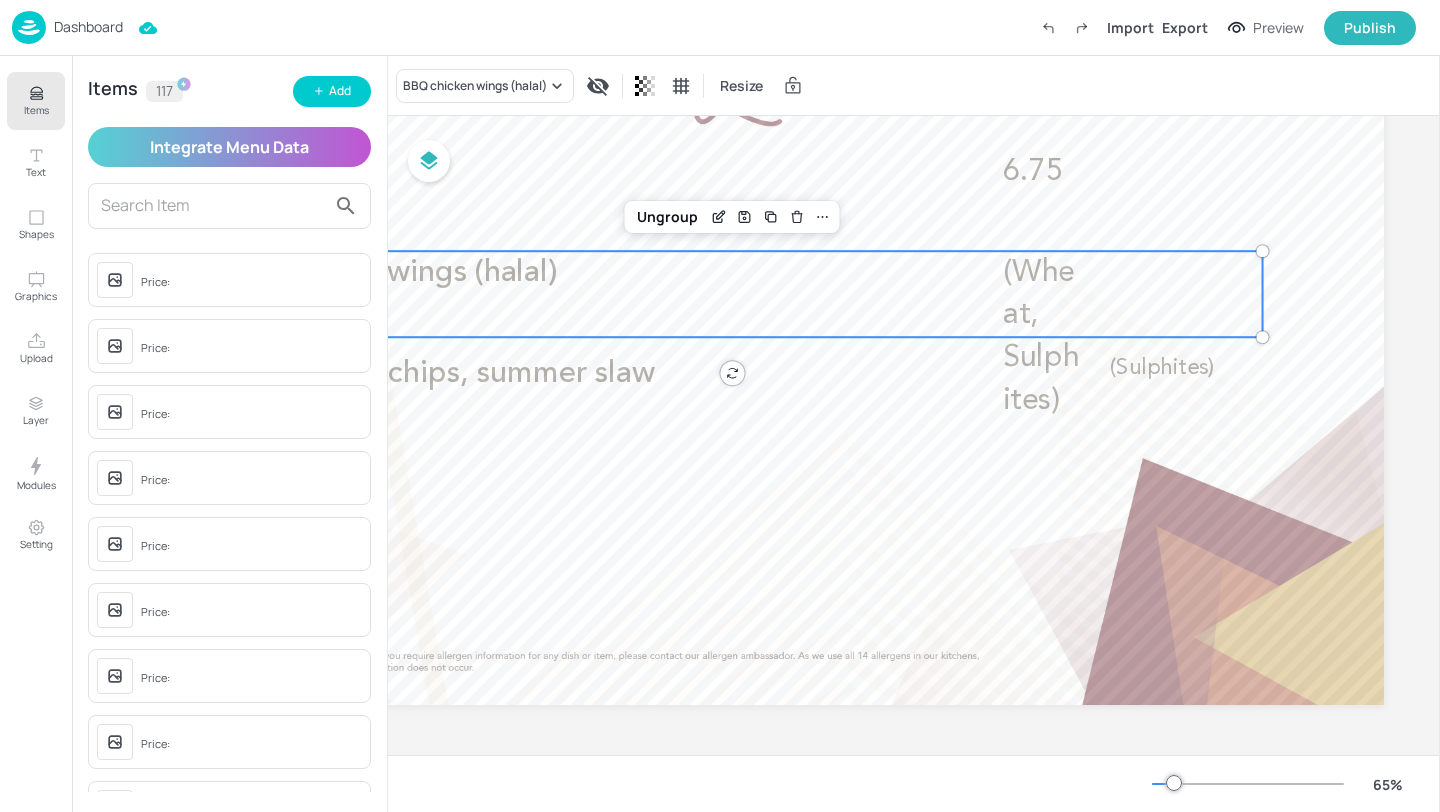 click on "(Wheat, Sulphites)" at bounding box center [1044, 336] 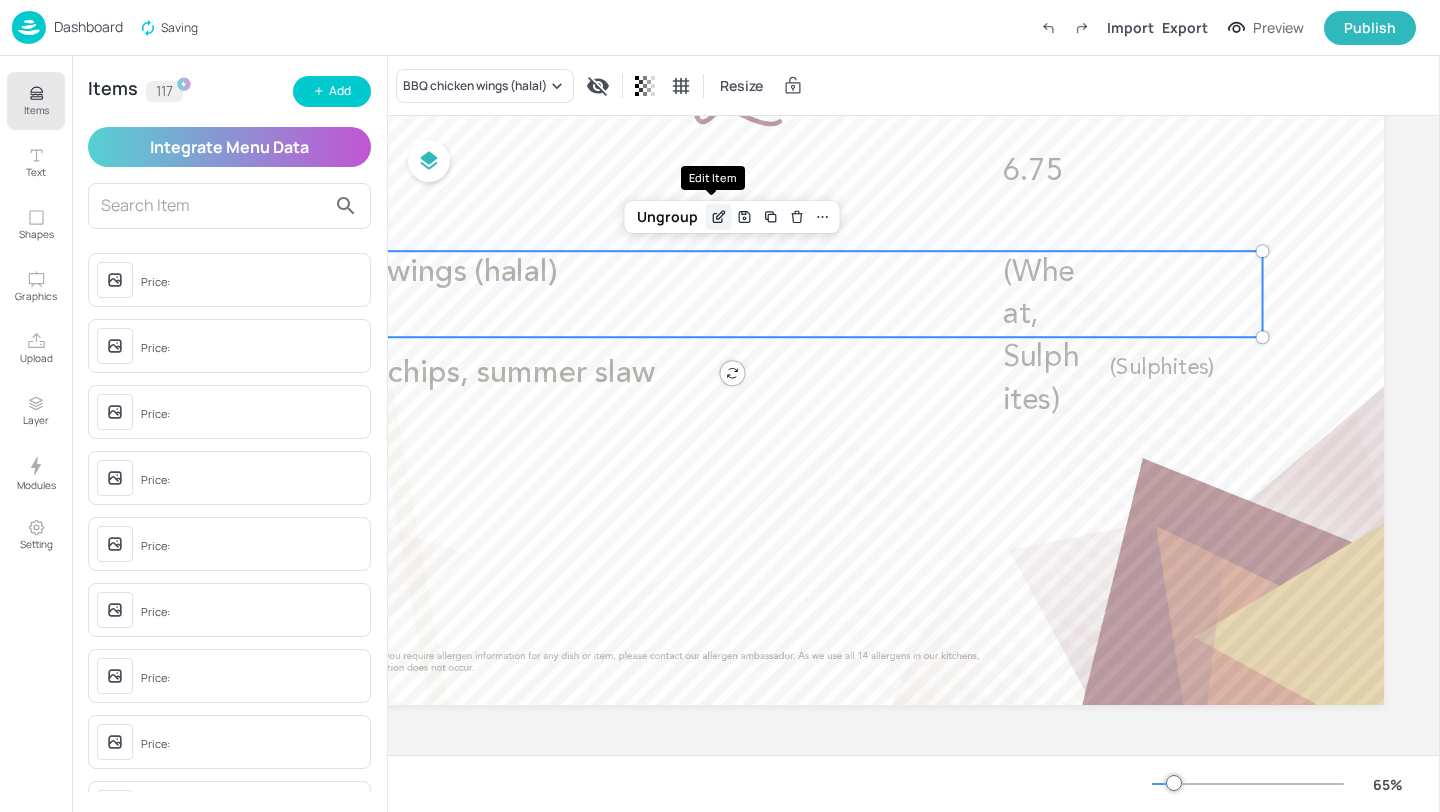 click 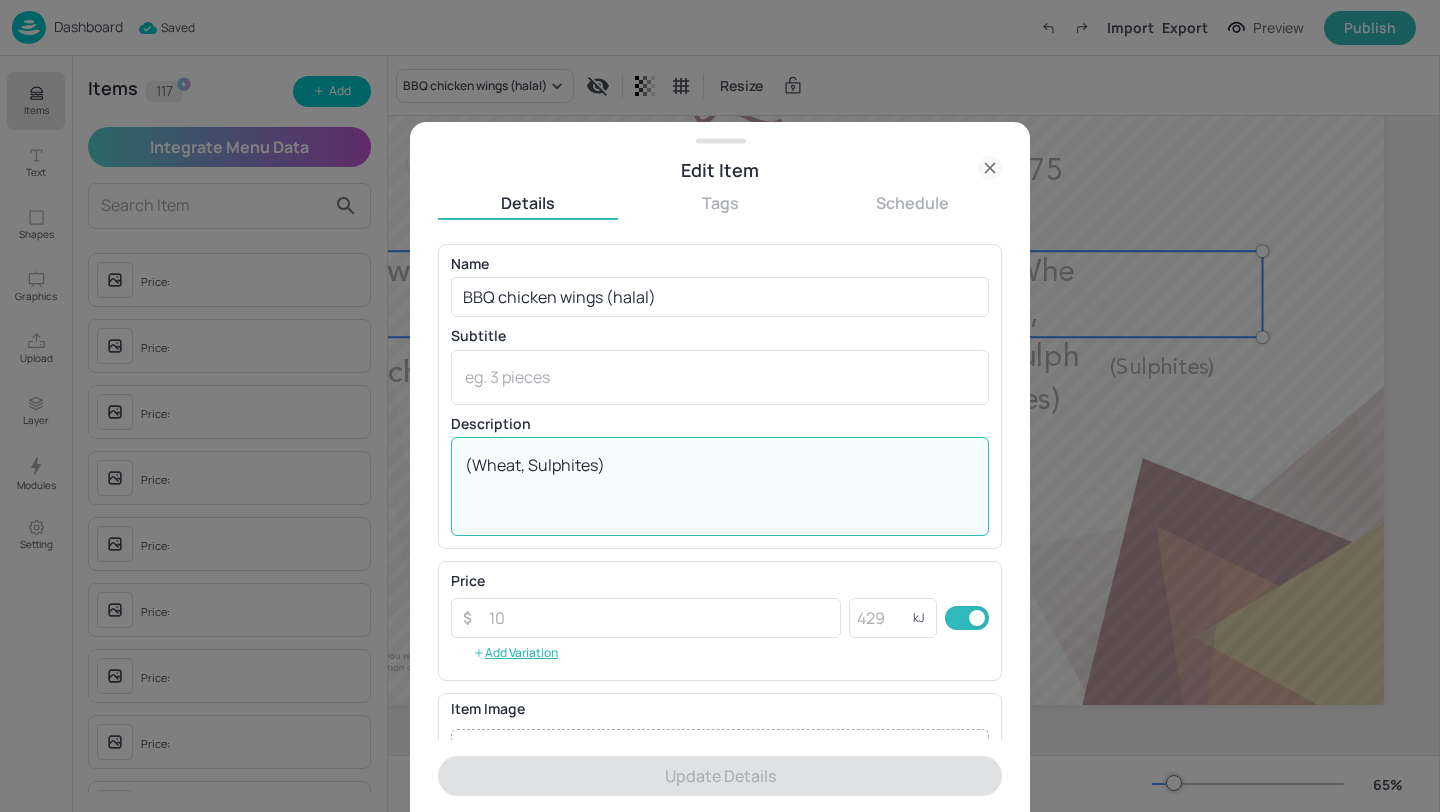 drag, startPoint x: 676, startPoint y: 467, endPoint x: 425, endPoint y: 463, distance: 251.03188 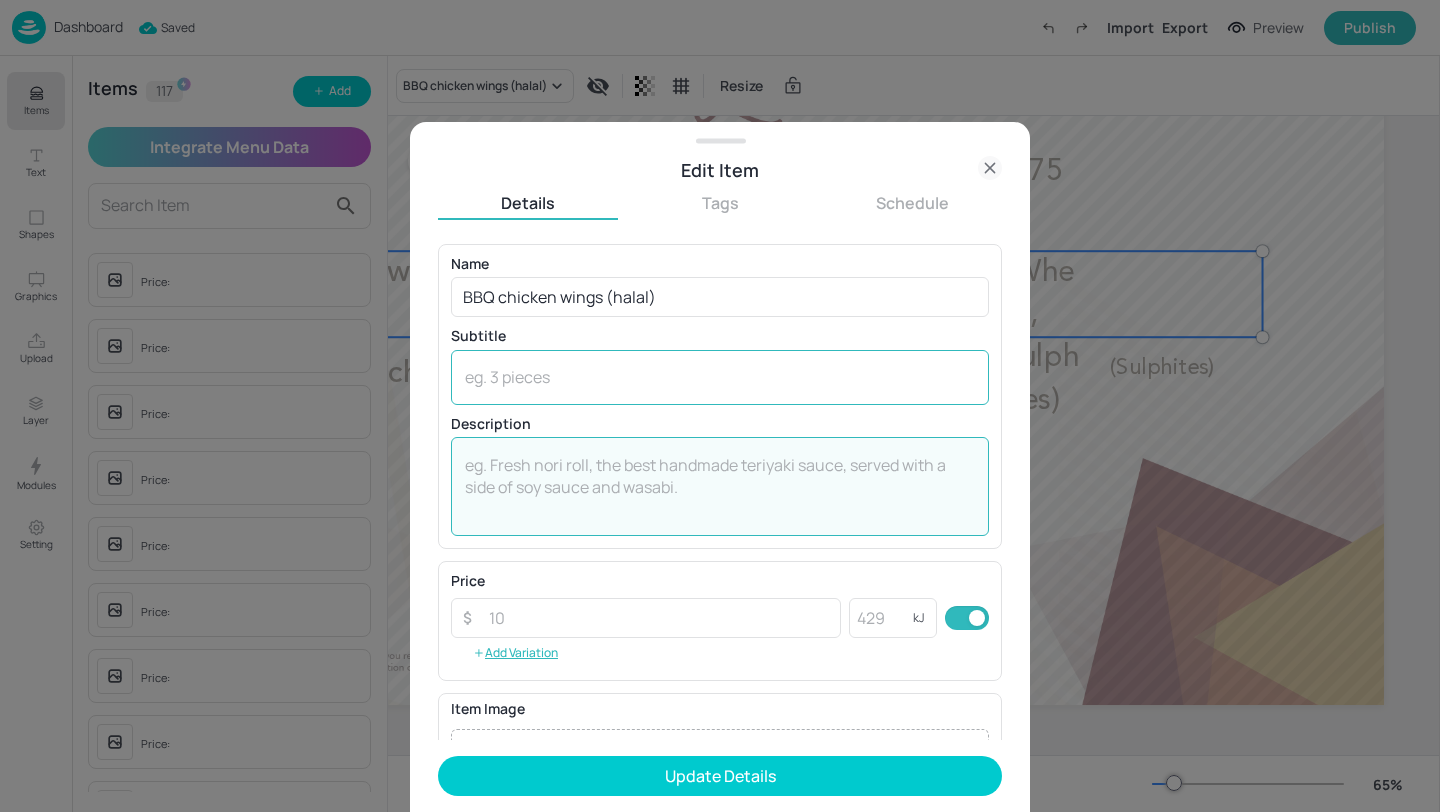 type 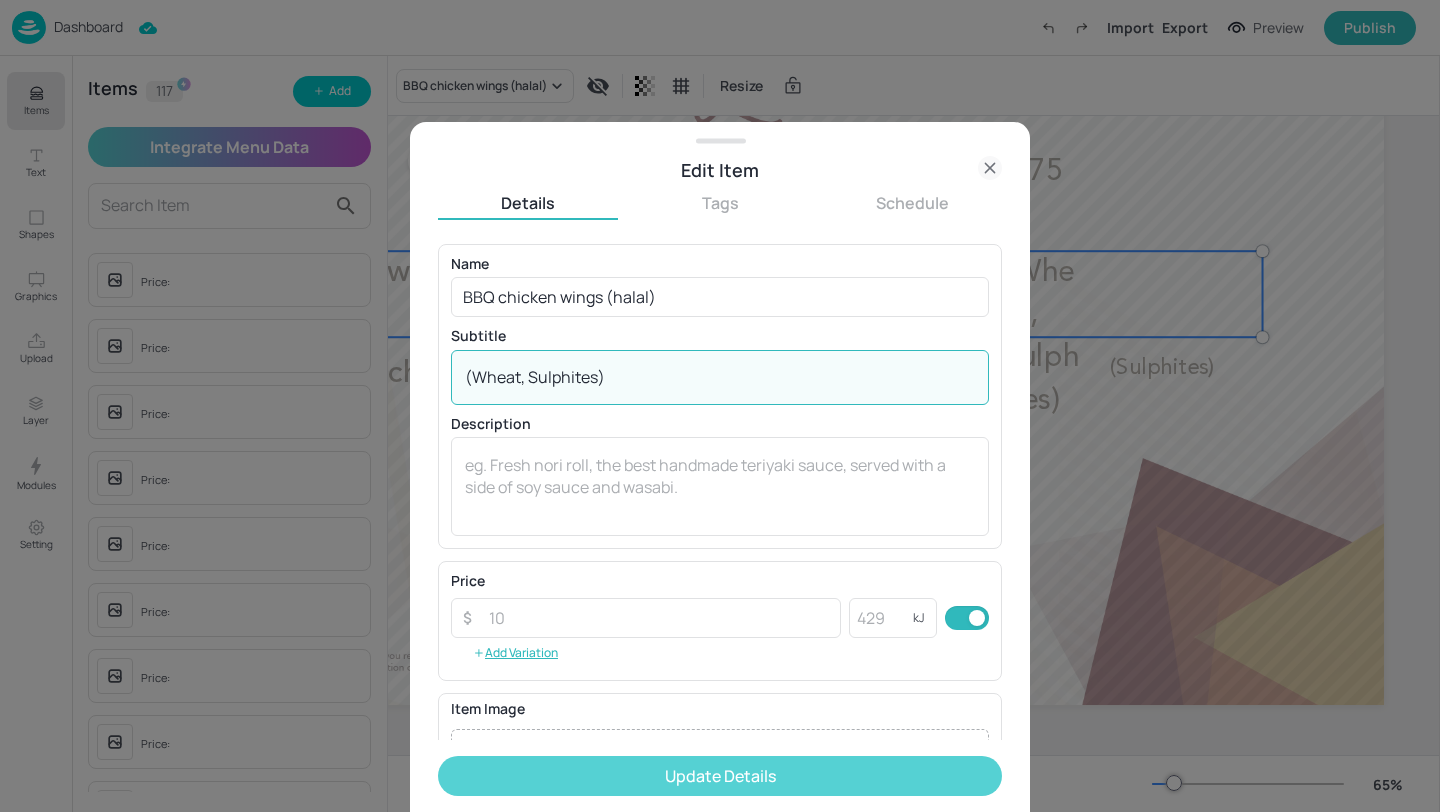 type on "(Wheat, Sulphites)" 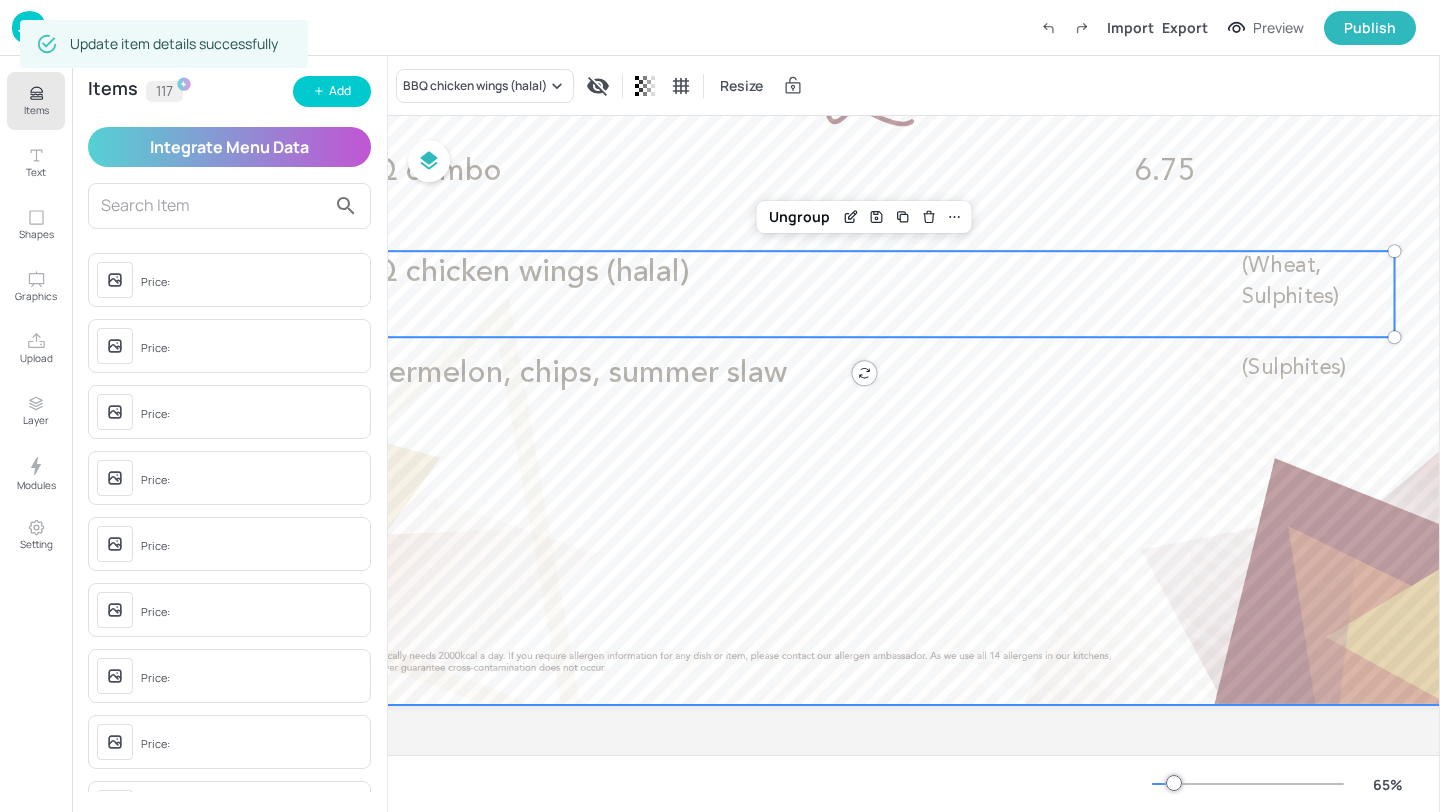 scroll, scrollTop: 178, scrollLeft: 82, axis: both 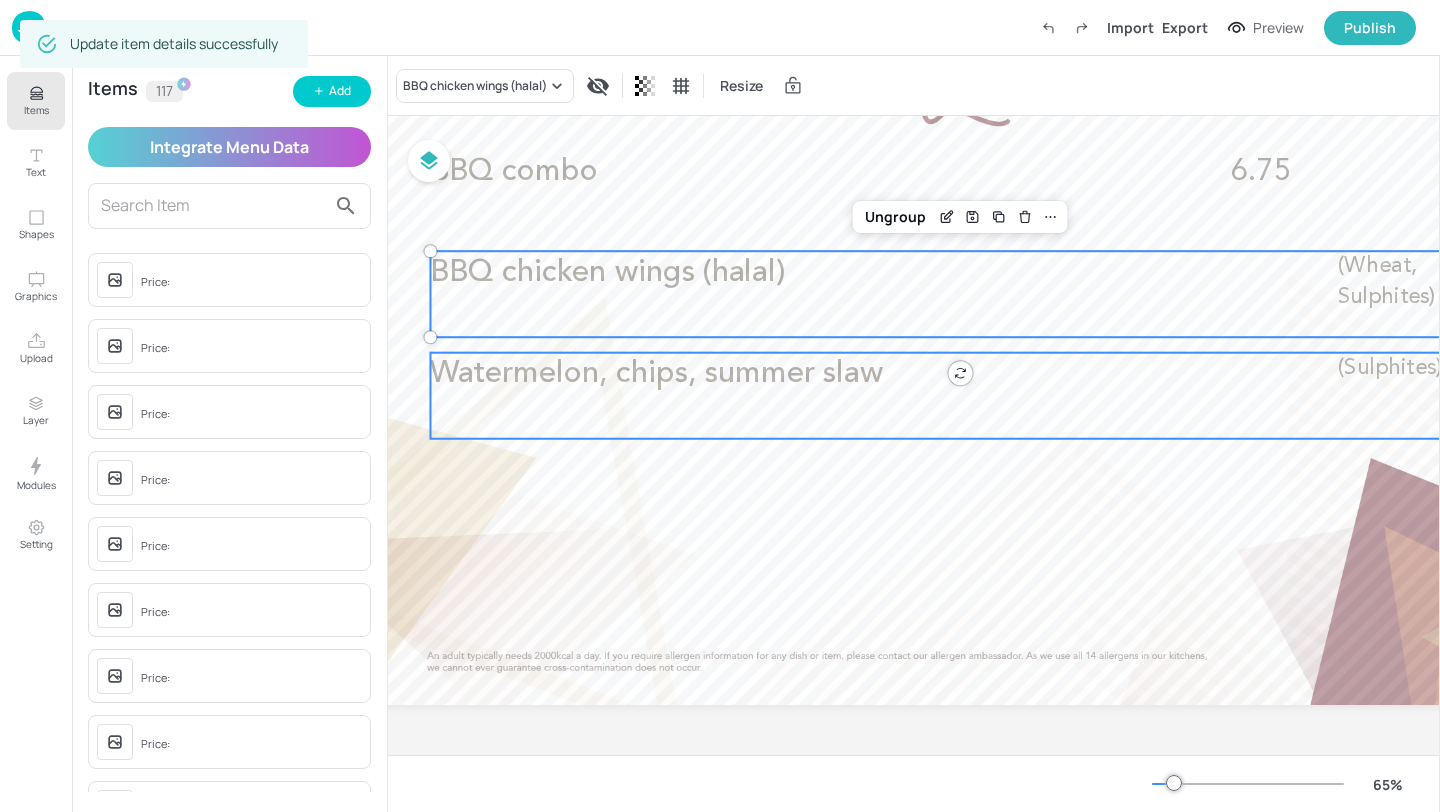 click on "Watermelon, chips, summer slaw (Sulphites)" at bounding box center [960, 396] 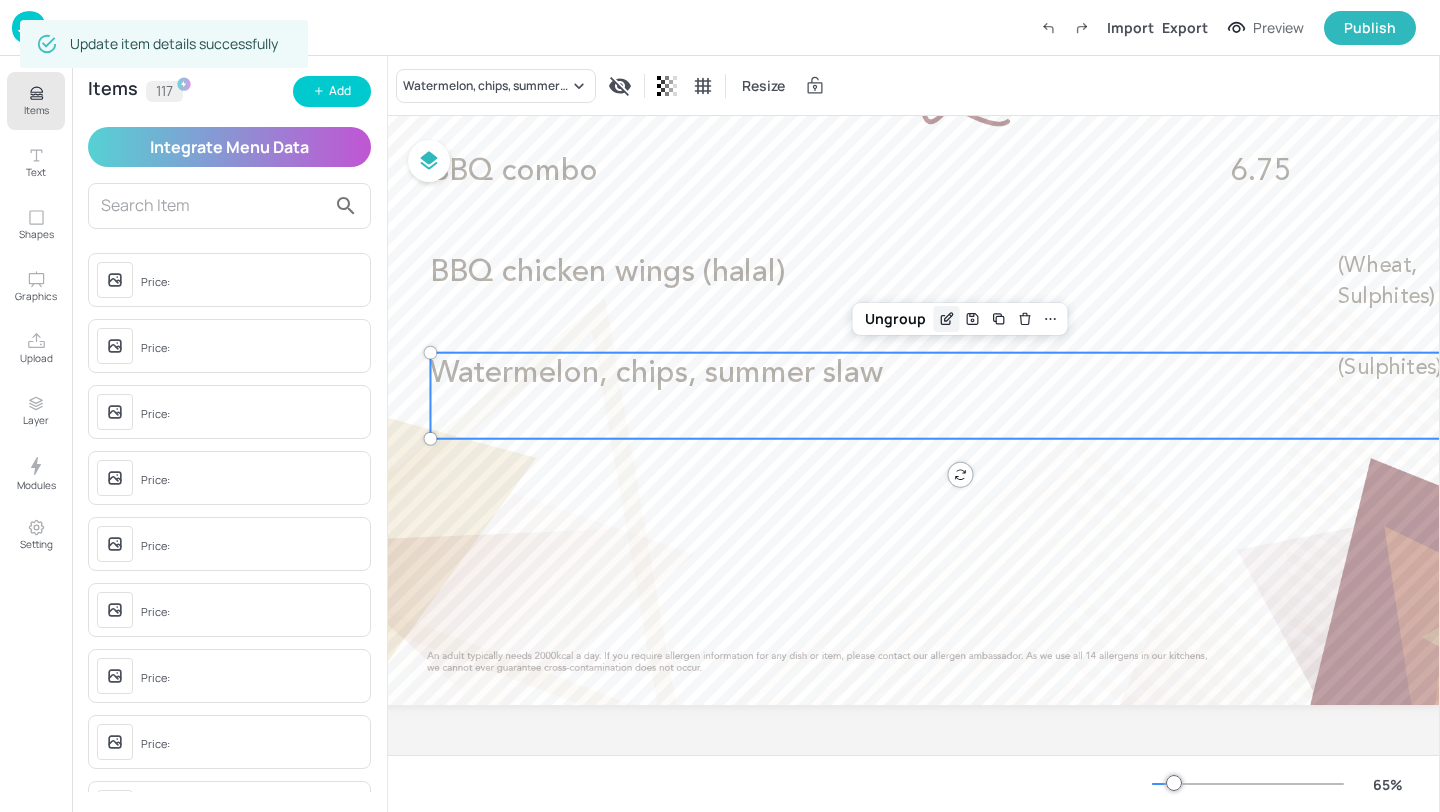 click 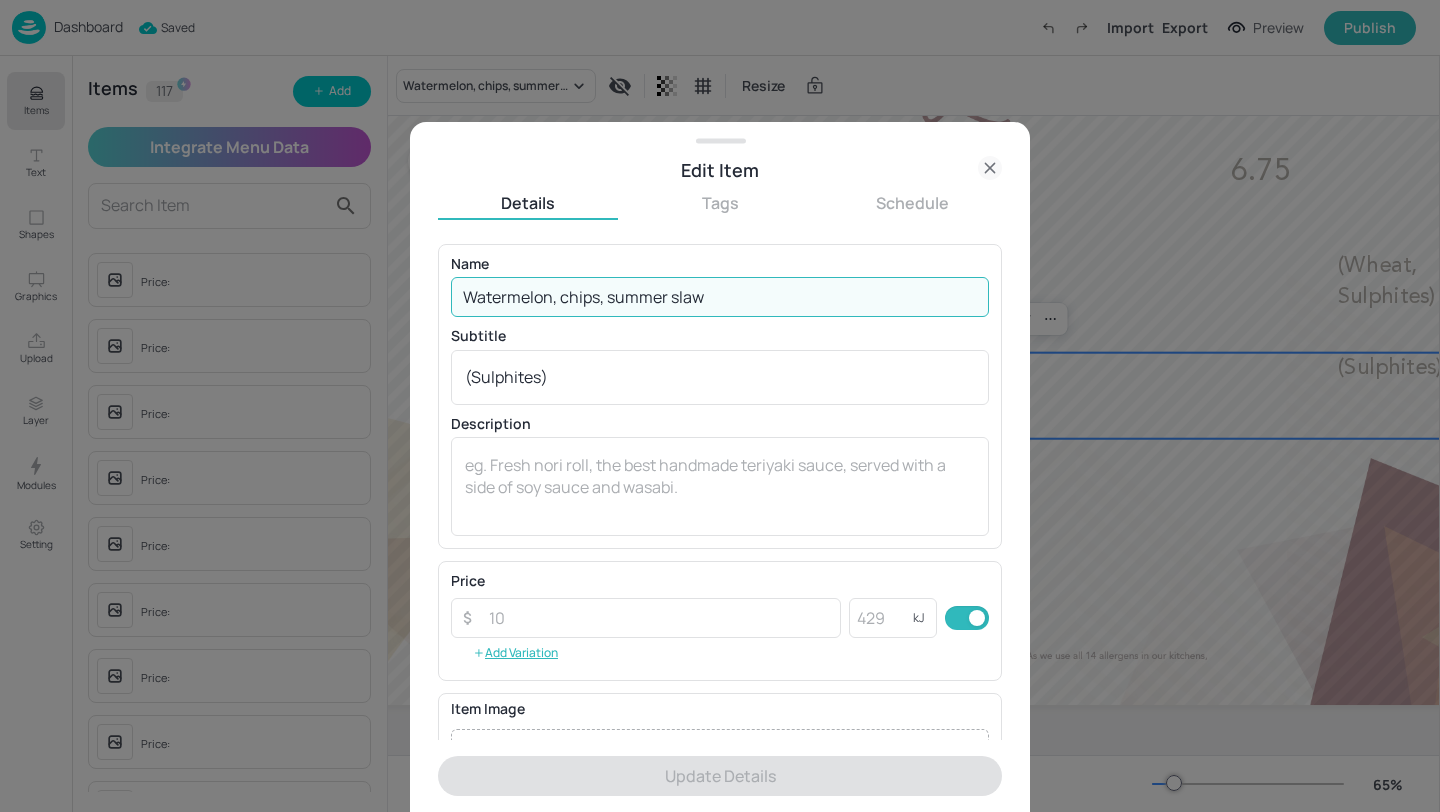 drag, startPoint x: 768, startPoint y: 302, endPoint x: 309, endPoint y: 302, distance: 459 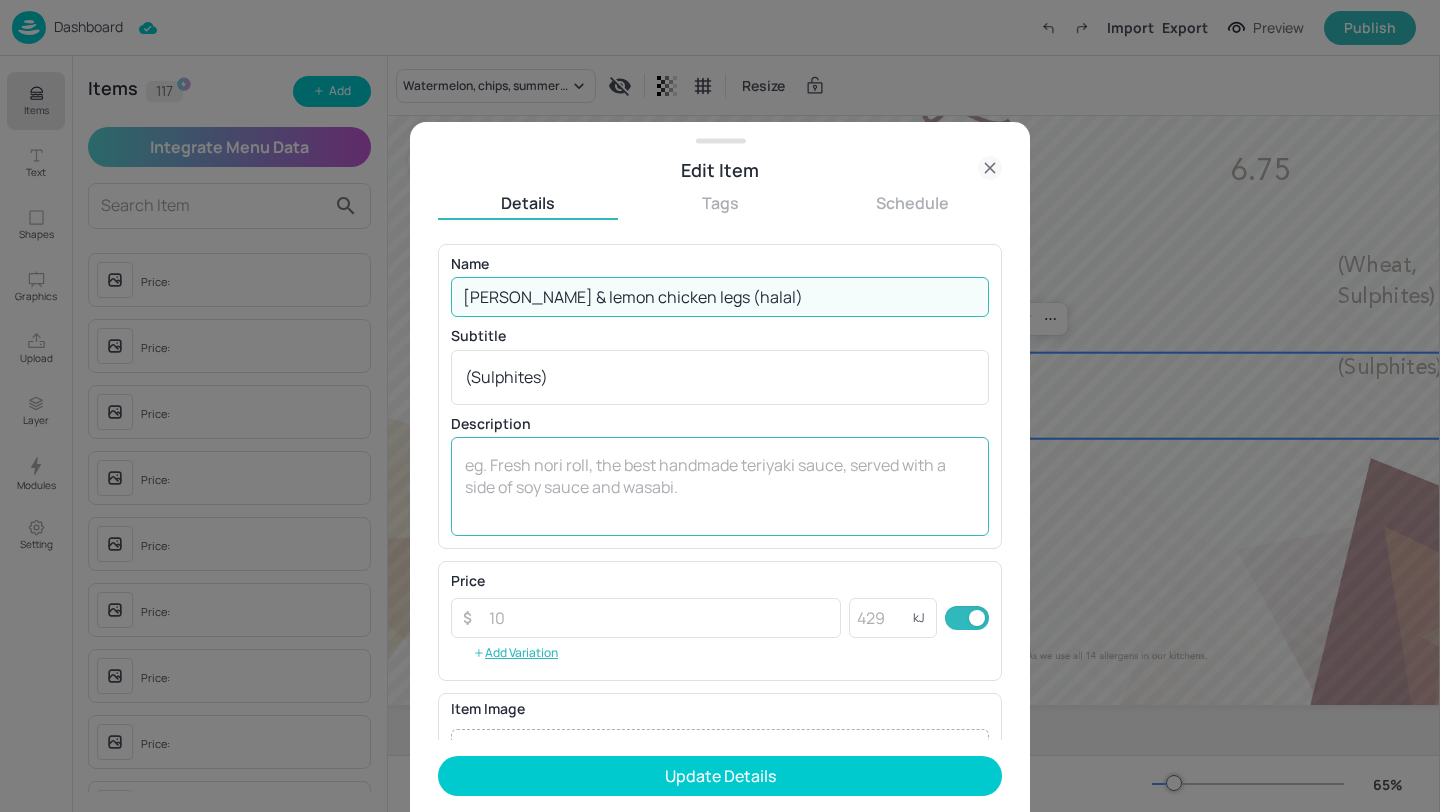 type on "[PERSON_NAME] & lemon chicken legs (halal)" 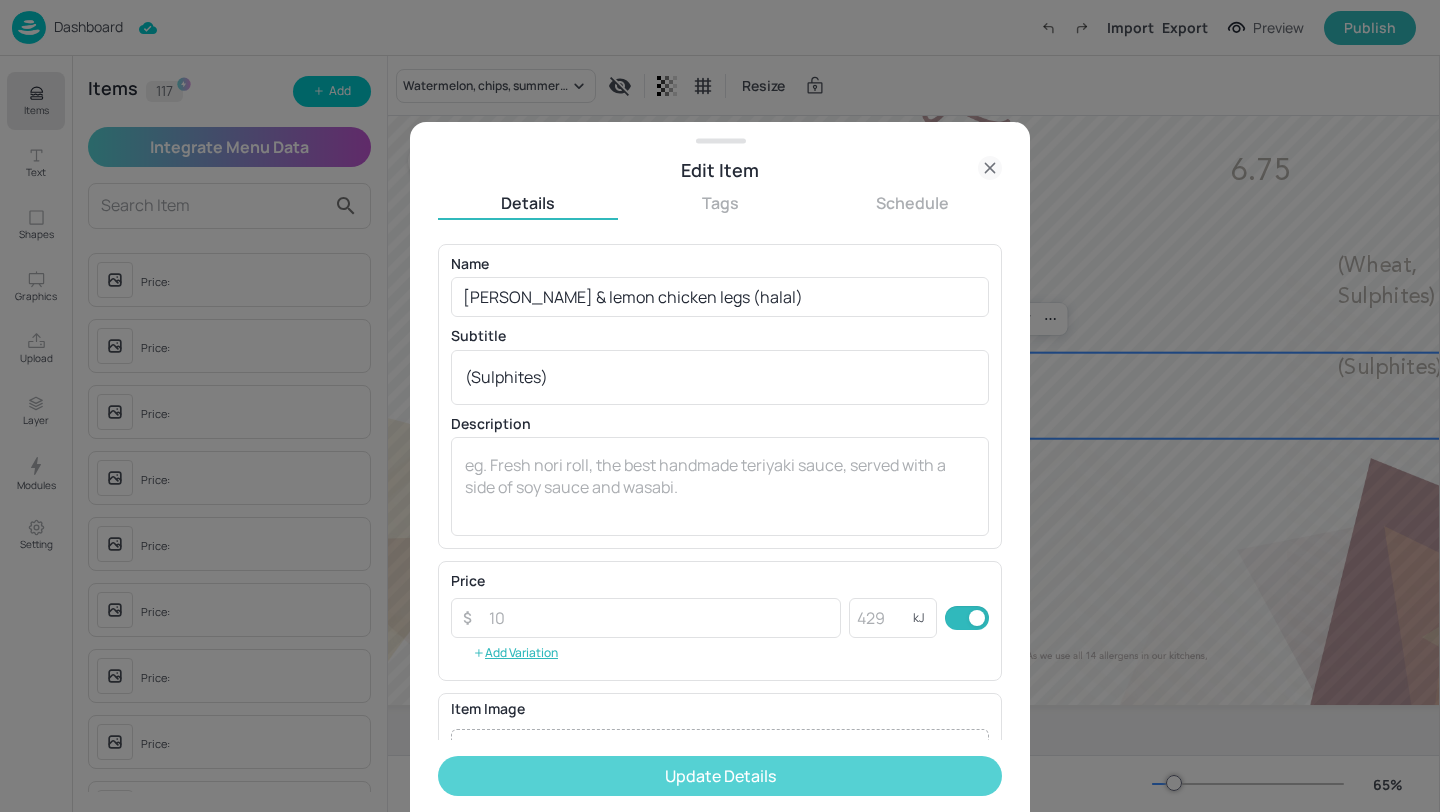 click on "Update Details" at bounding box center (720, 776) 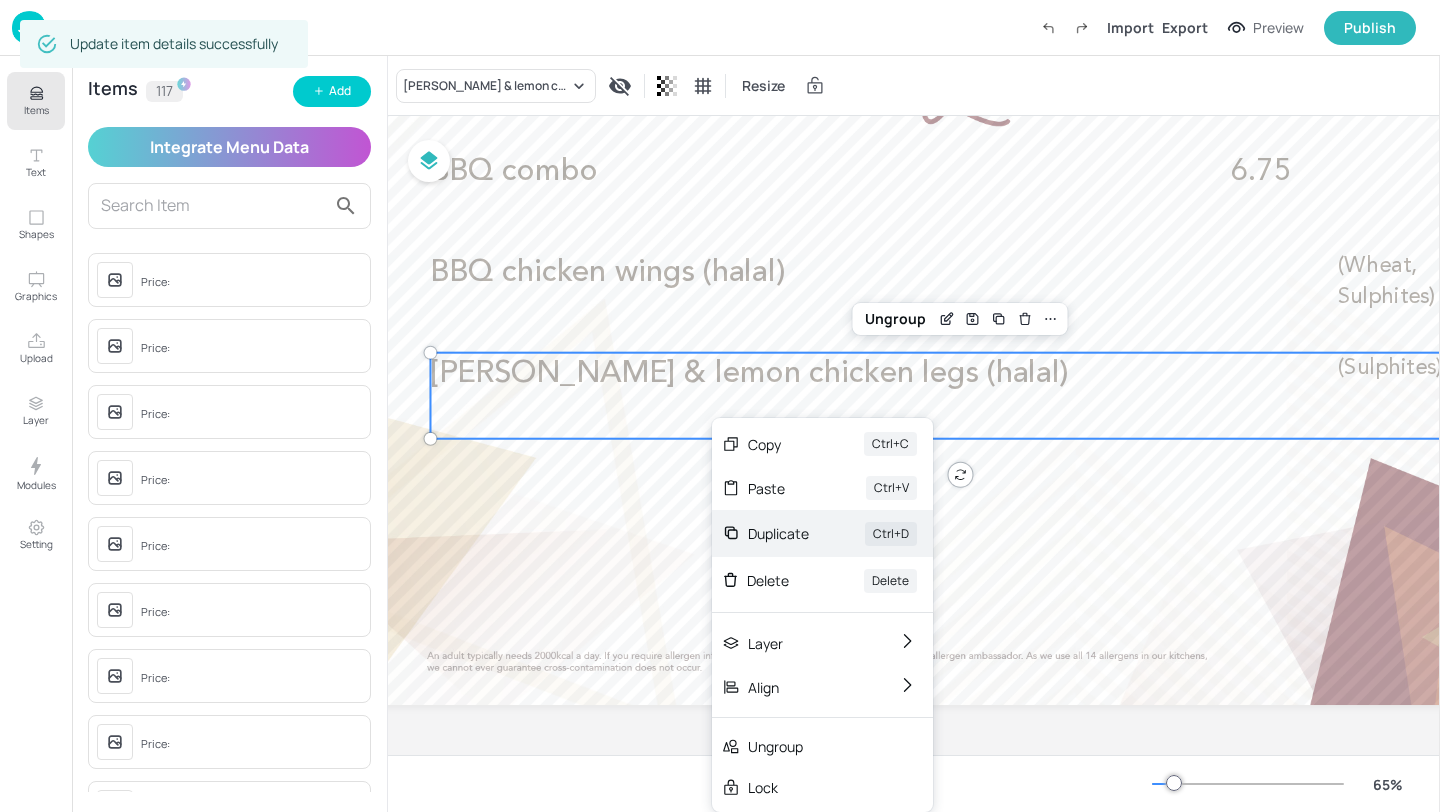 click on "Duplicate Ctrl+D" at bounding box center (822, 533) 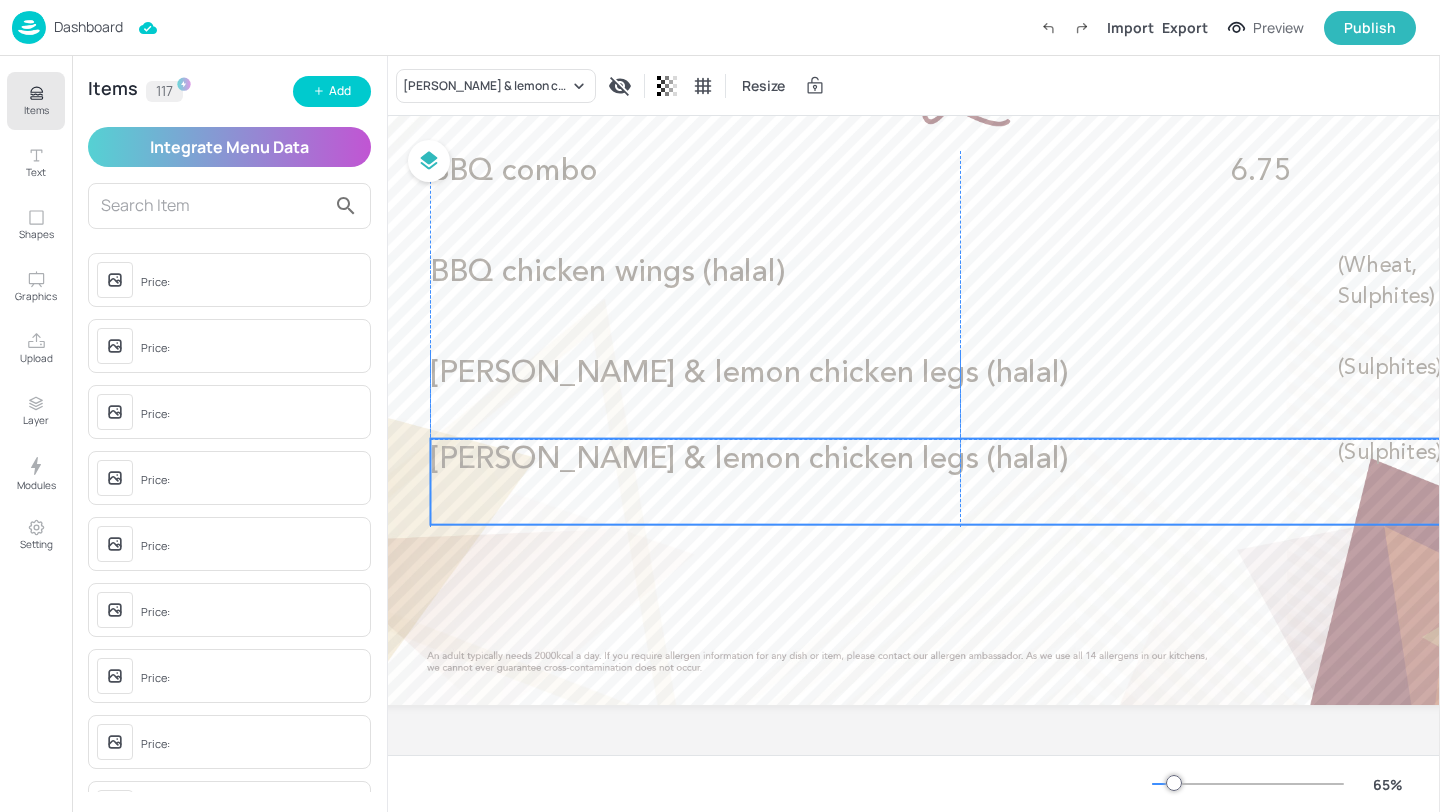 drag, startPoint x: 778, startPoint y: 426, endPoint x: 772, endPoint y: 508, distance: 82.219215 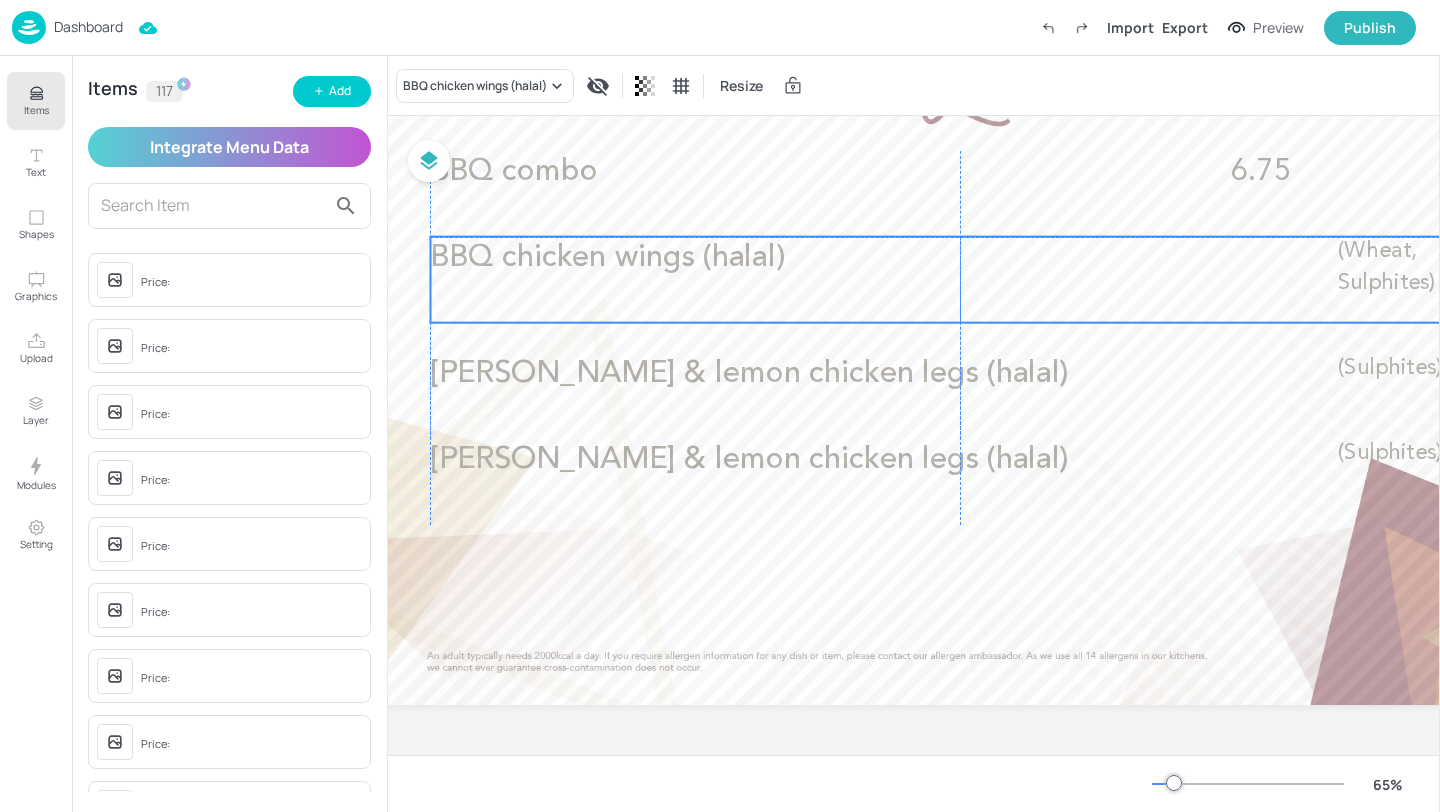 drag, startPoint x: 681, startPoint y: 297, endPoint x: 681, endPoint y: 283, distance: 14 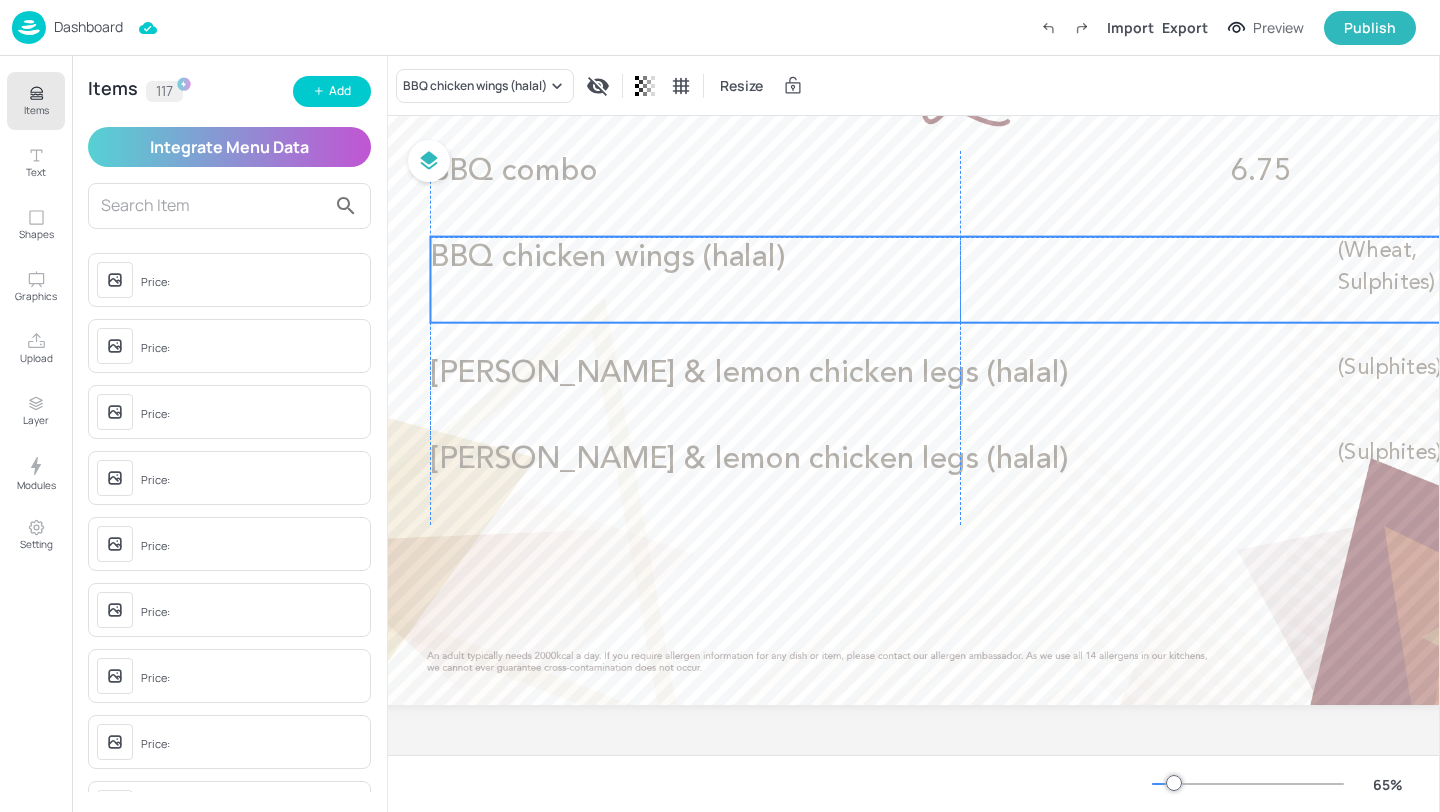 click on "BBQ chicken wings (halal) (Wheat, Sulphites)" at bounding box center [960, 280] 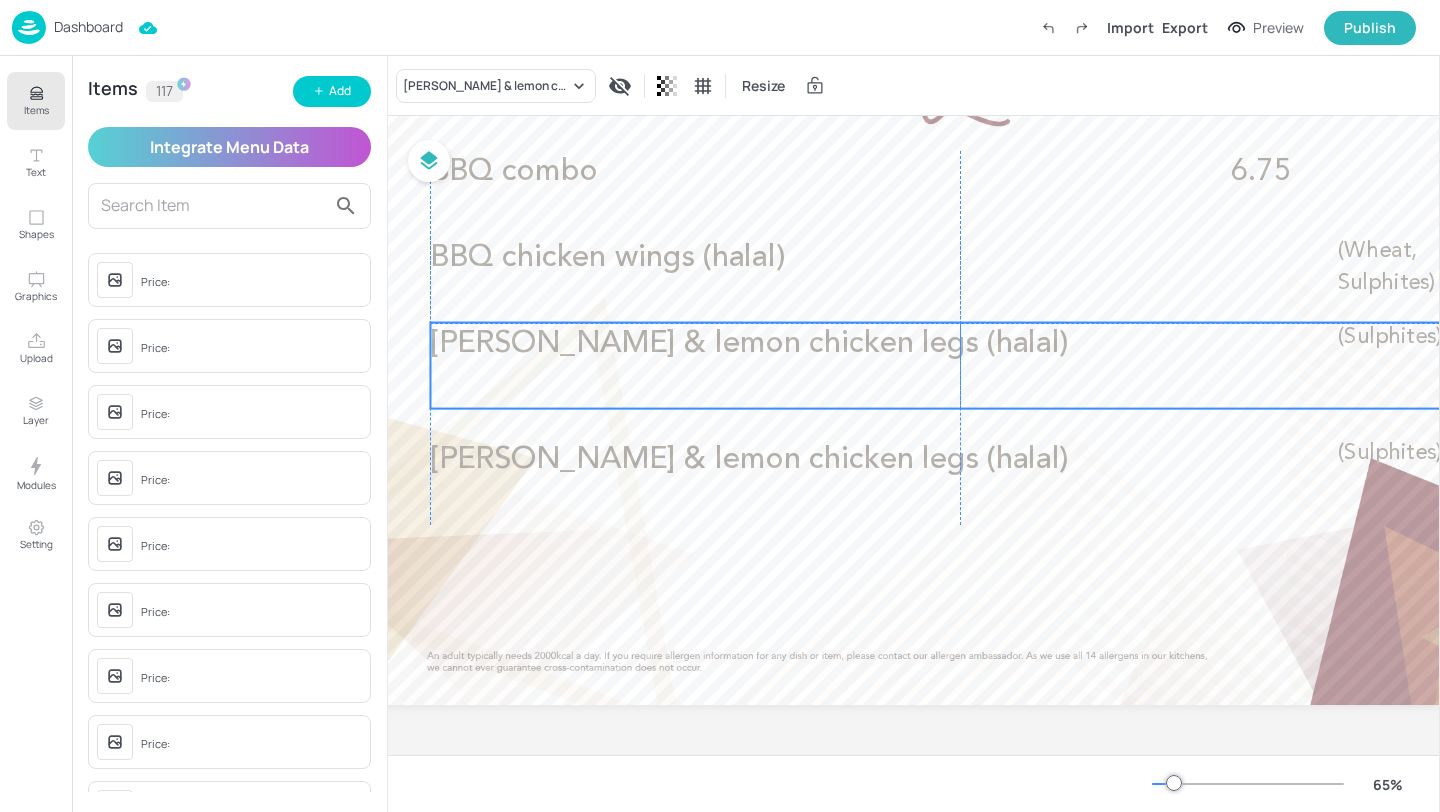 drag, startPoint x: 654, startPoint y: 386, endPoint x: 654, endPoint y: 355, distance: 31 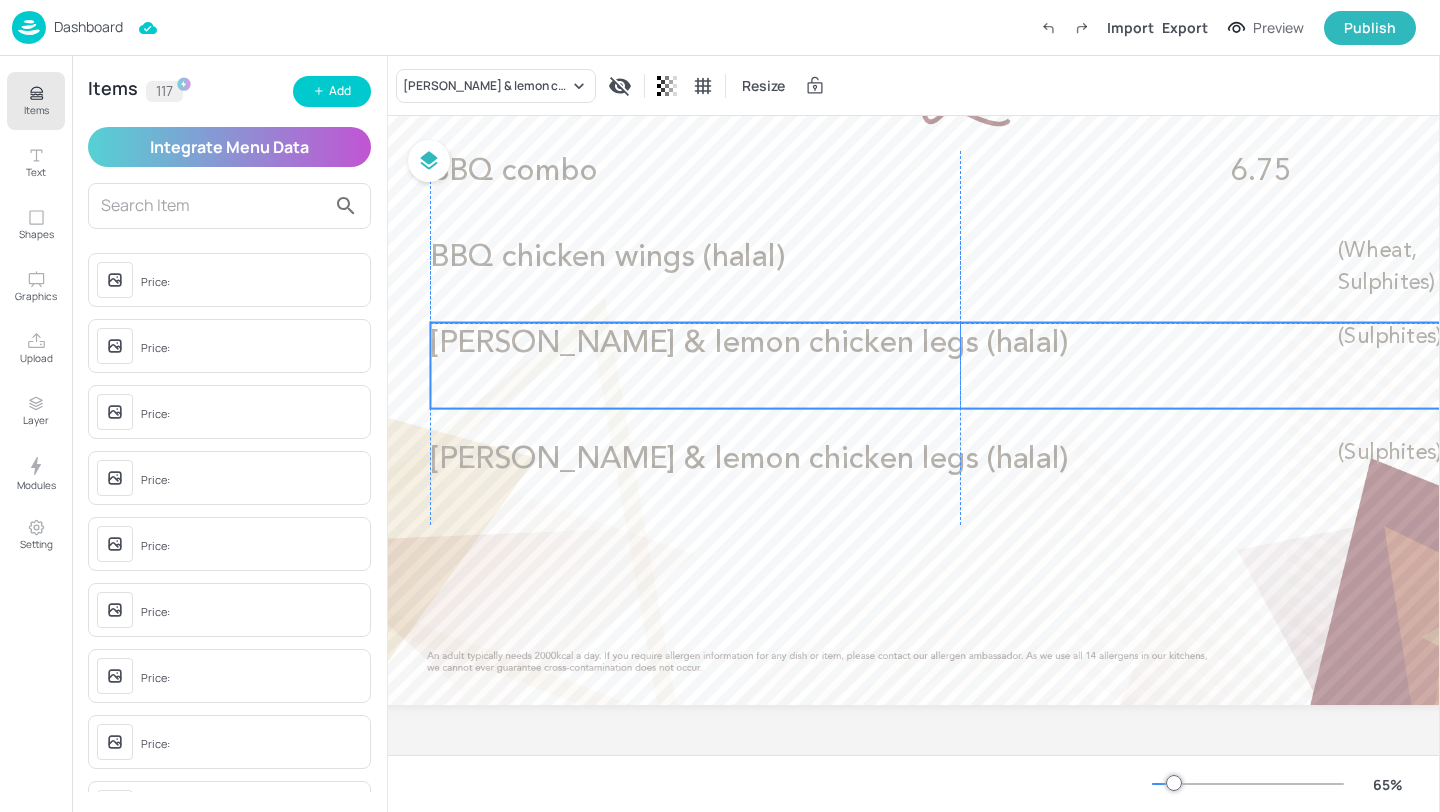 click on "[PERSON_NAME] & lemon chicken legs (halal)" at bounding box center [748, 343] 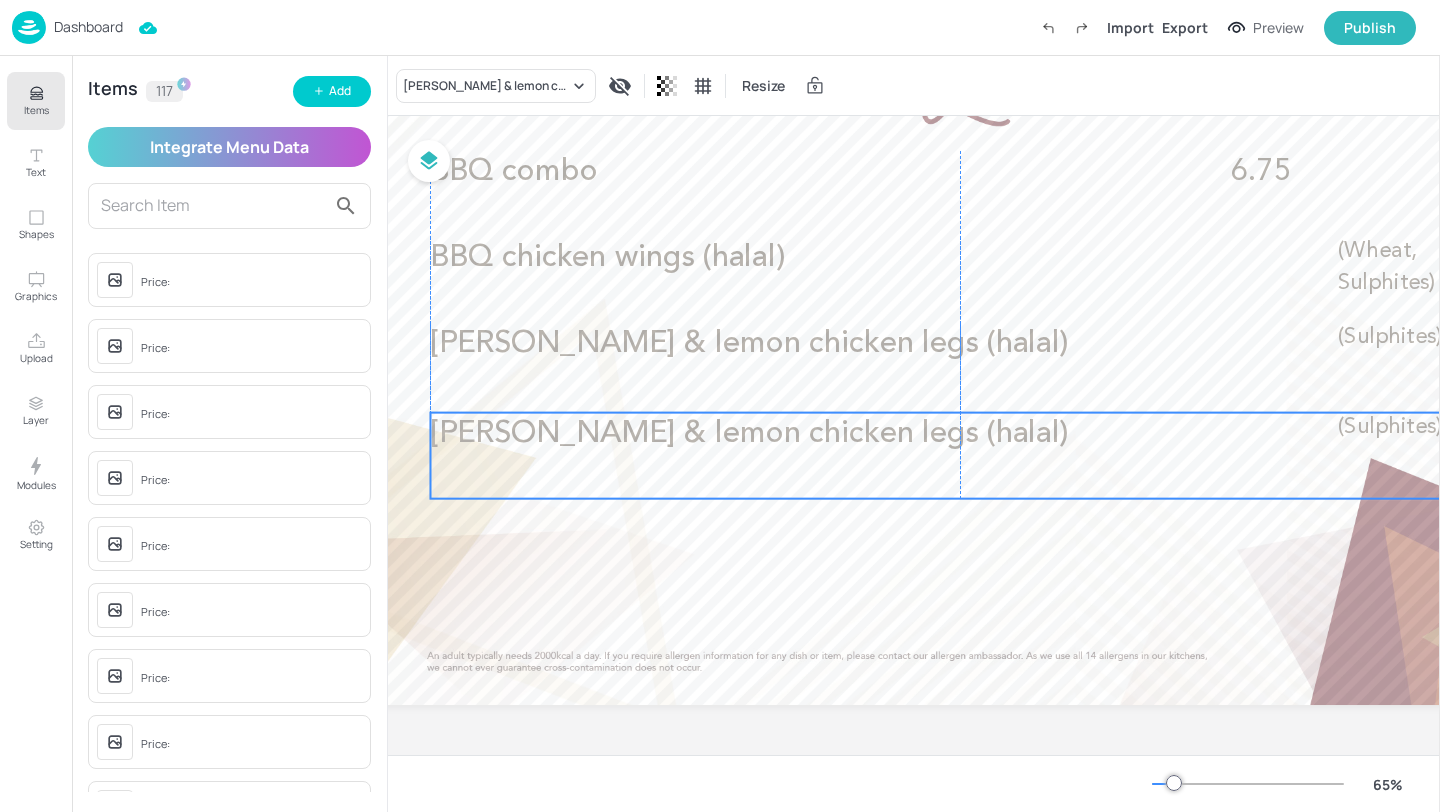 drag, startPoint x: 619, startPoint y: 458, endPoint x: 619, endPoint y: 431, distance: 27 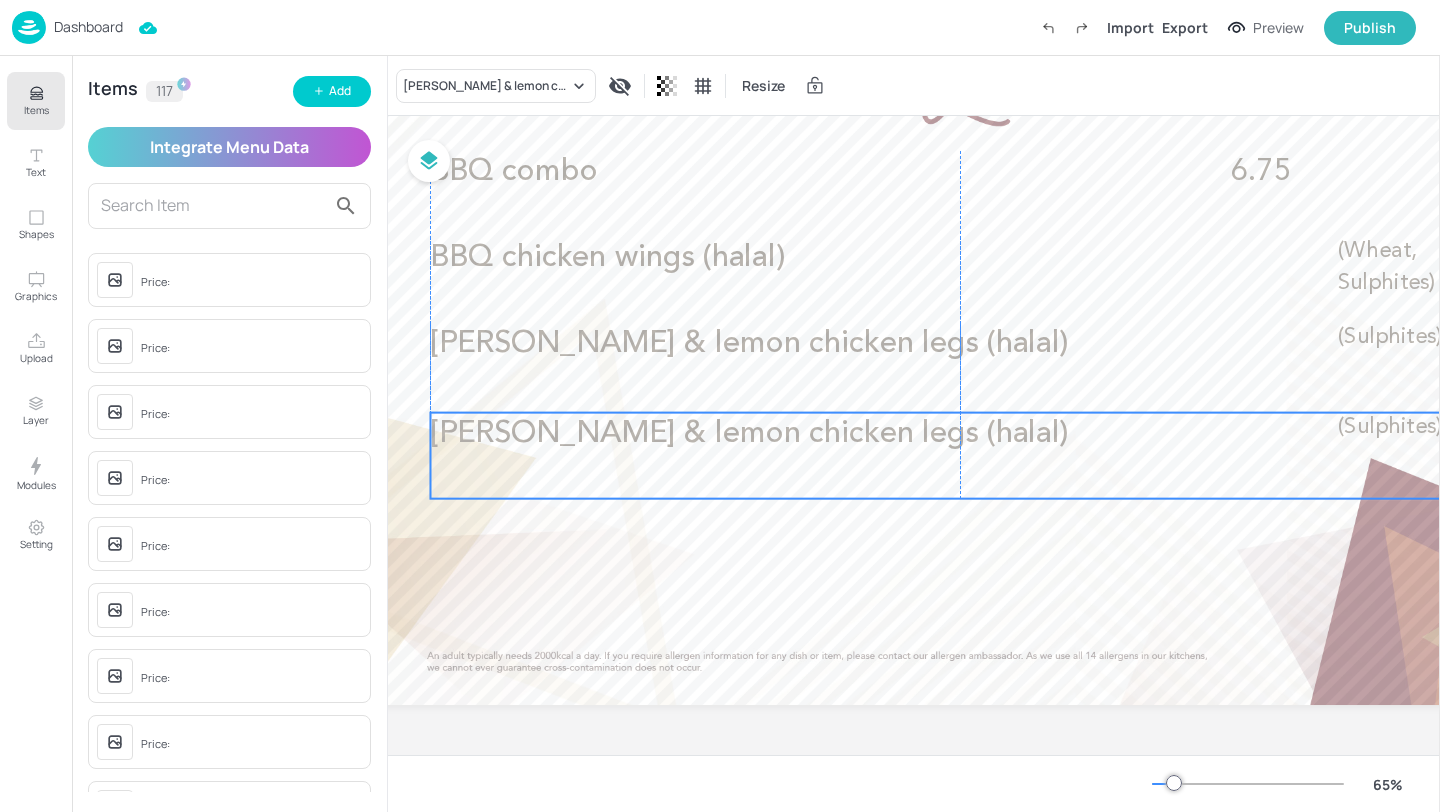 click on "[PERSON_NAME] & lemon chicken legs (halal)" at bounding box center (748, 433) 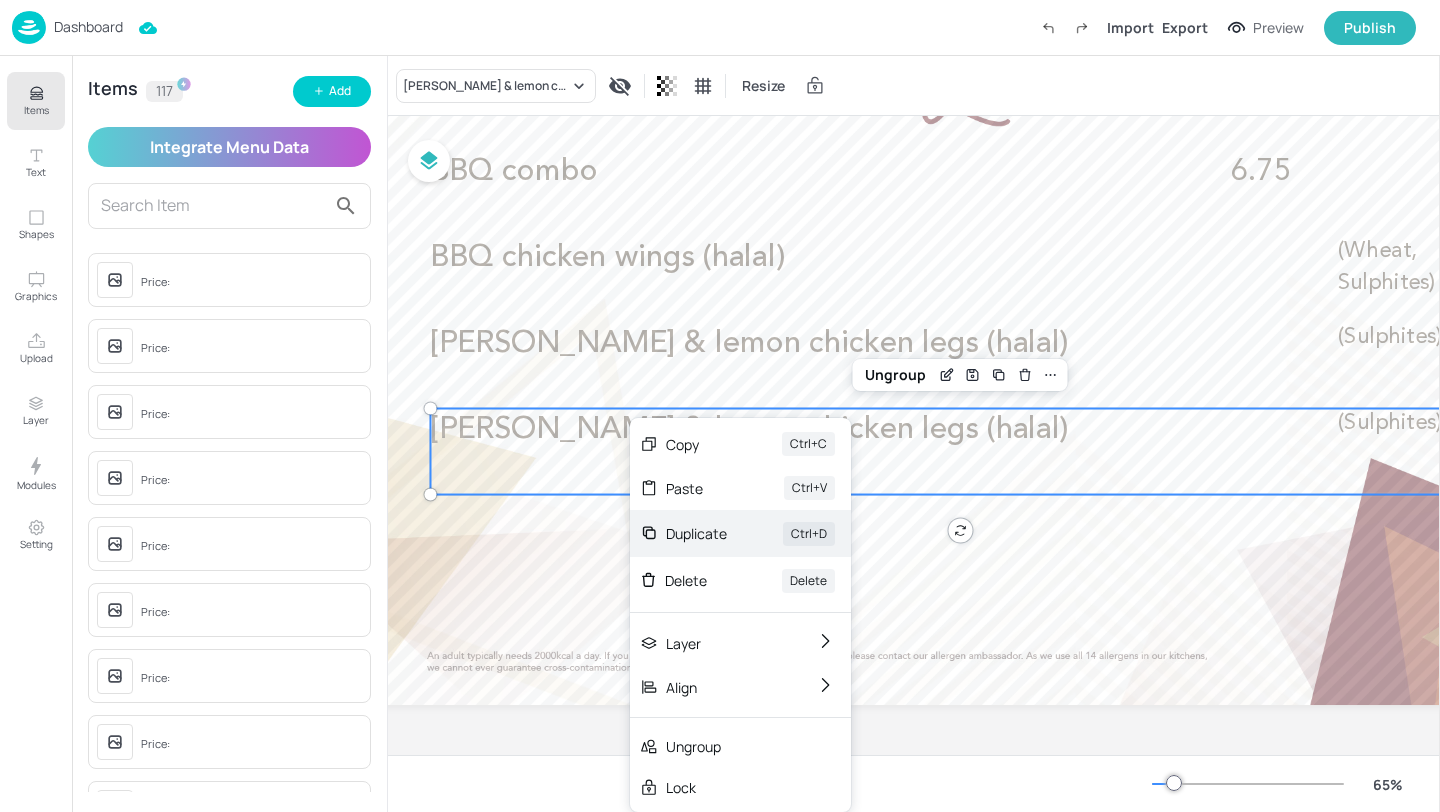 click on "Duplicate" at bounding box center [696, 533] 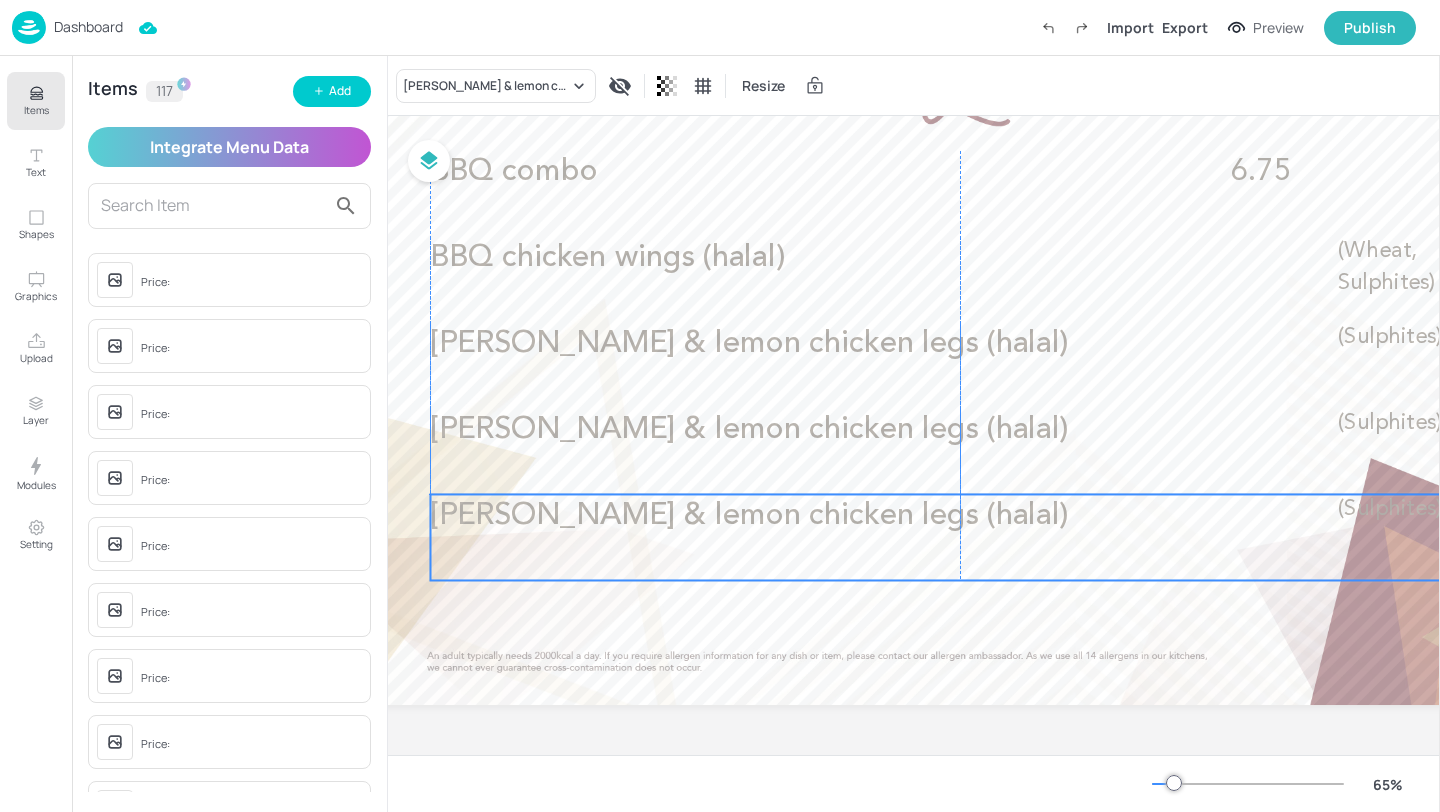 drag, startPoint x: 627, startPoint y: 469, endPoint x: 619, endPoint y: 536, distance: 67.47592 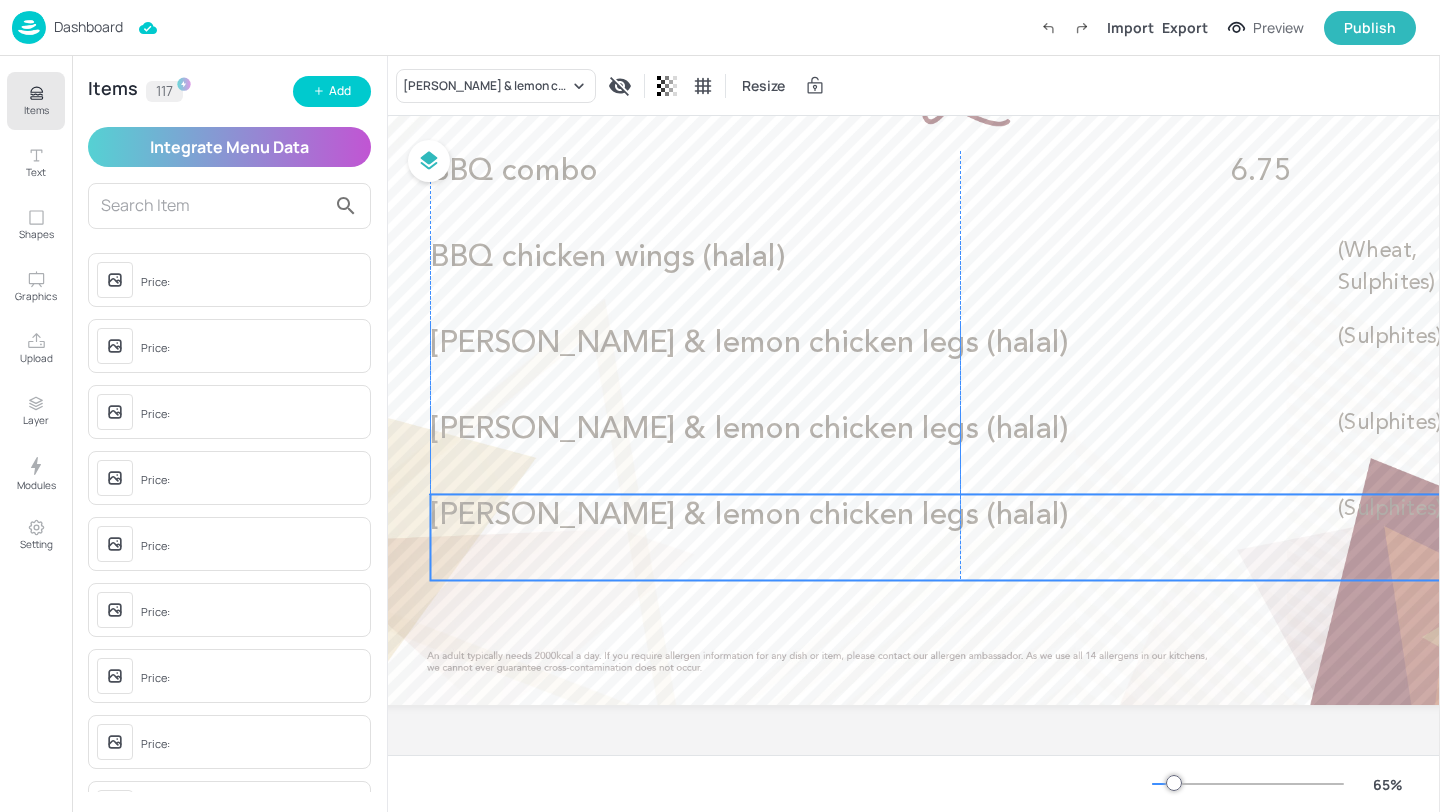 click on "[PERSON_NAME] & lemon chicken legs (halal) (Sulphites)" at bounding box center [960, 537] 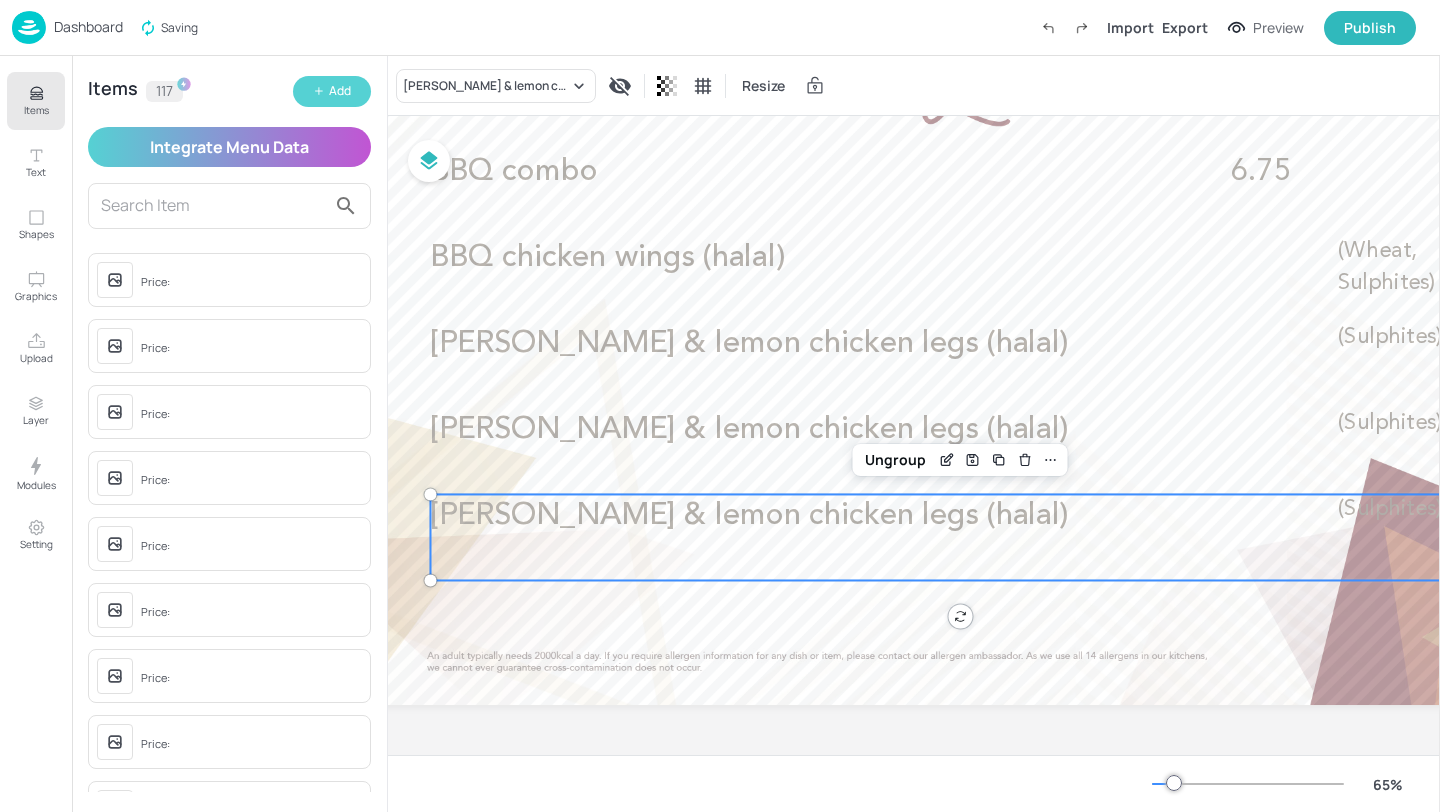 click on "Add" at bounding box center [340, 91] 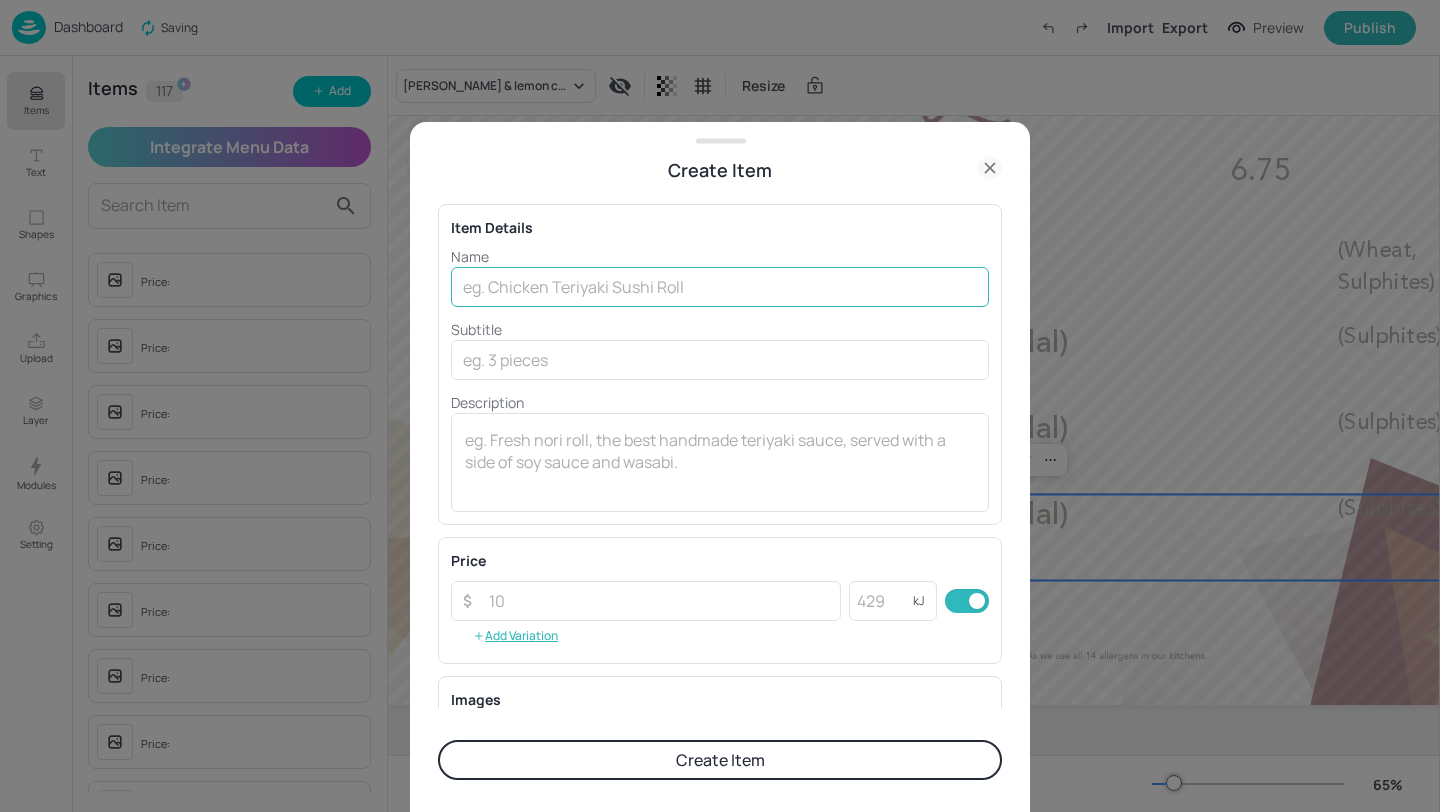 click at bounding box center (720, 287) 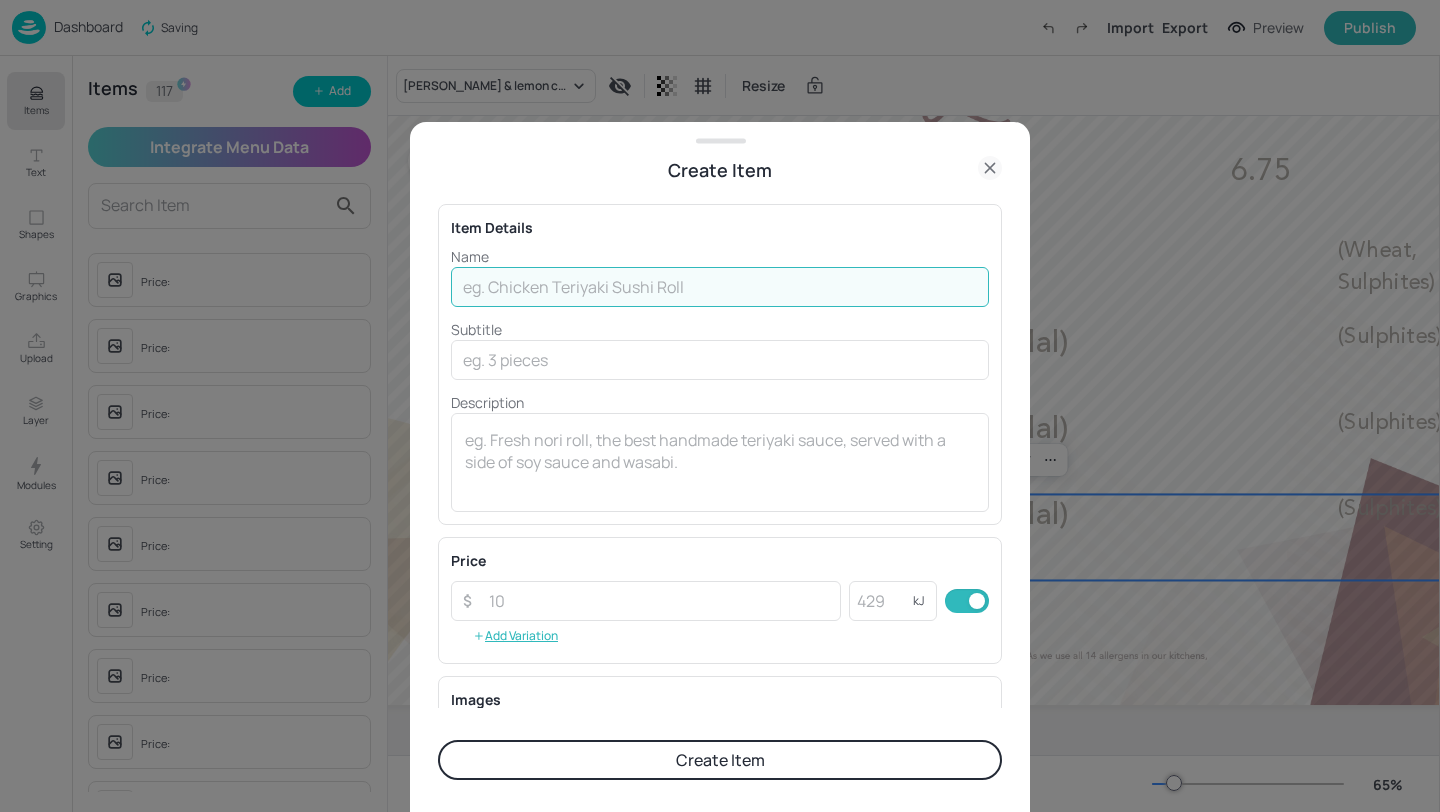paste on "Lamb kofta ([DEMOGRAPHIC_DATA])" 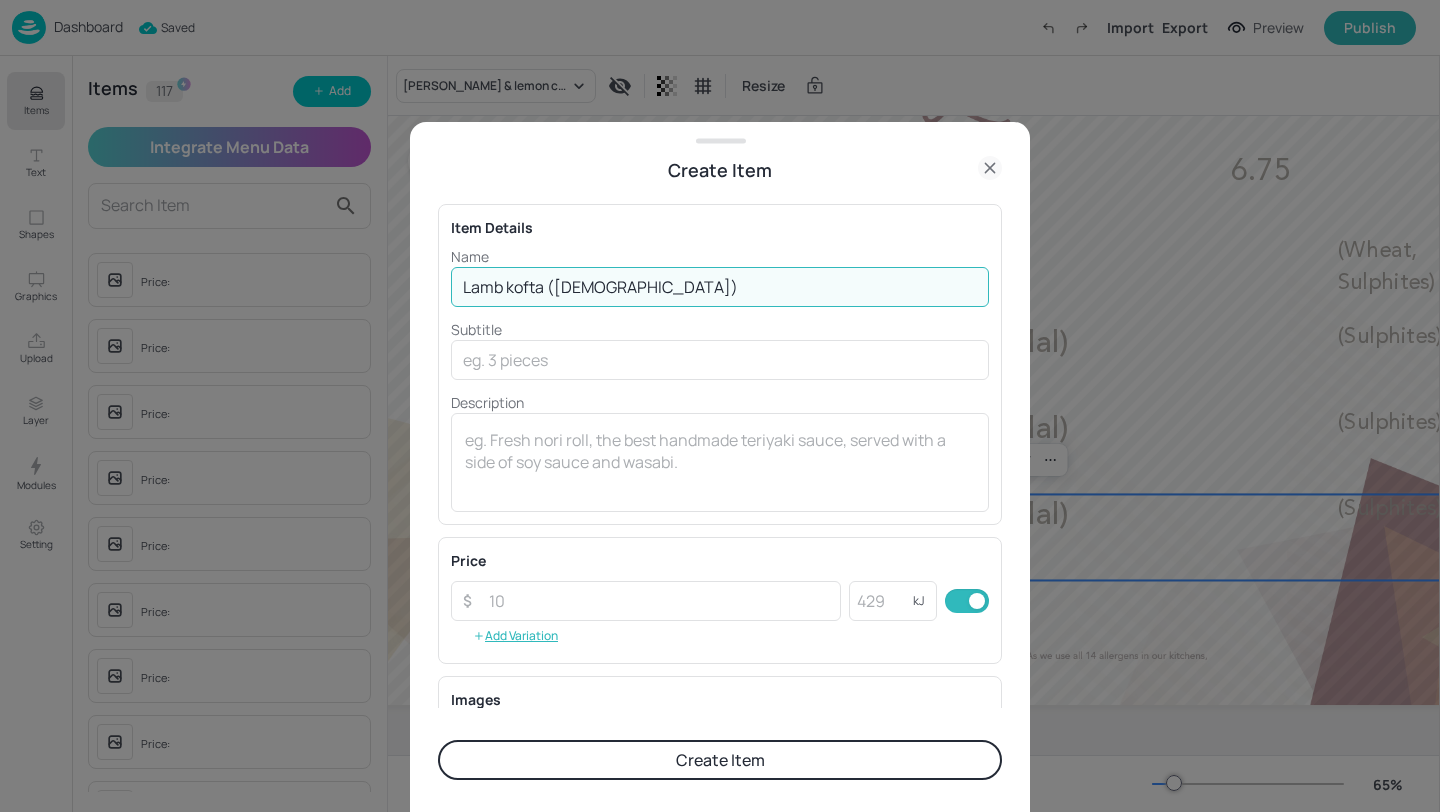 type on "Lamb kofta ([DEMOGRAPHIC_DATA])" 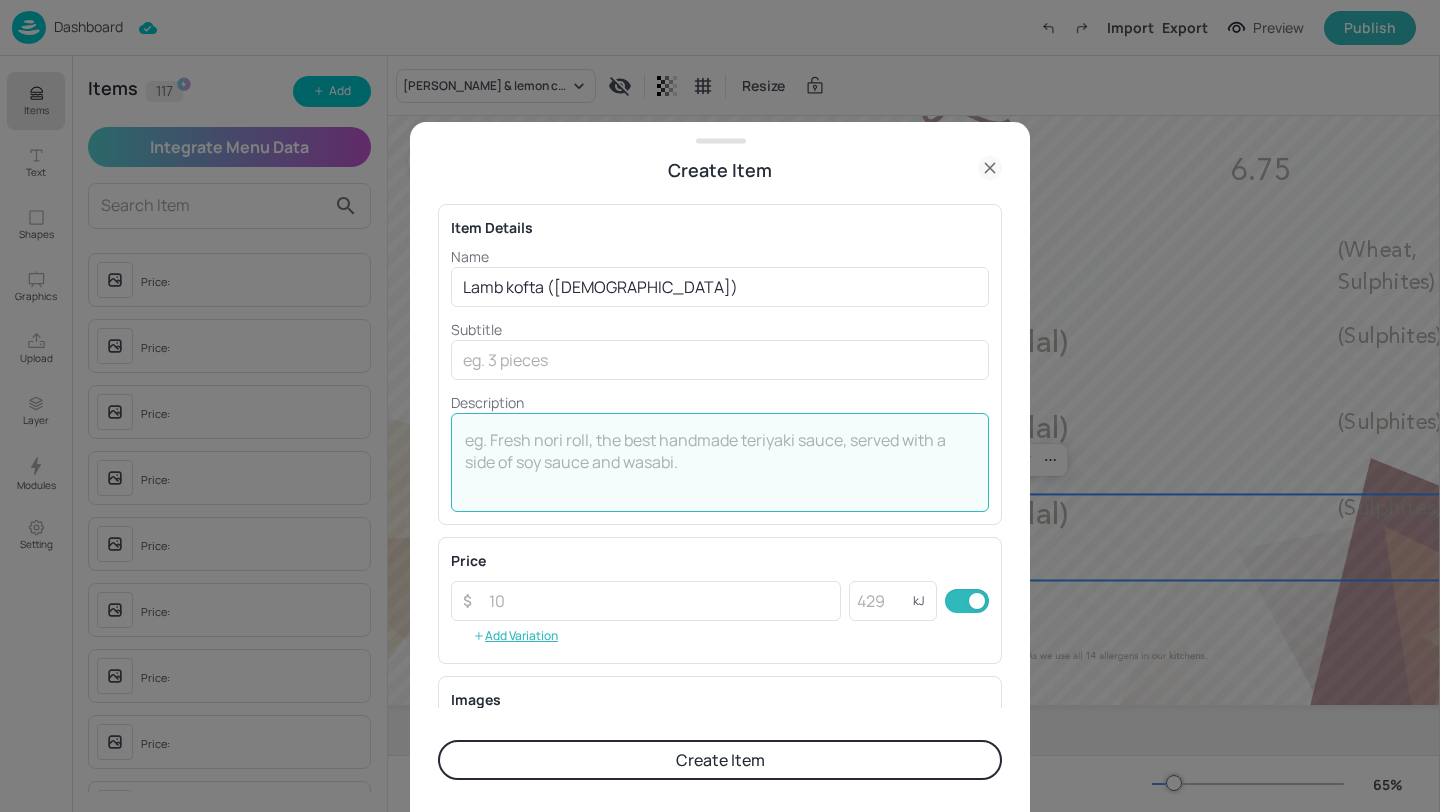 click at bounding box center [720, 462] 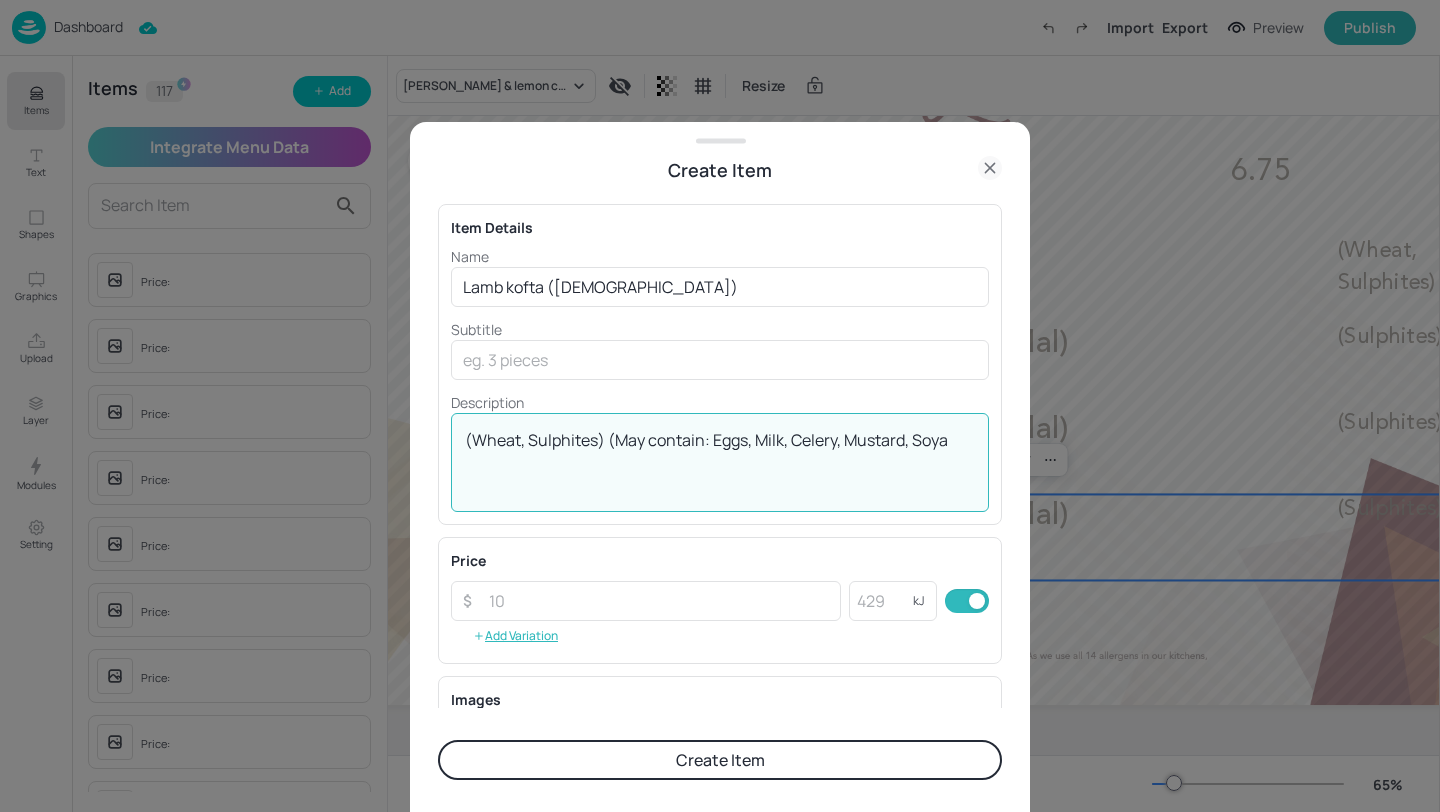 drag, startPoint x: 951, startPoint y: 435, endPoint x: 0, endPoint y: 406, distance: 951.4421 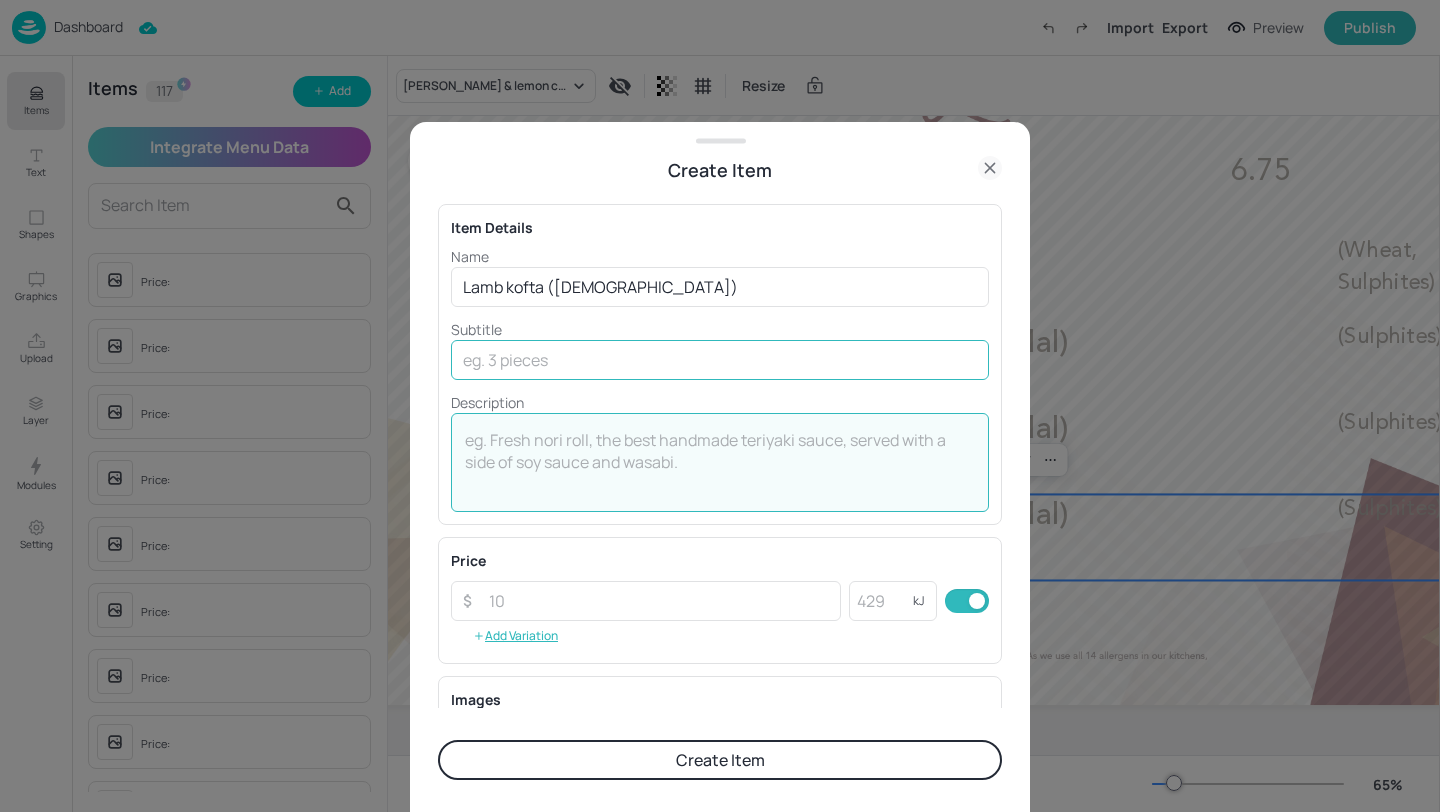 click at bounding box center [720, 360] 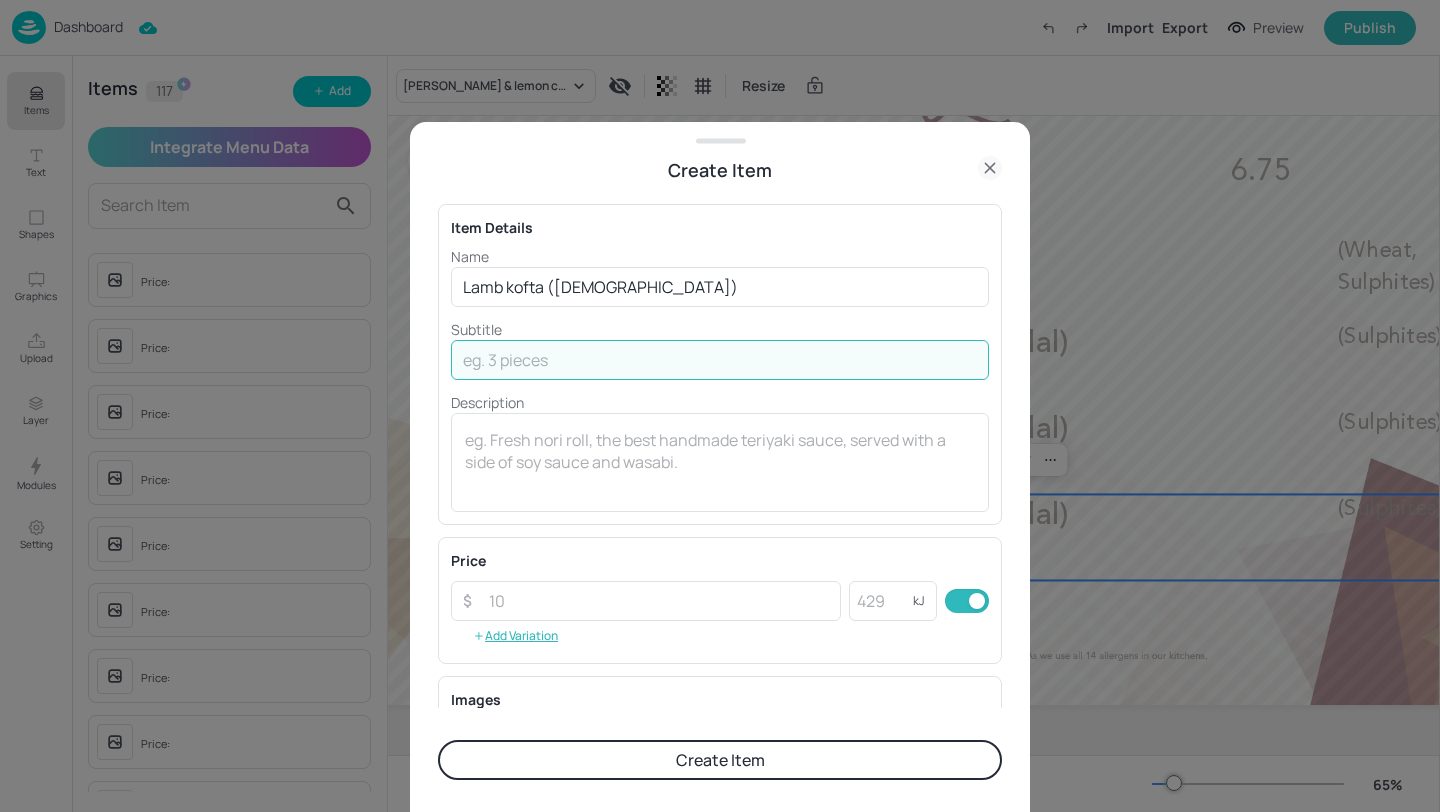 paste on "(Wheat, Sulphites) (May contain: Eggs, Milk, Celery, Mustard, Soya" 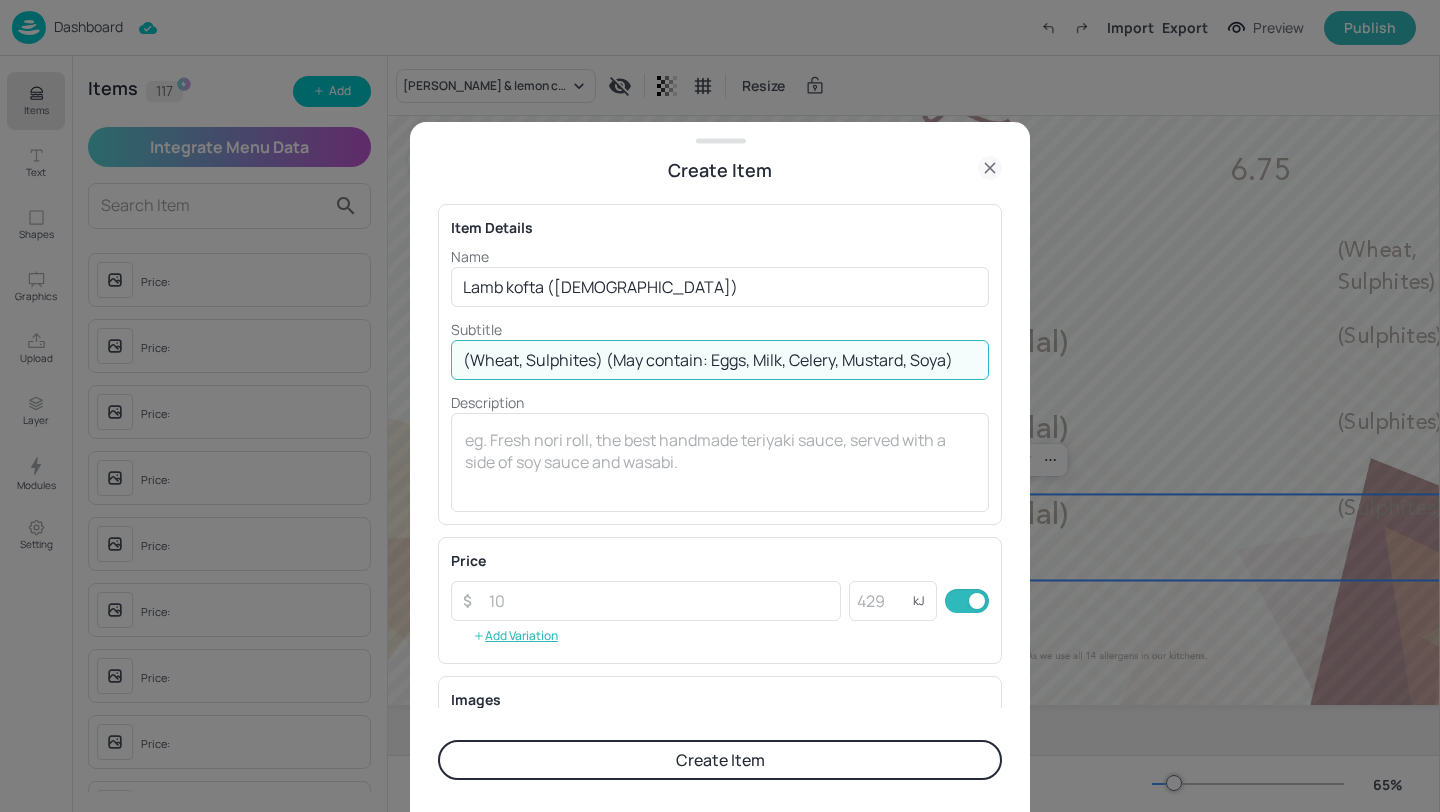 type on "(Wheat, Sulphites) (May contain: Eggs, Milk, Celery, Mustard, Soya)" 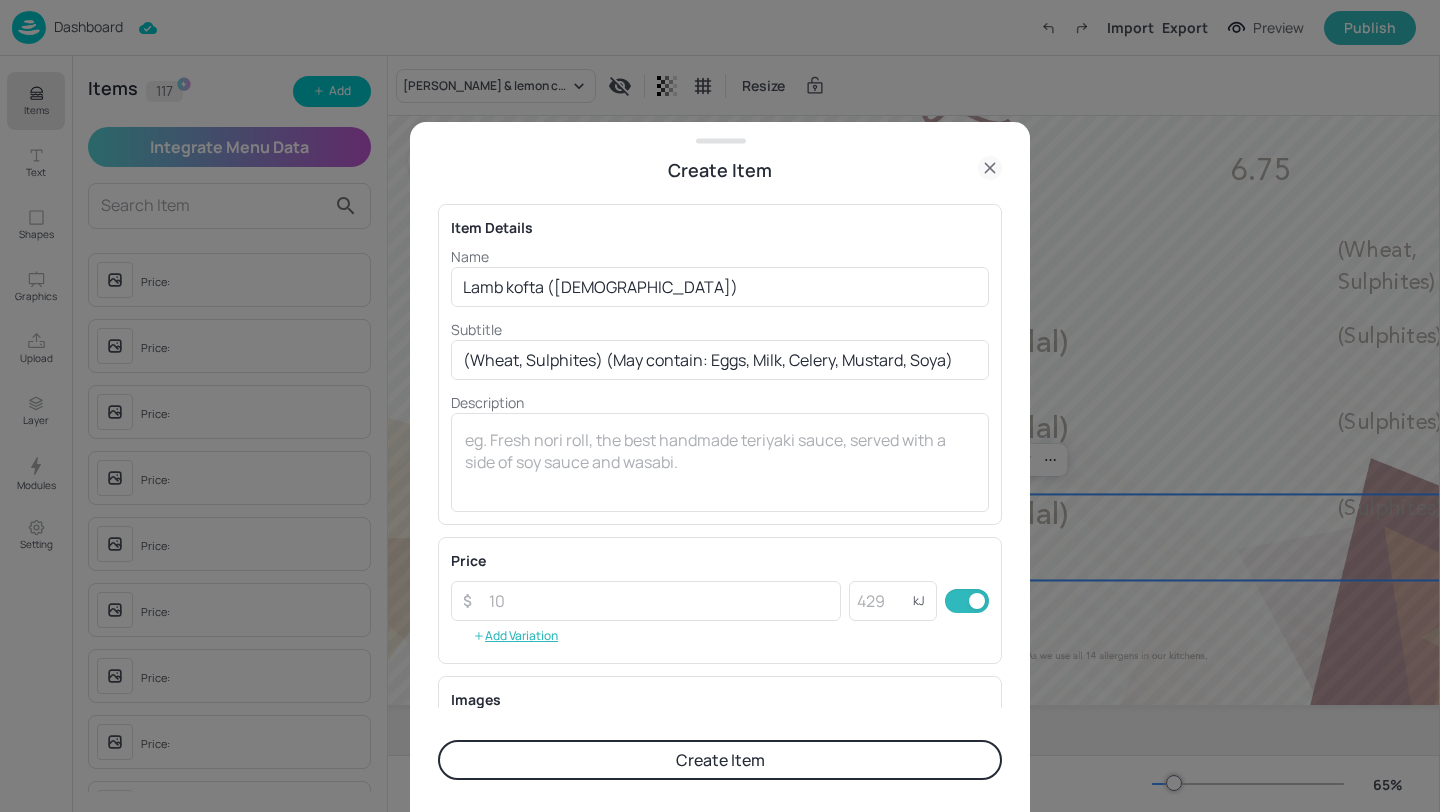click on "Create Item" at bounding box center (720, 760) 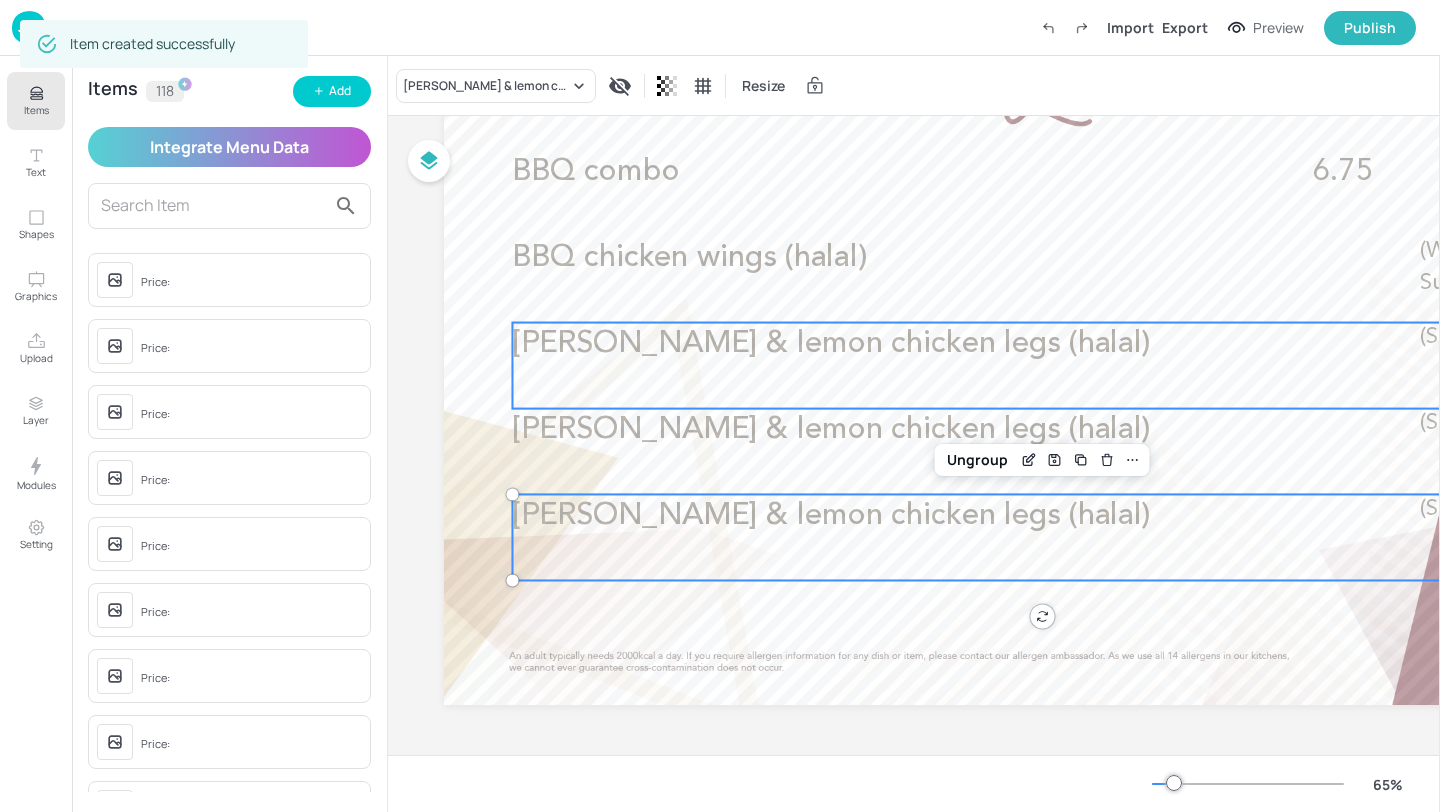 scroll, scrollTop: 132, scrollLeft: 0, axis: vertical 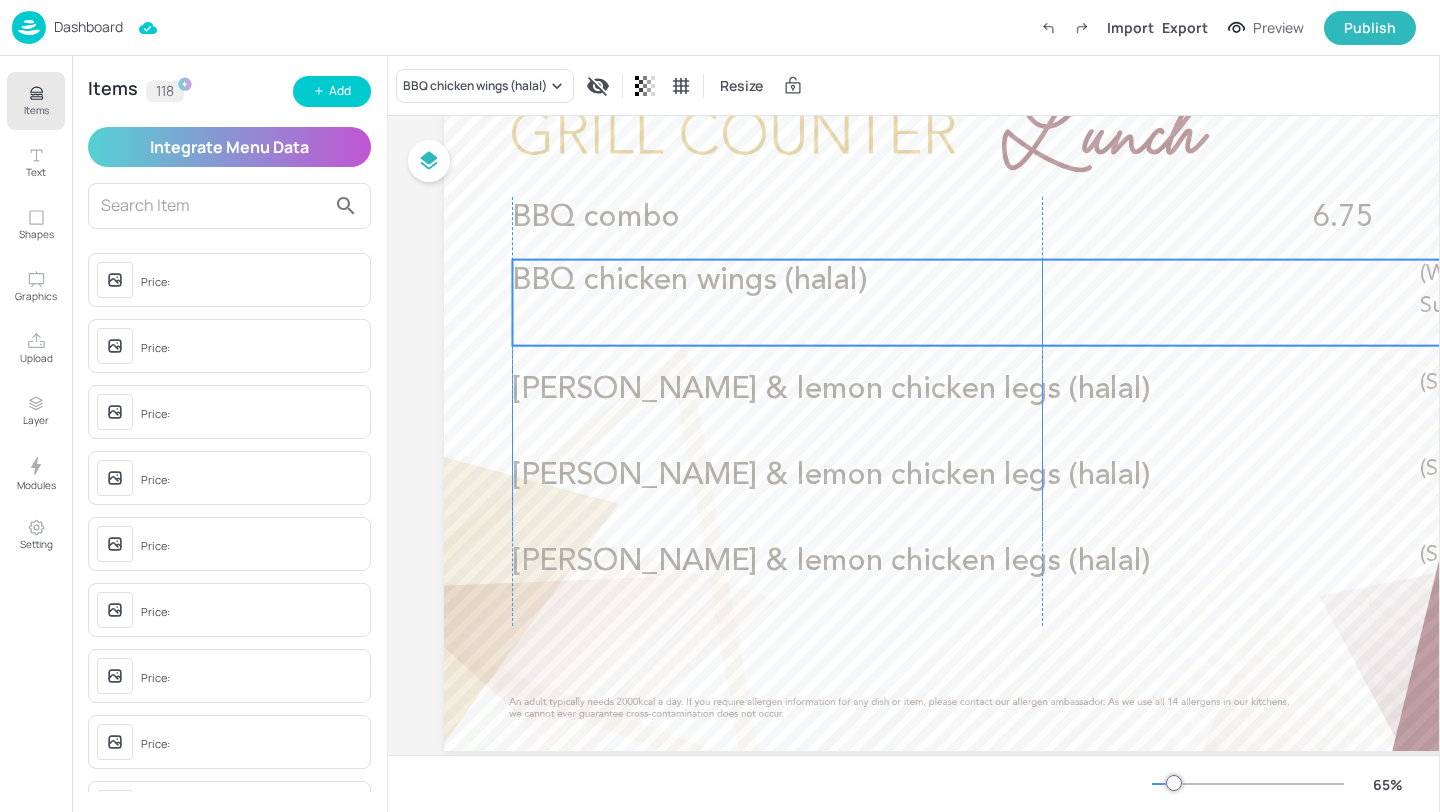 drag, startPoint x: 826, startPoint y: 302, endPoint x: 826, endPoint y: 278, distance: 24 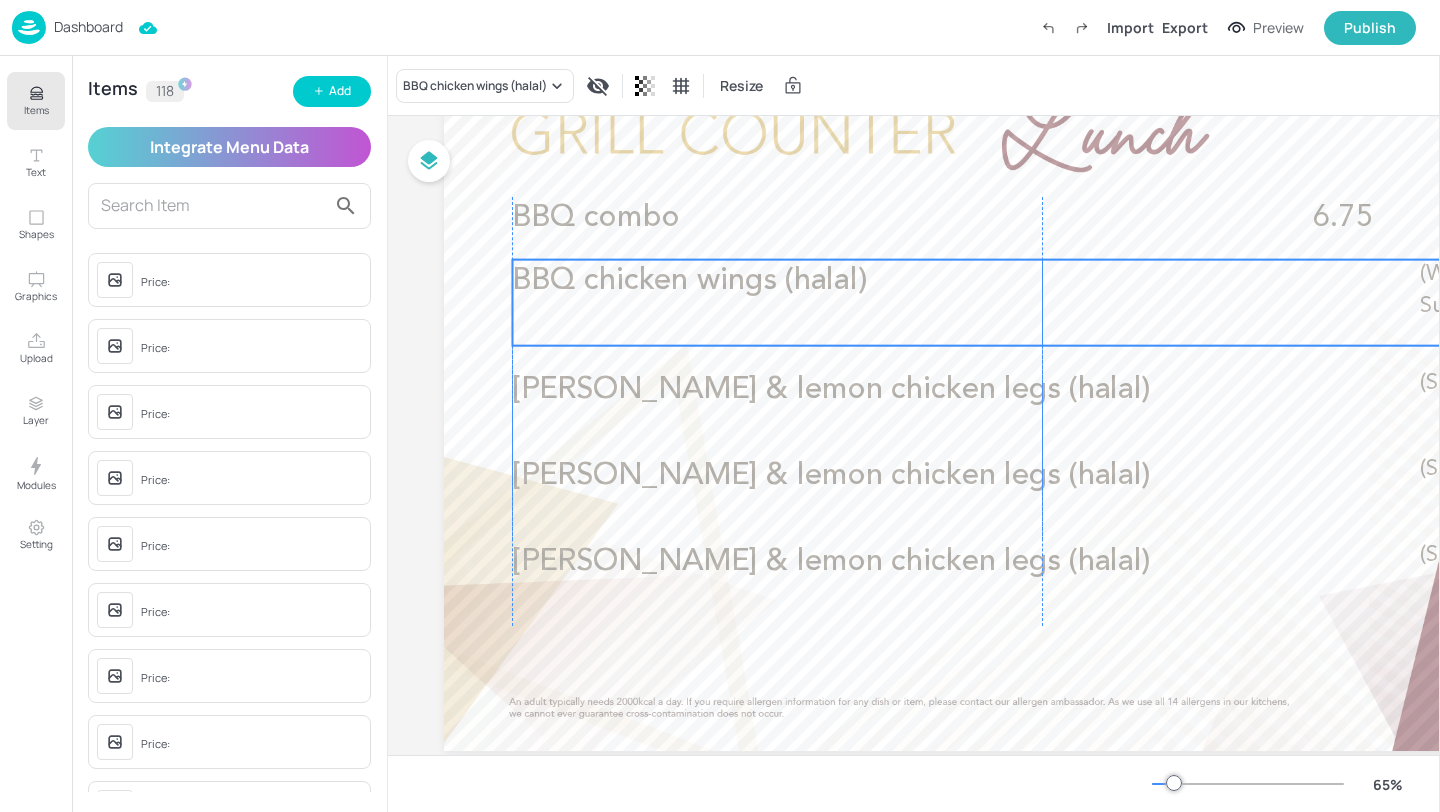 click on "BBQ chicken wings (halal)" at bounding box center [689, 281] 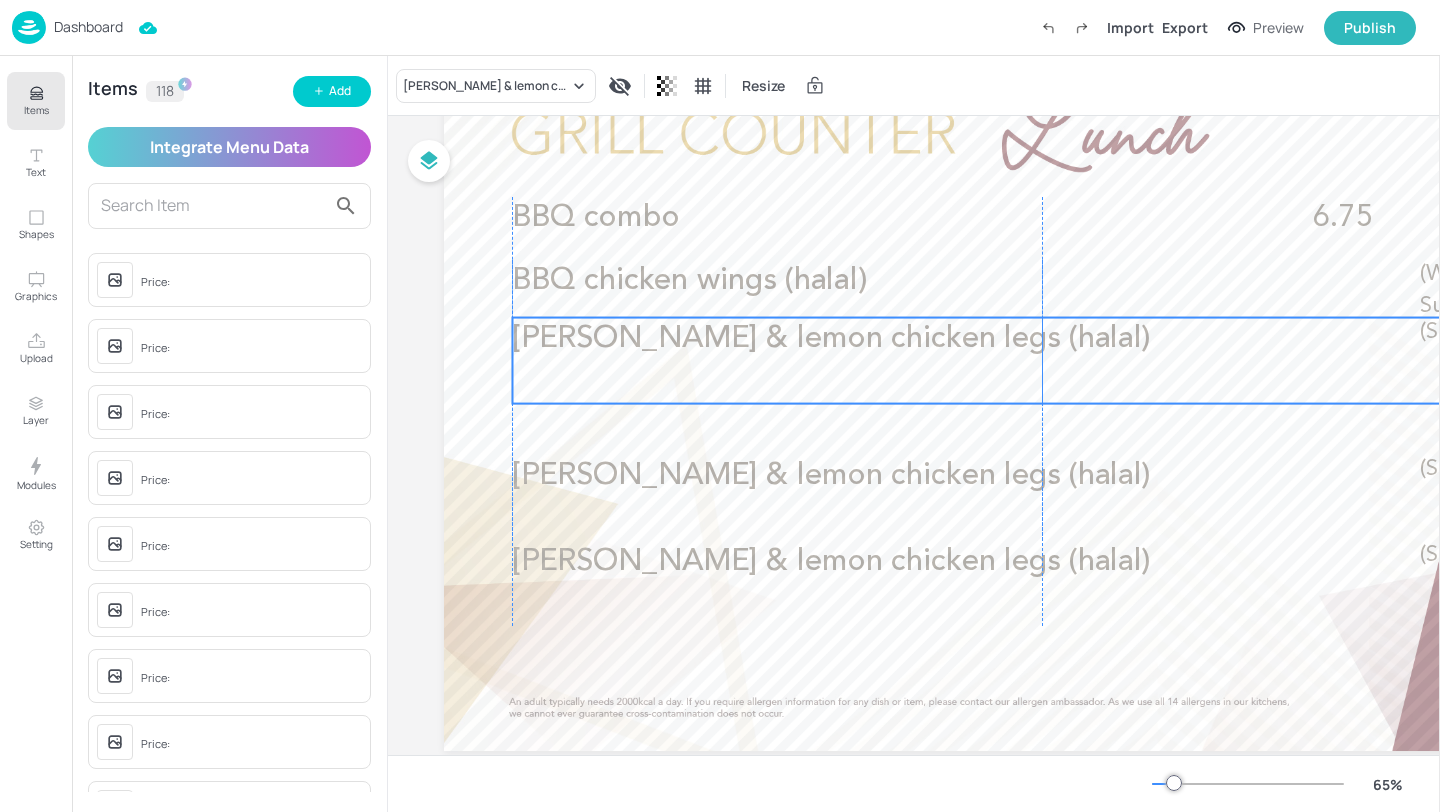 drag, startPoint x: 819, startPoint y: 400, endPoint x: 819, endPoint y: 350, distance: 50 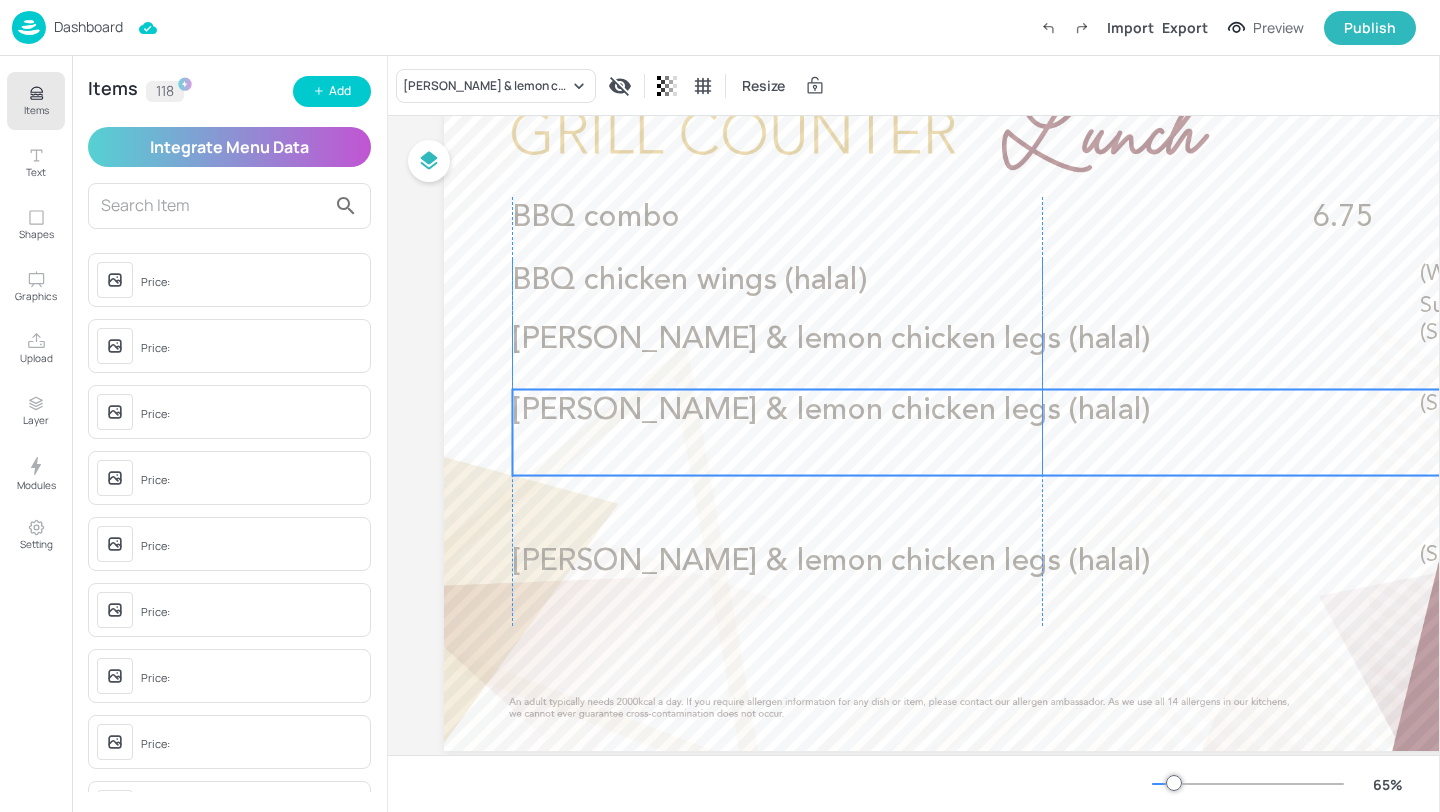 drag, startPoint x: 804, startPoint y: 469, endPoint x: 803, endPoint y: 404, distance: 65.00769 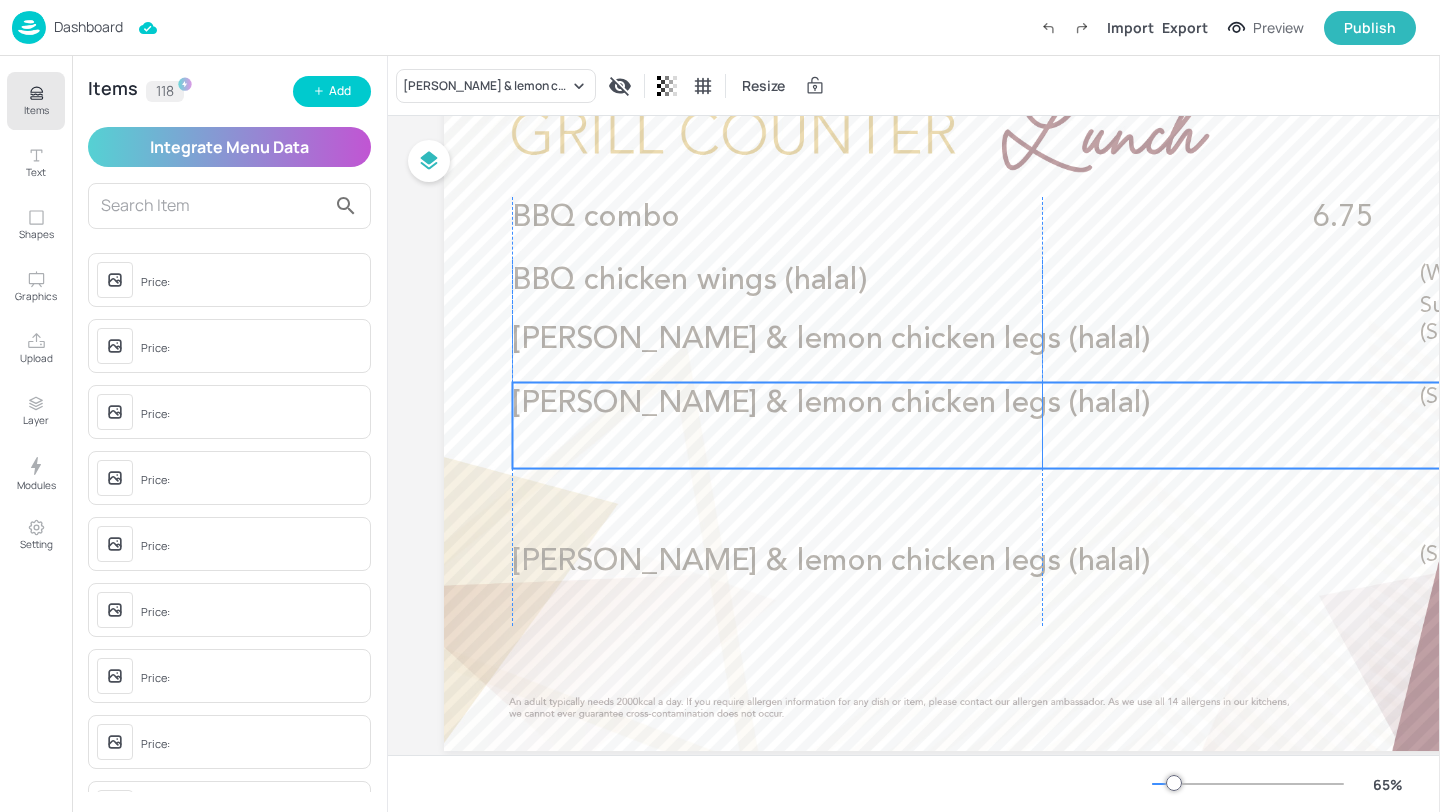 click on "[PERSON_NAME] & lemon chicken legs (halal)" at bounding box center (830, 403) 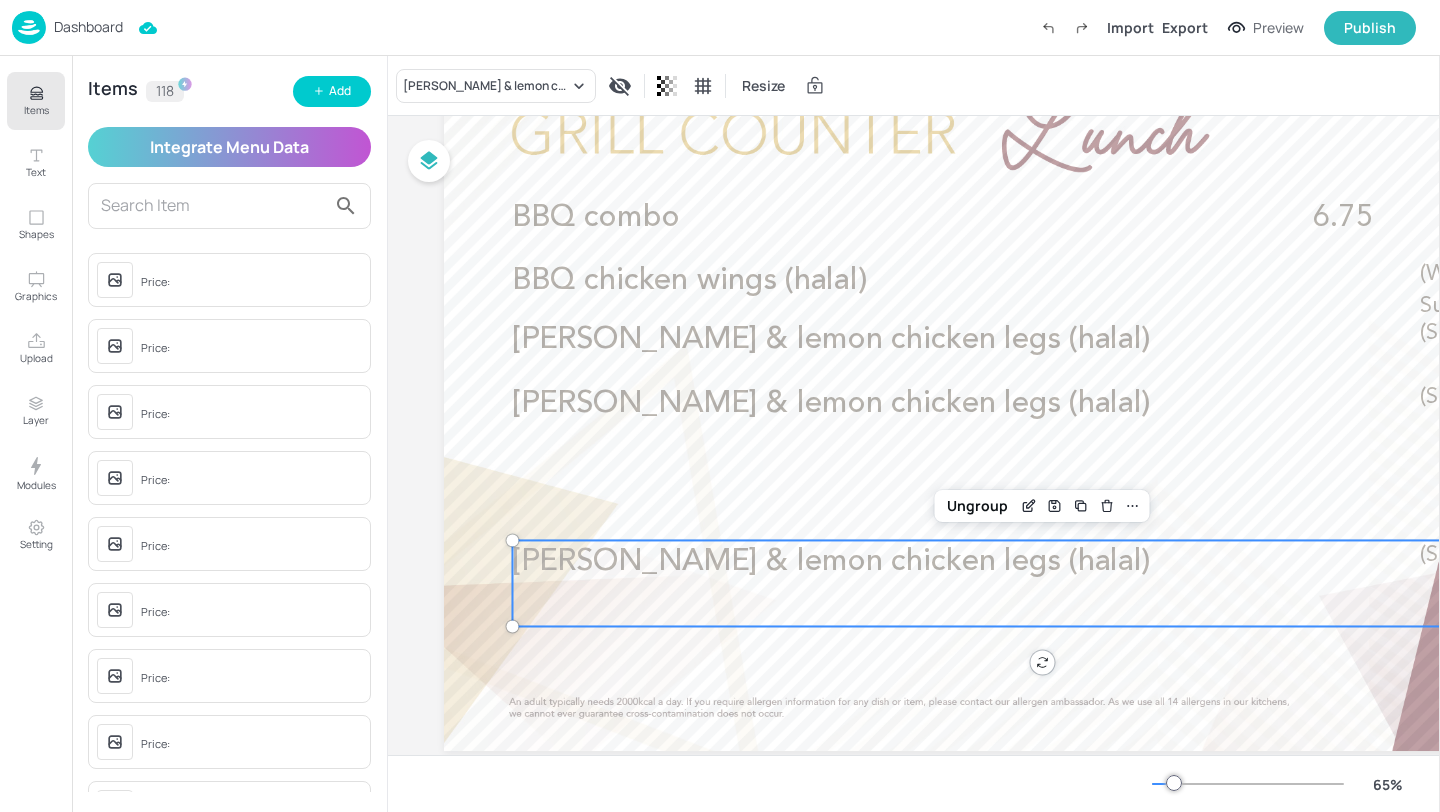 click on "[PERSON_NAME] & lemon chicken legs (halal)" at bounding box center [865, 561] 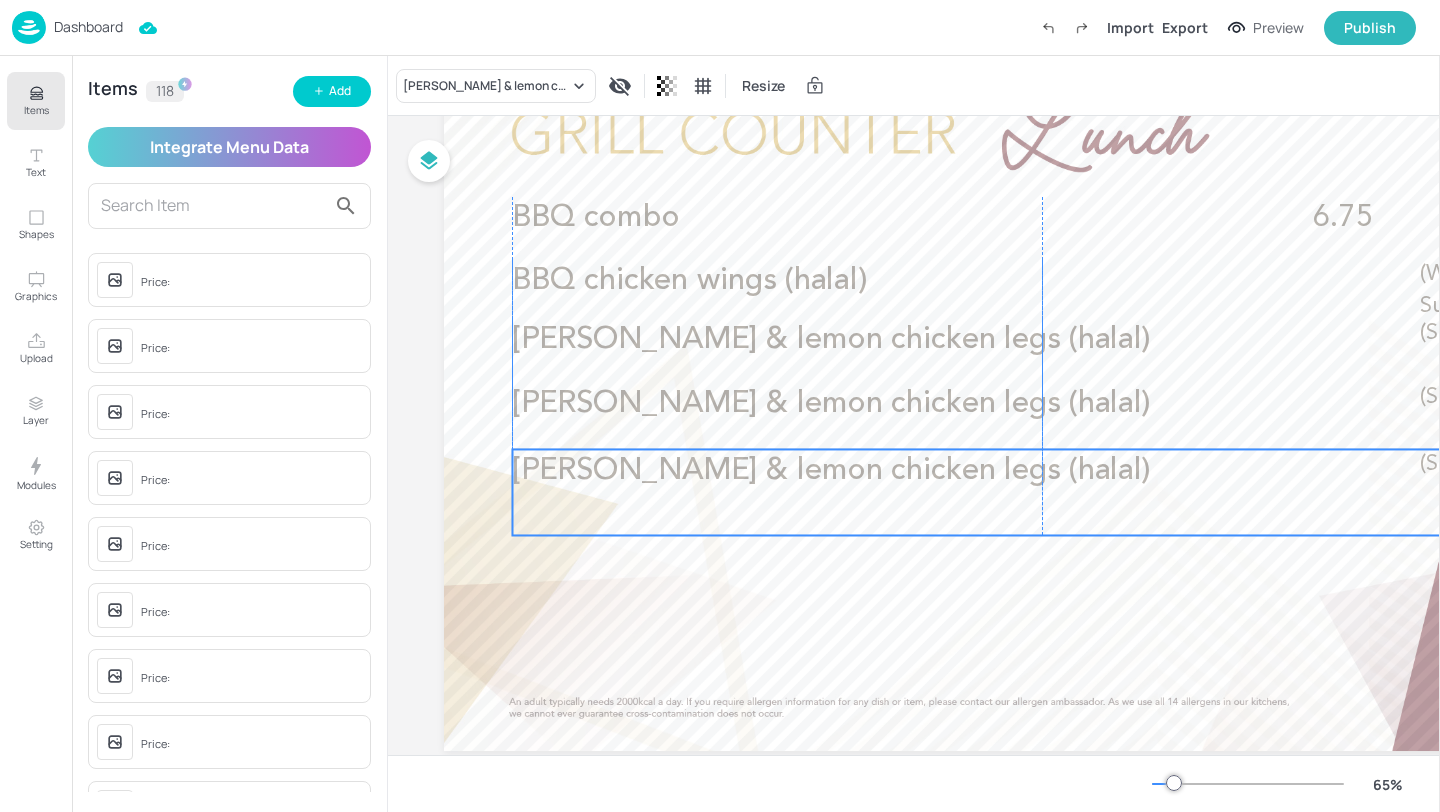 drag, startPoint x: 789, startPoint y: 567, endPoint x: 788, endPoint y: 476, distance: 91.00549 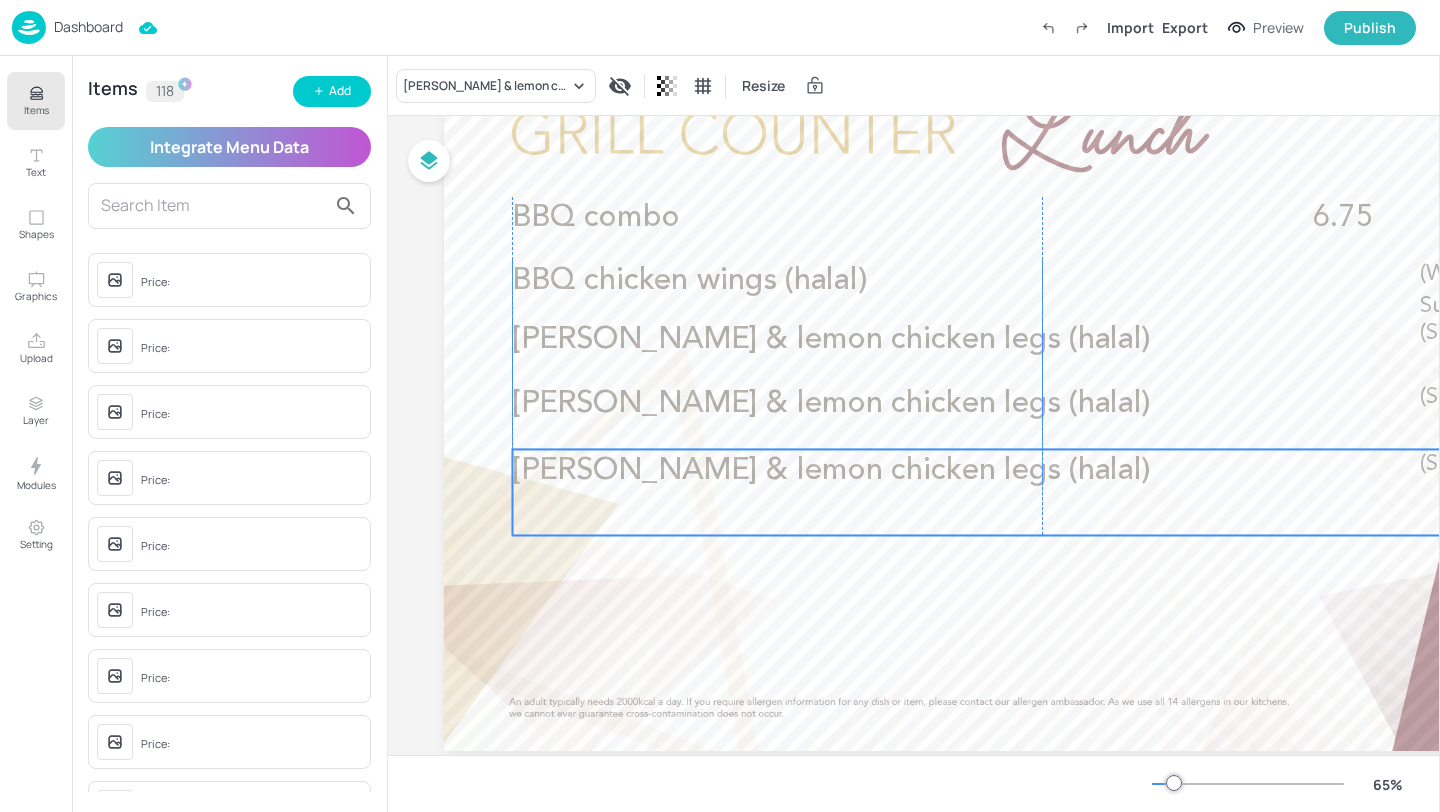 click on "[PERSON_NAME] & lemon chicken legs (halal)" at bounding box center [830, 470] 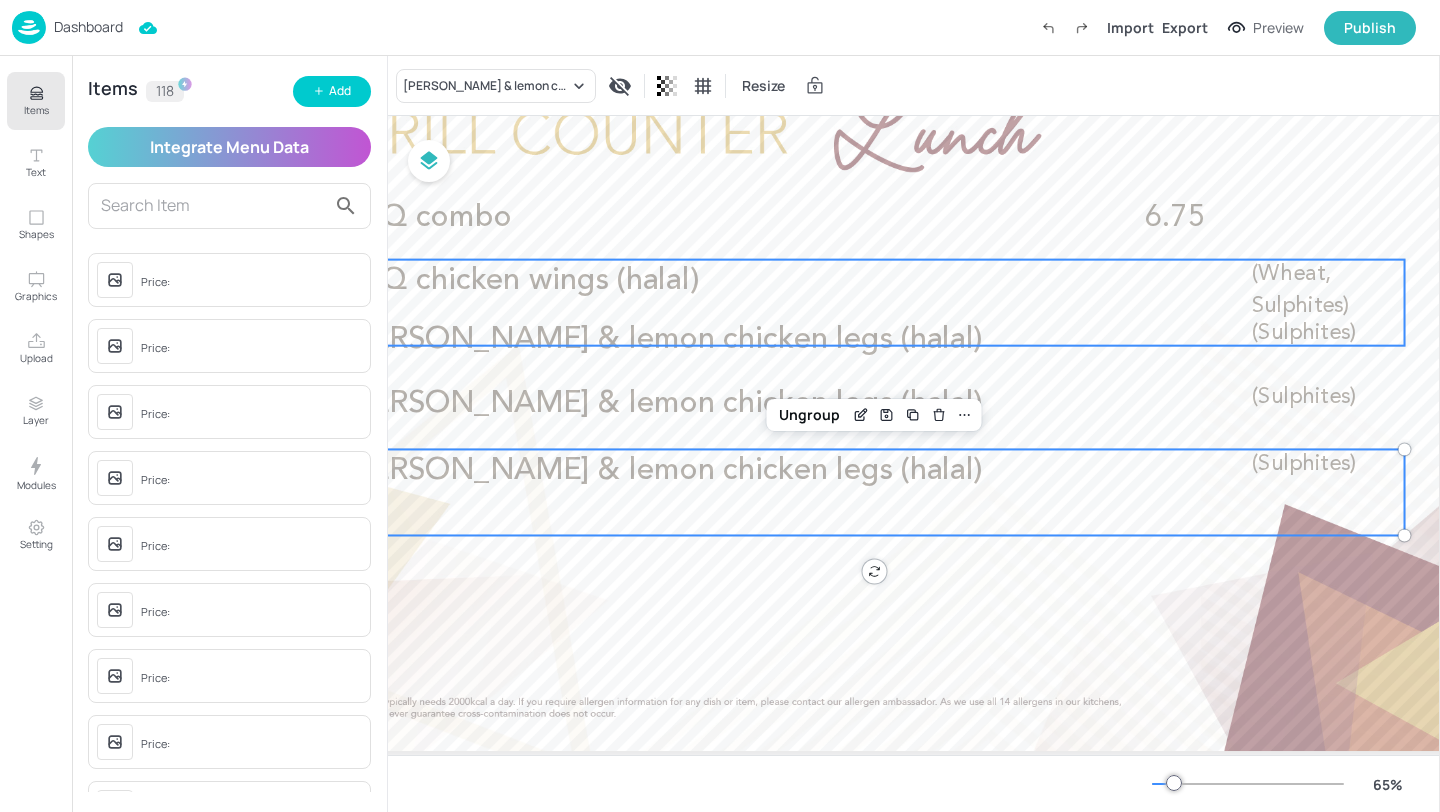 scroll, scrollTop: 132, scrollLeft: 167, axis: both 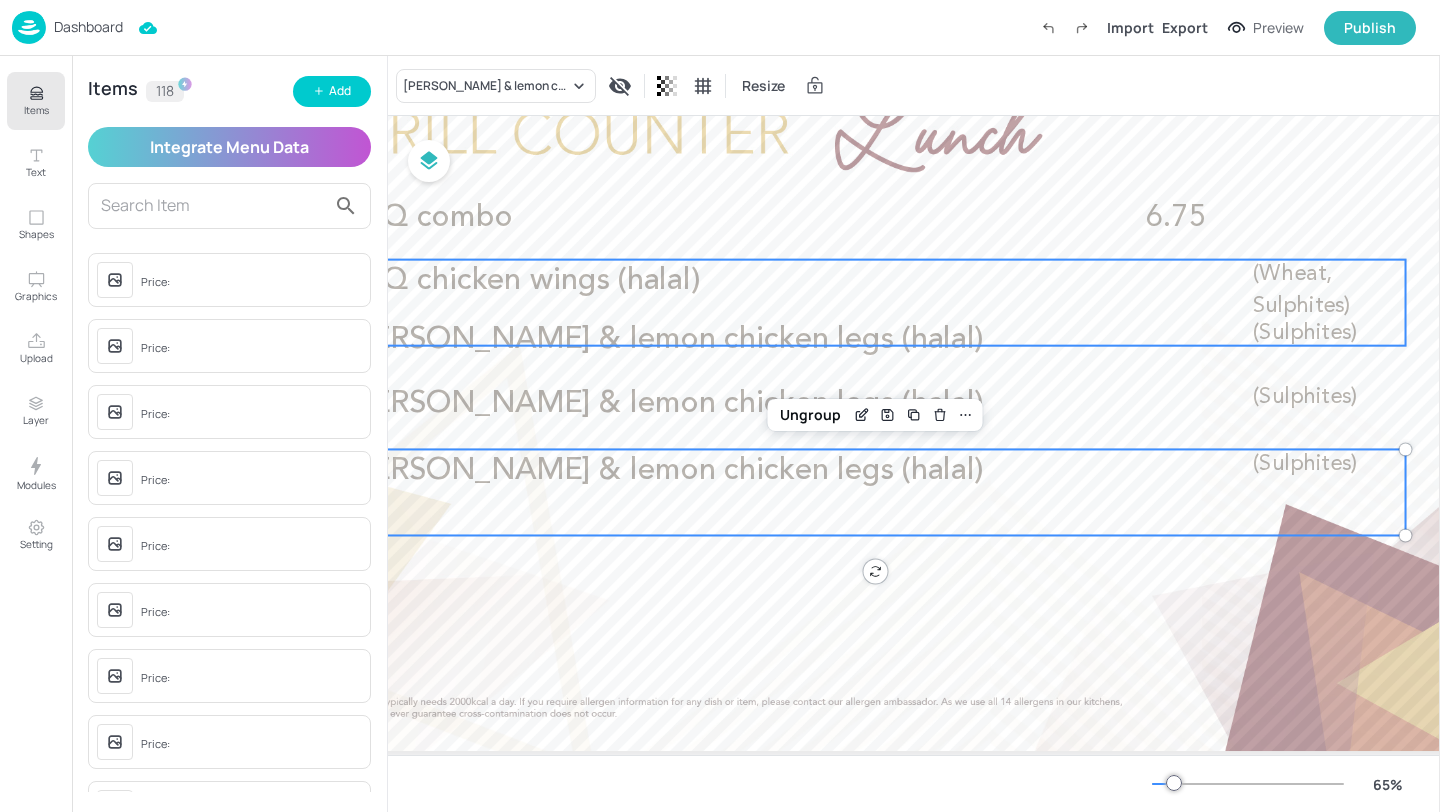 click on "BBQ chicken wings (halal) (Wheat, Sulphites)" at bounding box center [875, 303] 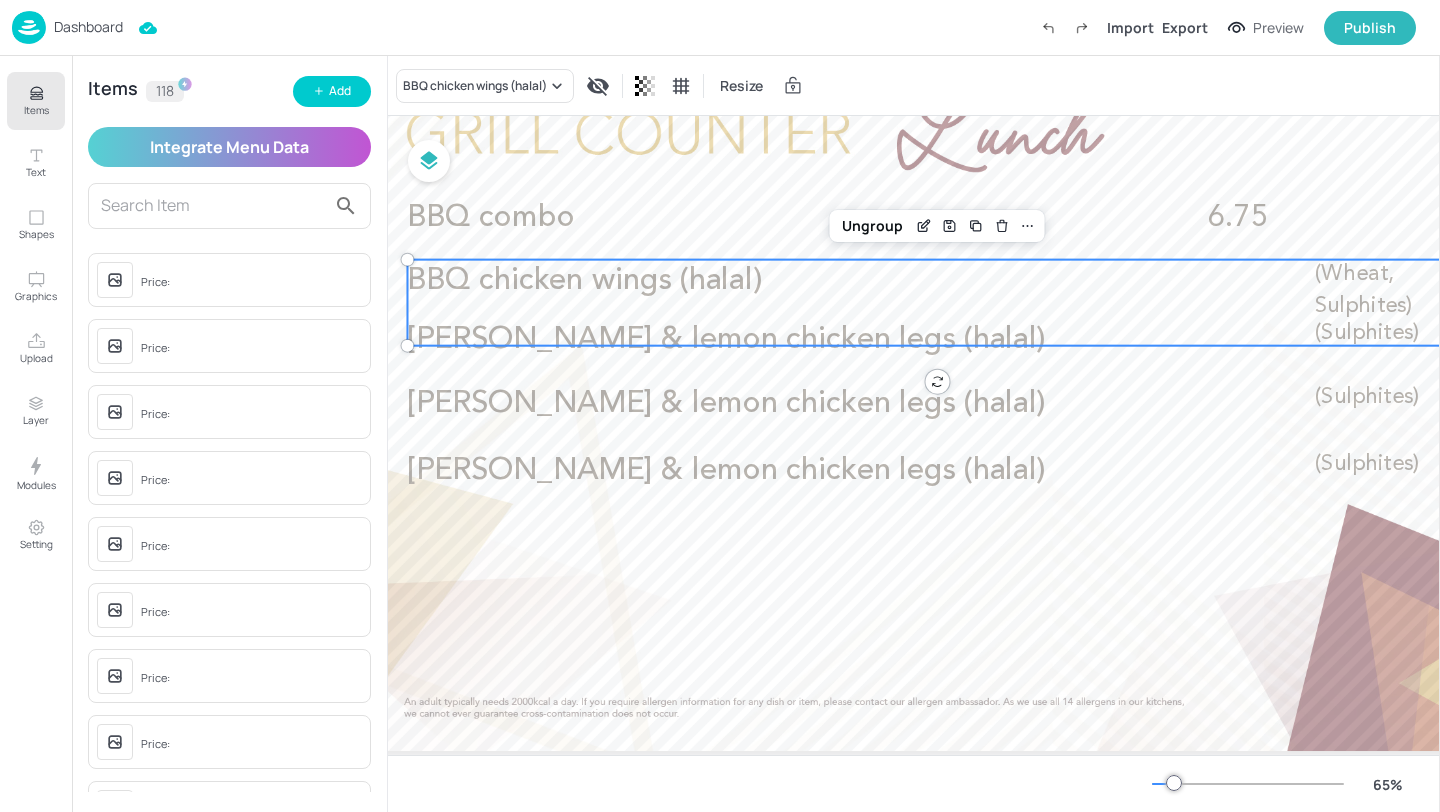 scroll, scrollTop: 132, scrollLeft: 64, axis: both 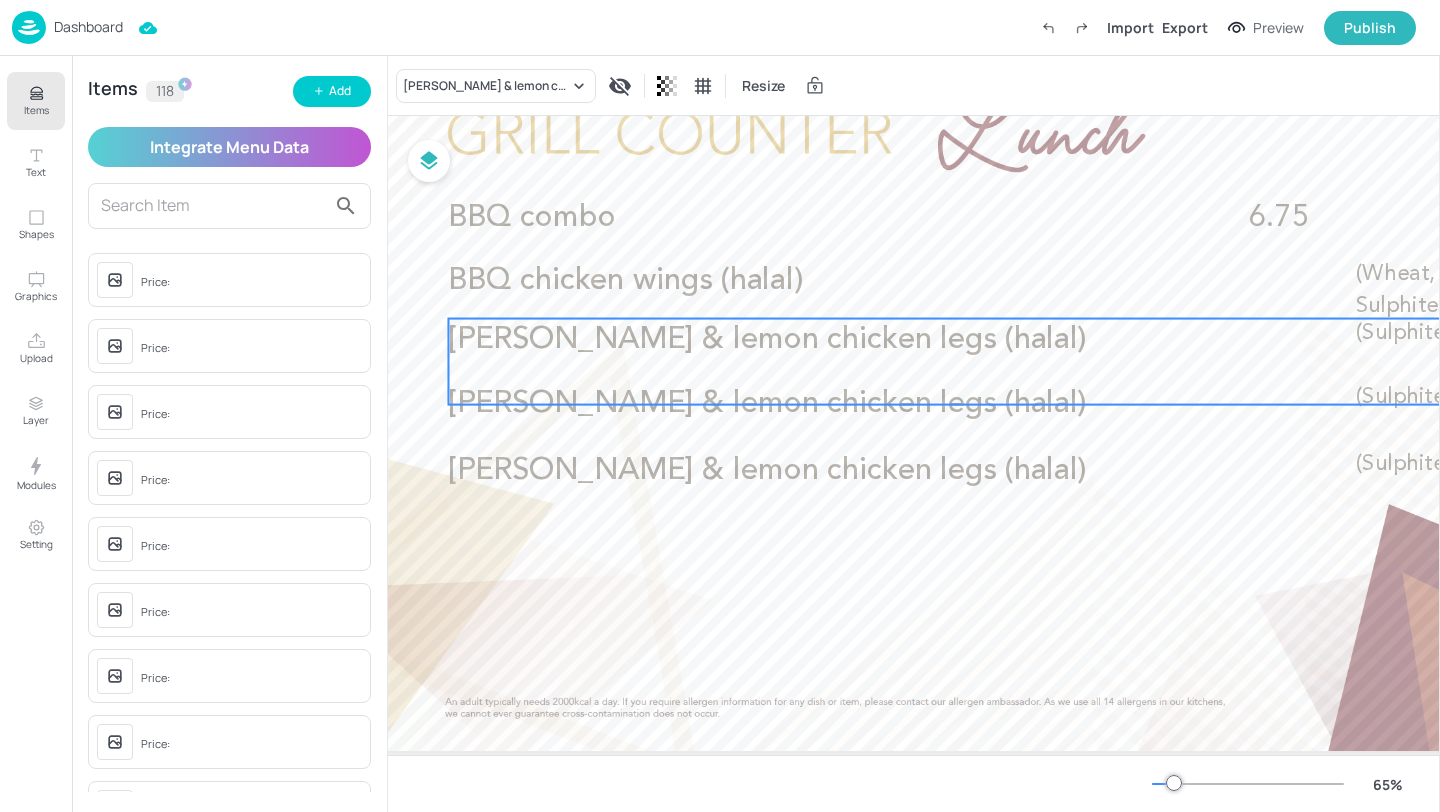 click on "[PERSON_NAME] & lemon chicken legs (halal) (Sulphites)" at bounding box center [978, 362] 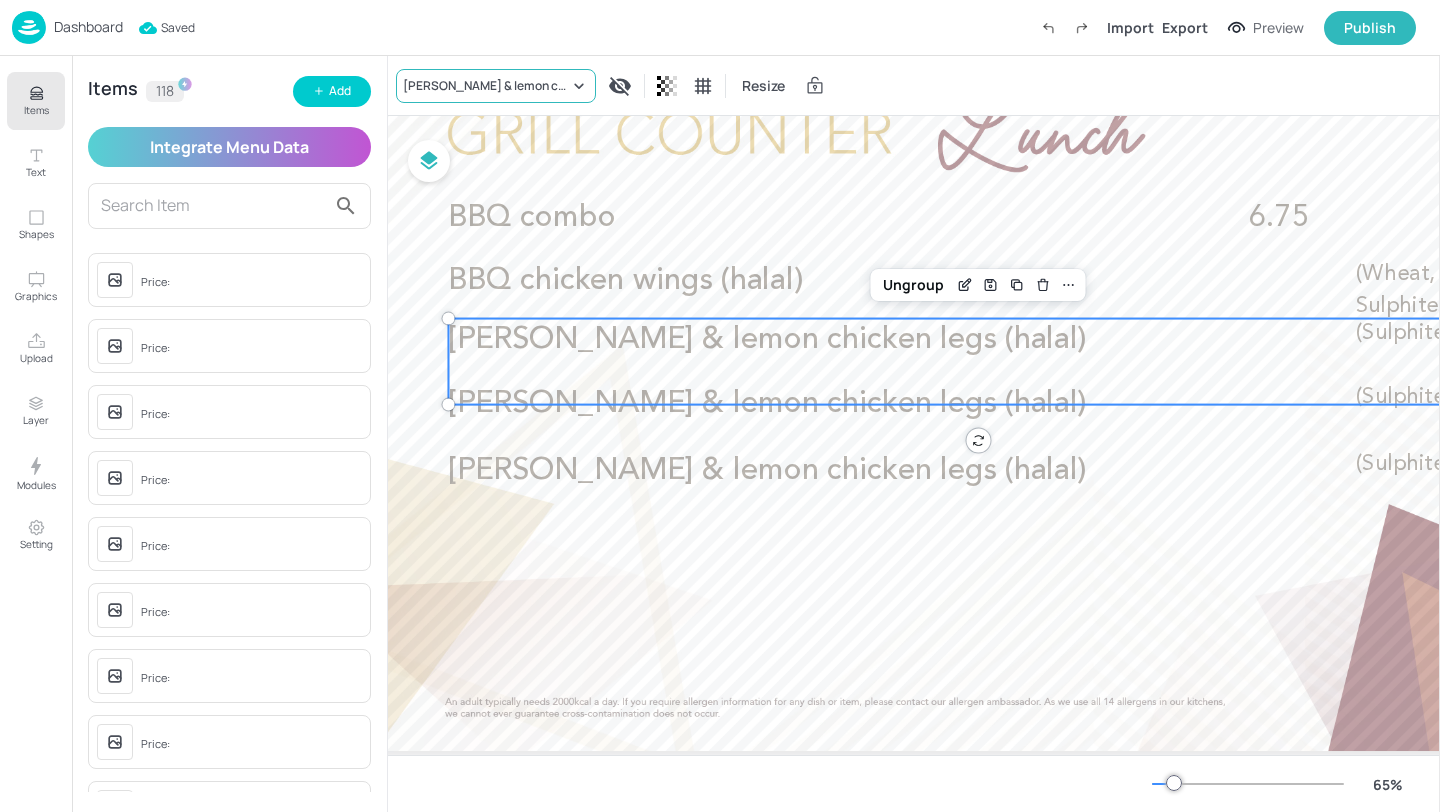 click on "[PERSON_NAME] & lemon chicken legs (halal)" at bounding box center [496, 86] 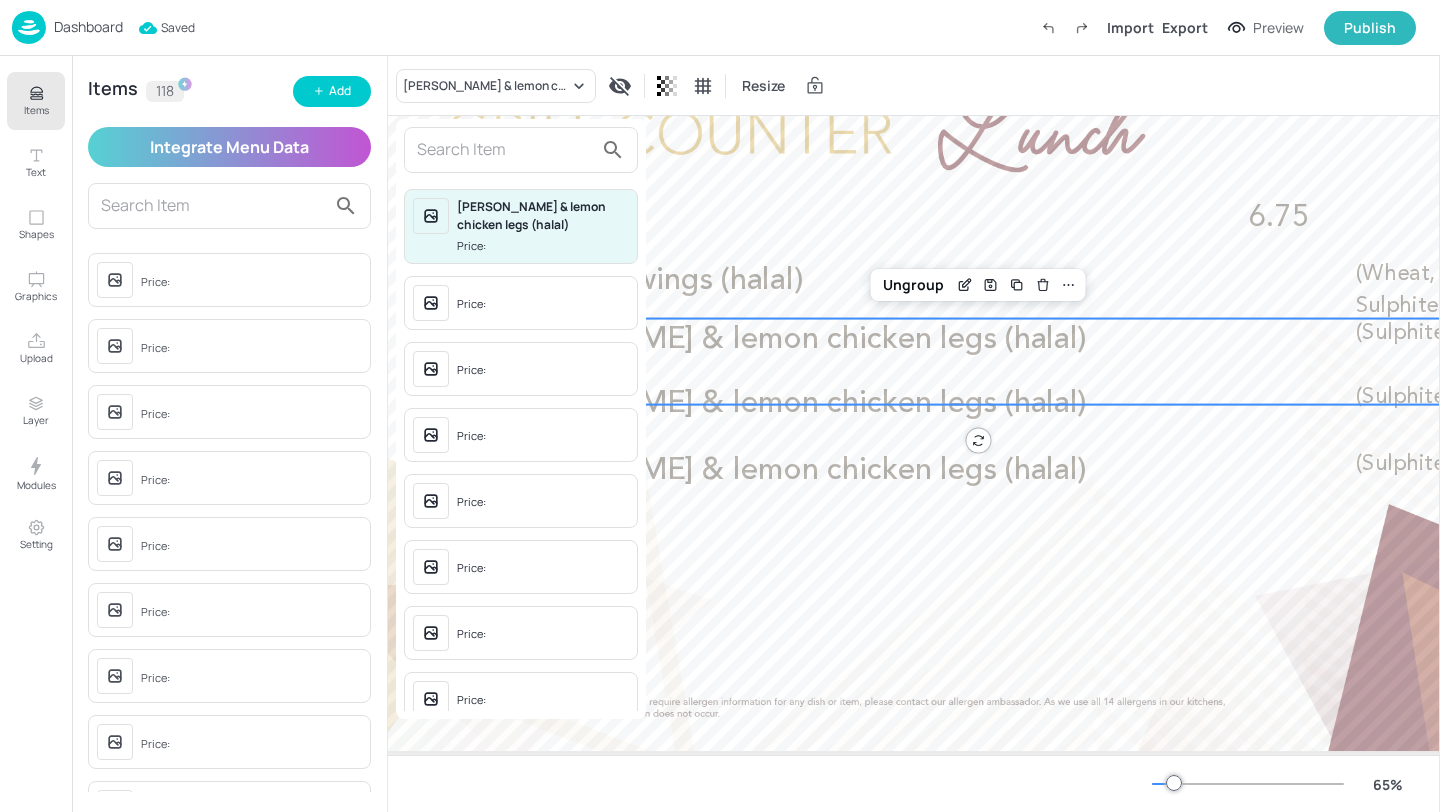click at bounding box center [720, 406] 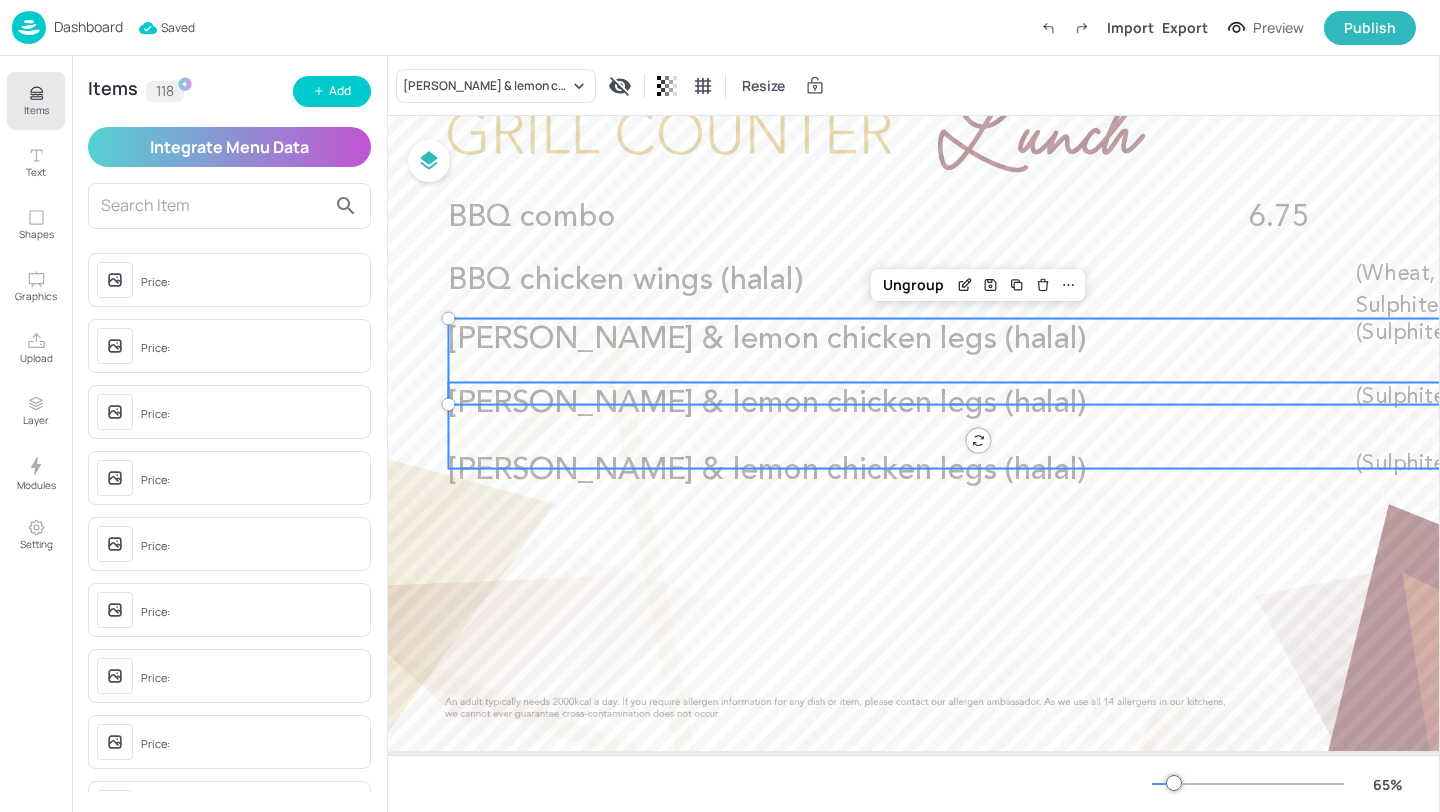 click on "[PERSON_NAME] & lemon chicken legs (halal)" at bounding box center (801, 404) 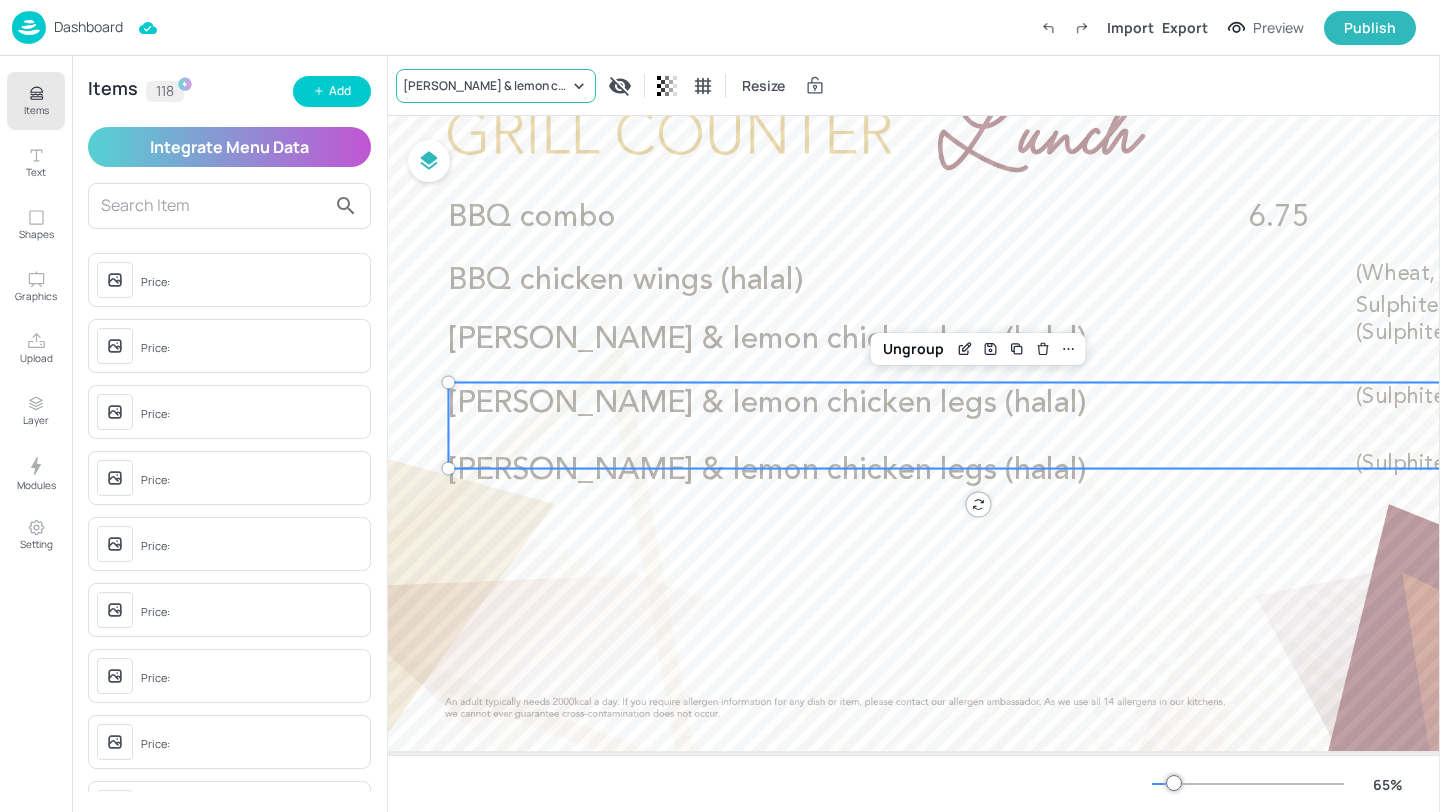 click on "[PERSON_NAME] & lemon chicken legs (halal)" at bounding box center (486, 86) 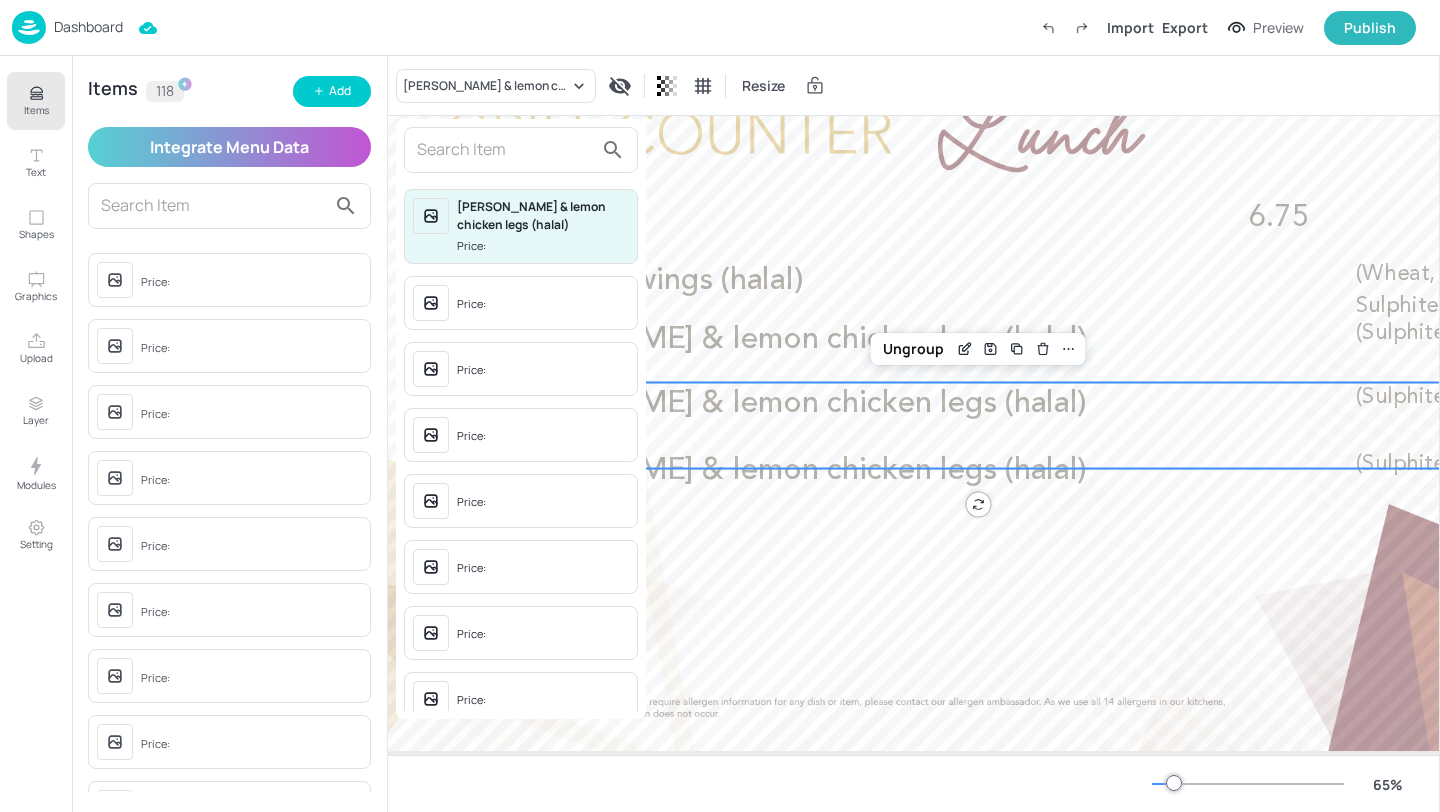 click at bounding box center (505, 150) 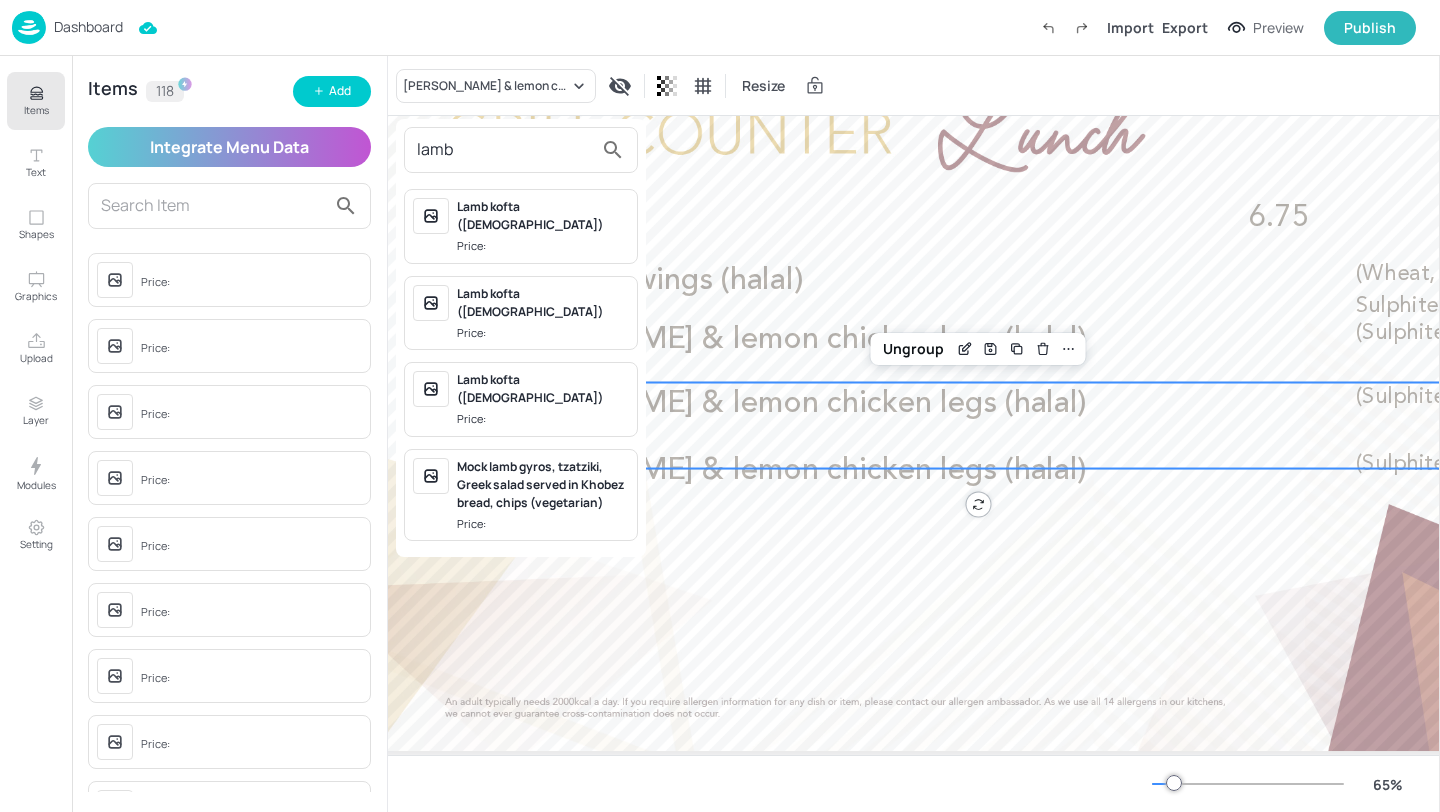 type on "lamb" 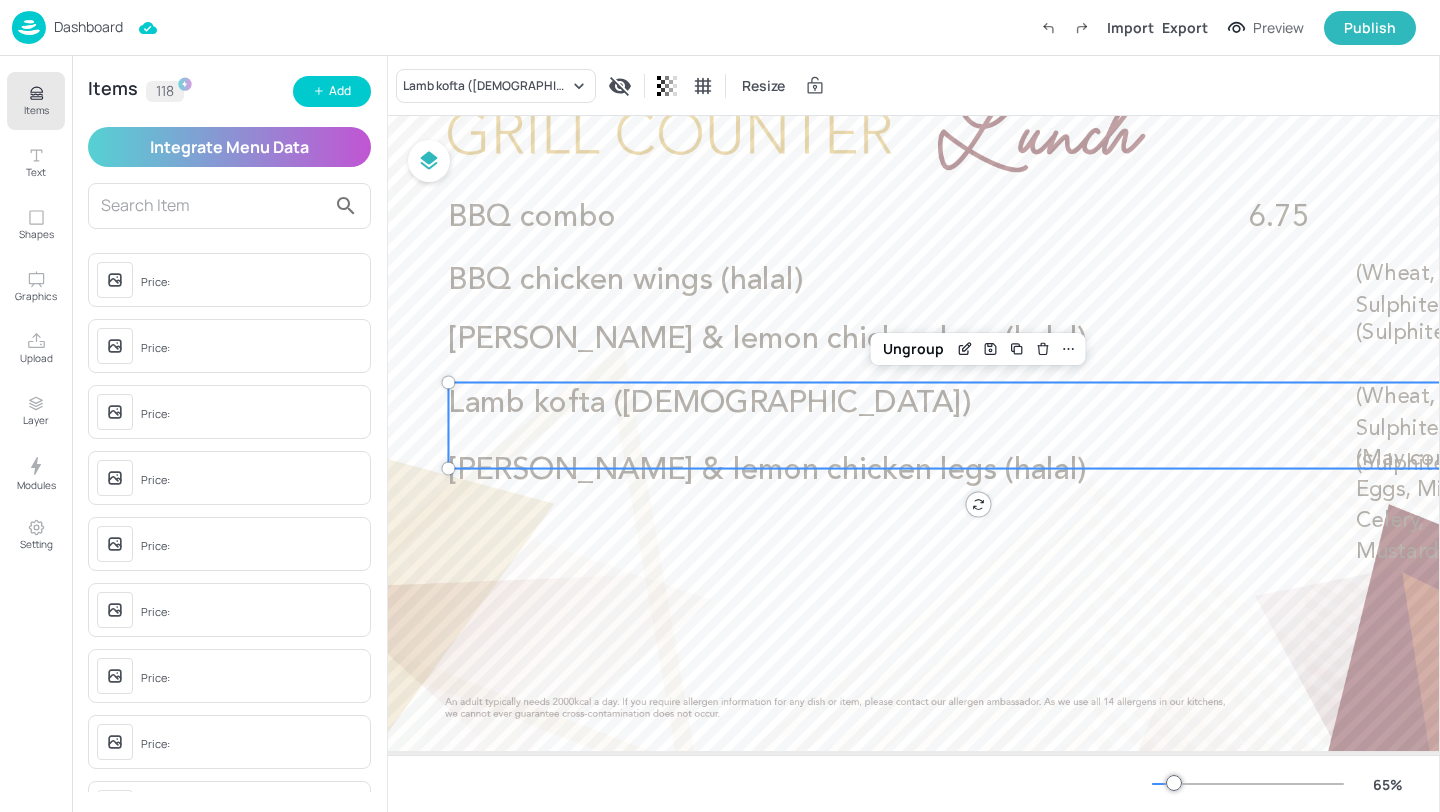 scroll, scrollTop: 132, scrollLeft: 316, axis: both 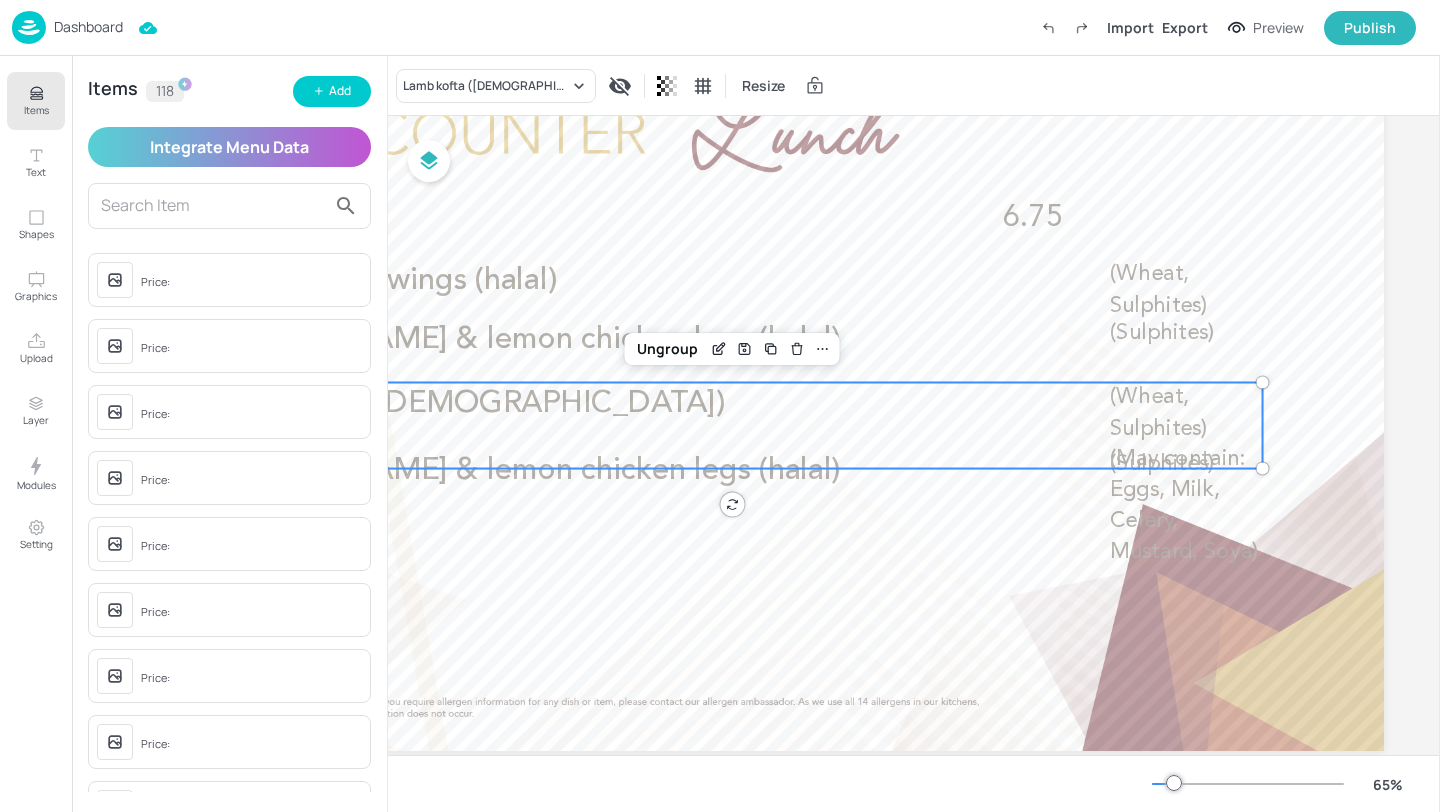 click on "(Wheat, Sulphites) (May contain: Eggs, Milk, Celery, Mustard, Soya)" at bounding box center [1184, 474] 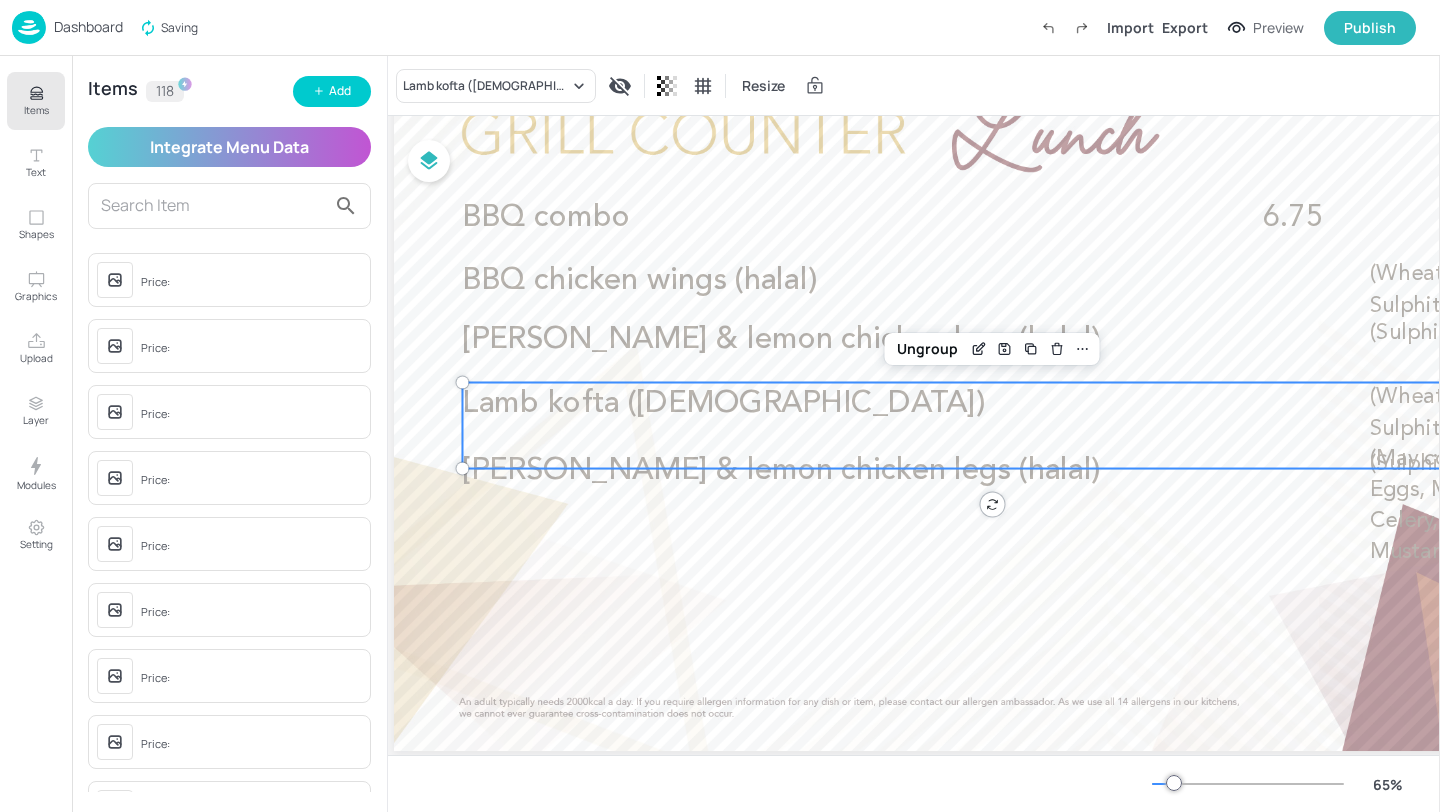 scroll, scrollTop: 132, scrollLeft: 47, axis: both 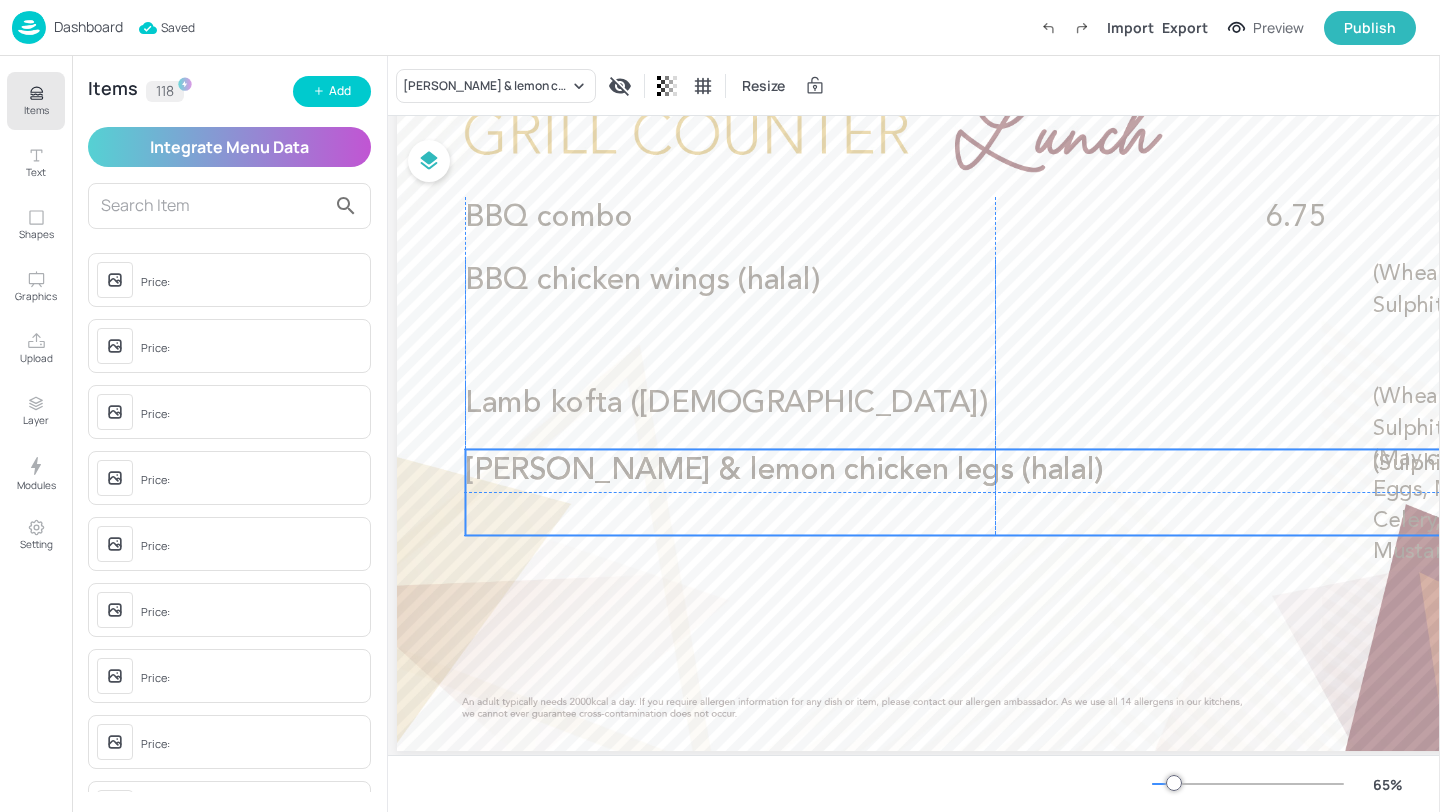 drag, startPoint x: 1161, startPoint y: 333, endPoint x: 1160, endPoint y: 465, distance: 132.00378 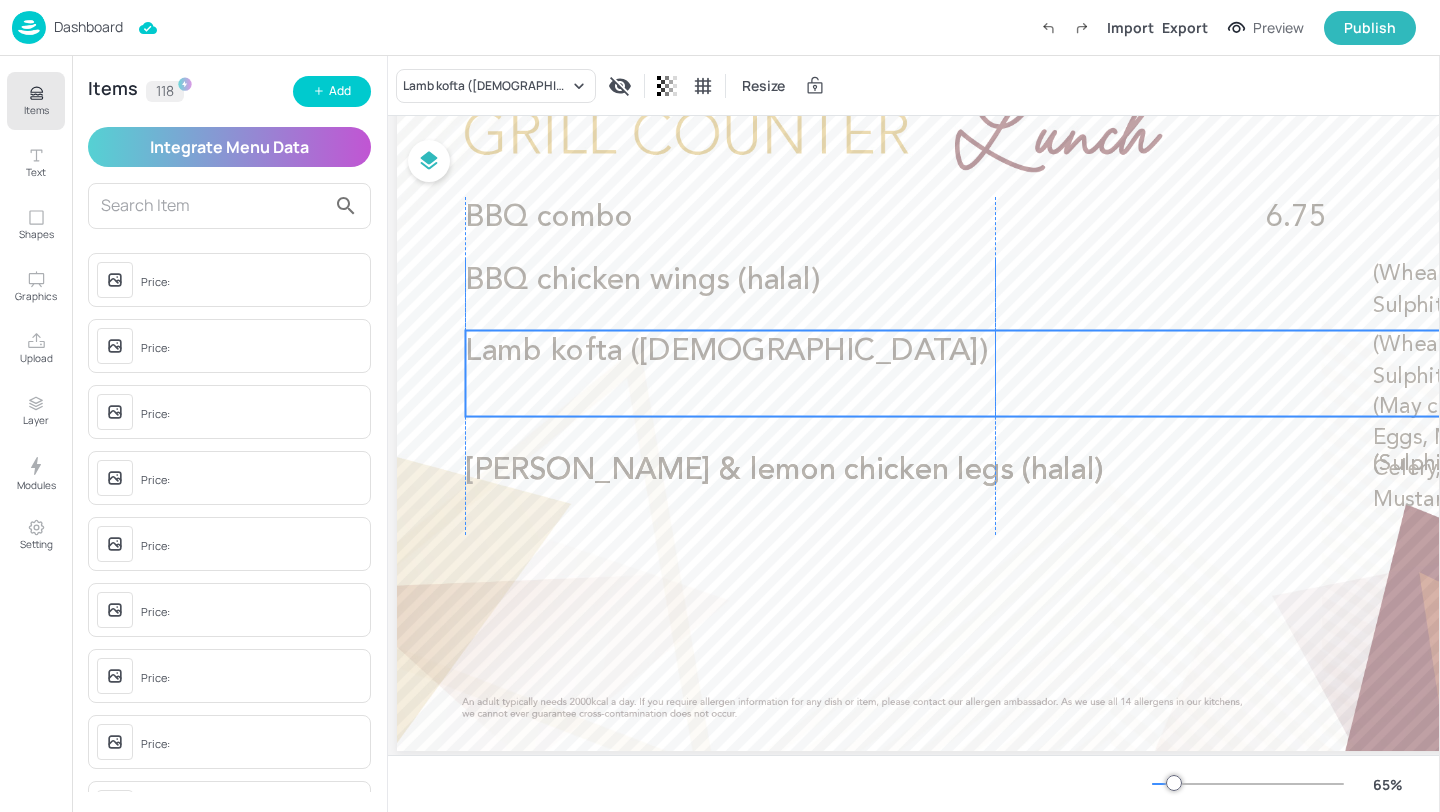 drag, startPoint x: 1251, startPoint y: 397, endPoint x: 1249, endPoint y: 344, distance: 53.037724 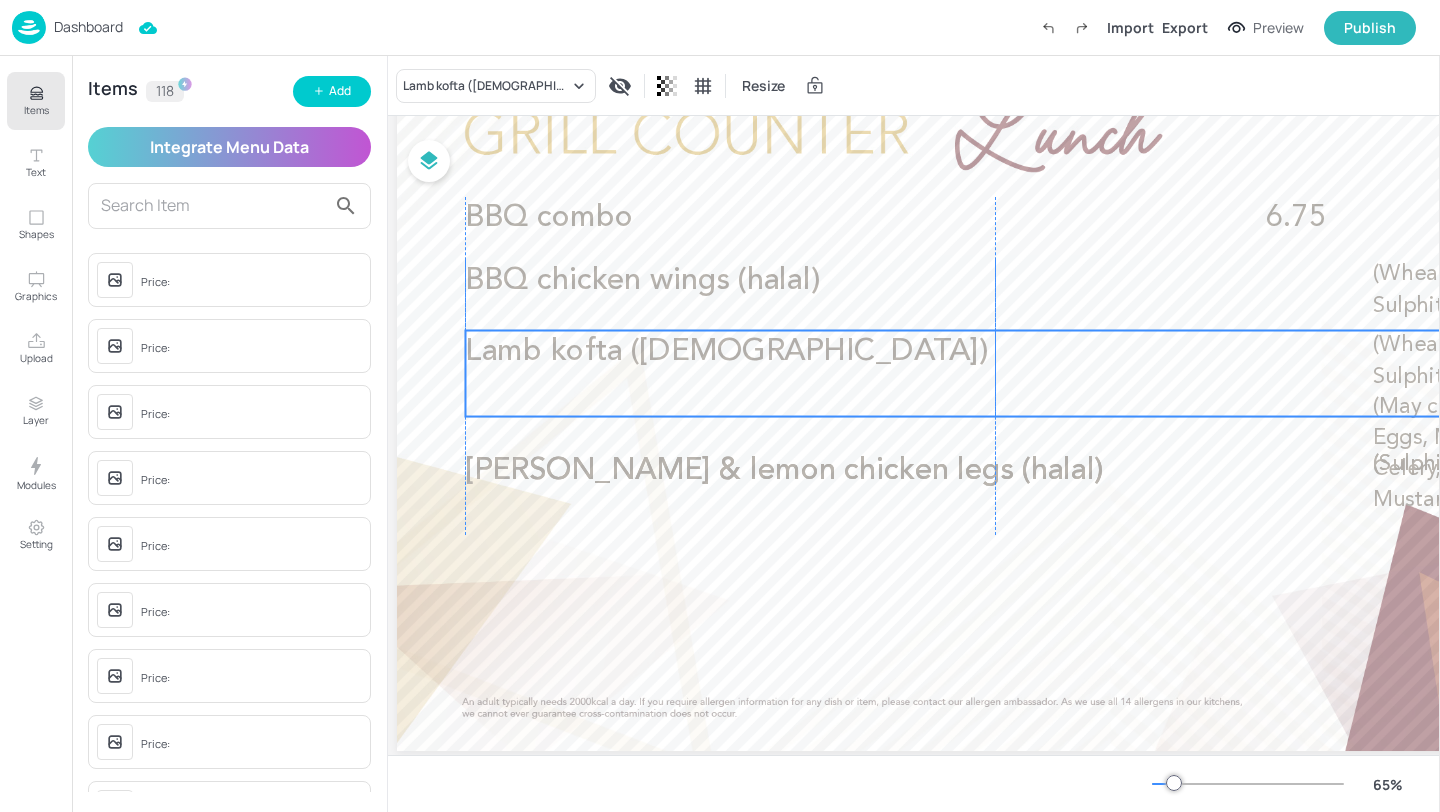 click on "Lamb kofta (halal) (Wheat, Sulphites) (May contain: Eggs, Milk, Celery, Mustard, Soya)" at bounding box center (995, 374) 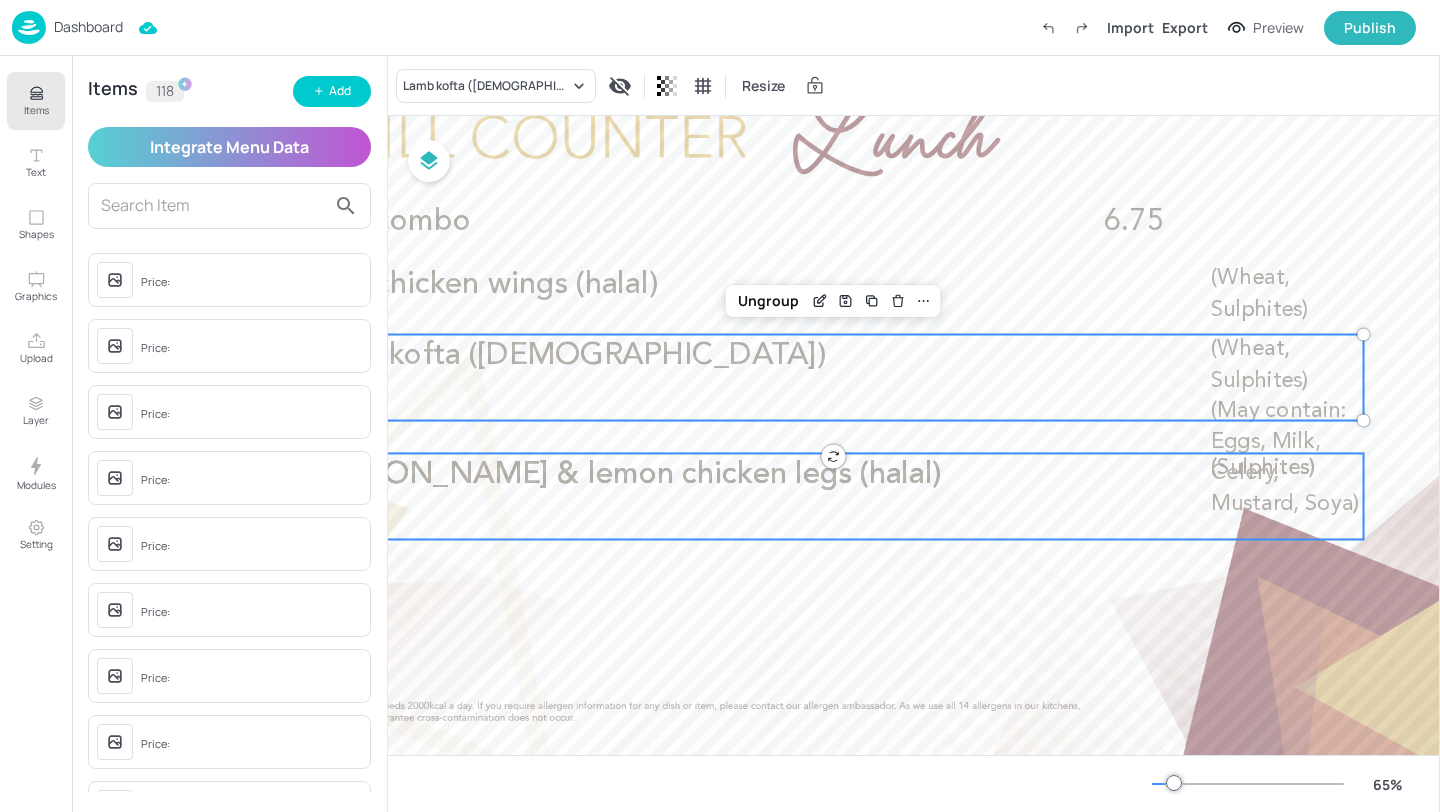 scroll, scrollTop: 128, scrollLeft: 283, axis: both 